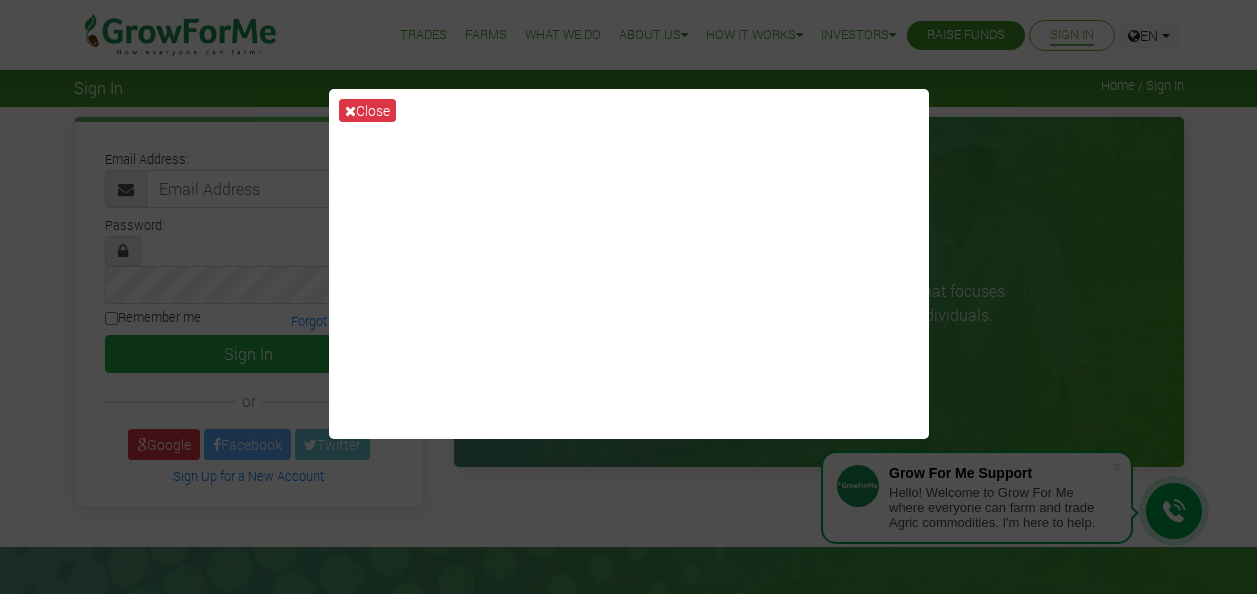 scroll, scrollTop: 0, scrollLeft: 0, axis: both 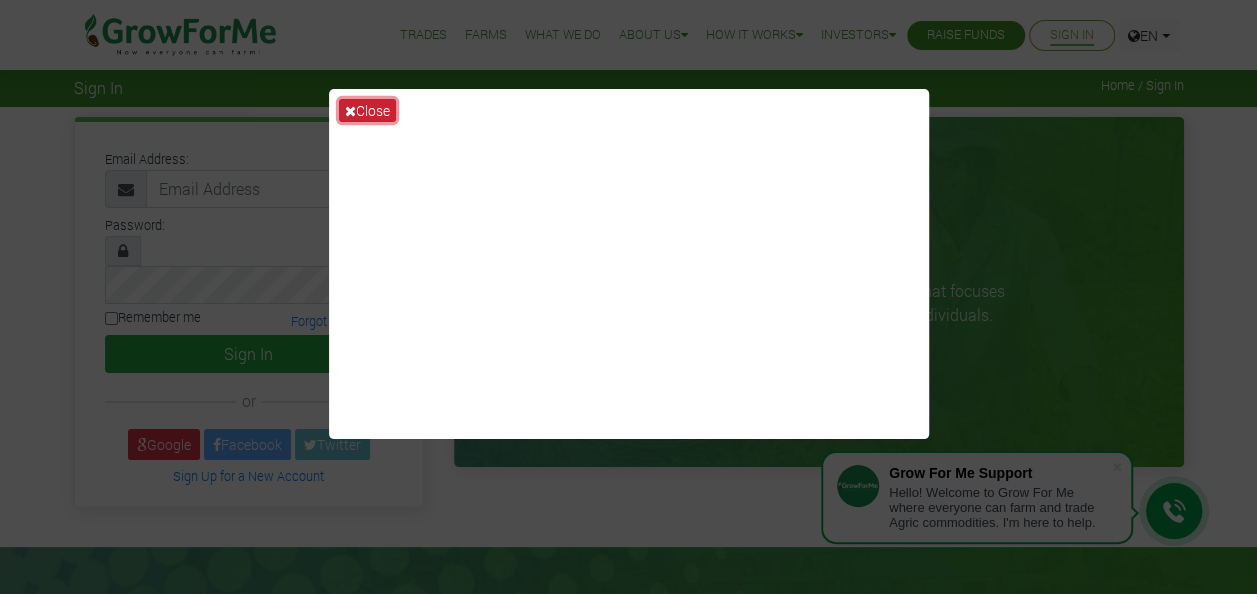 click on "Close" at bounding box center [367, 110] 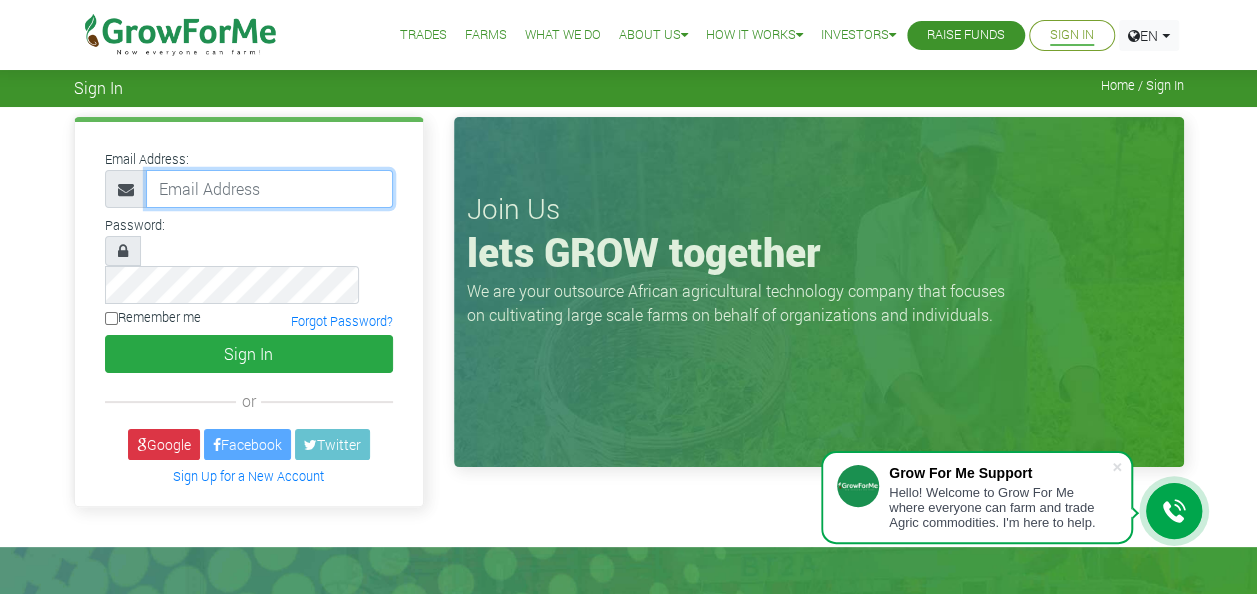 click at bounding box center [269, 189] 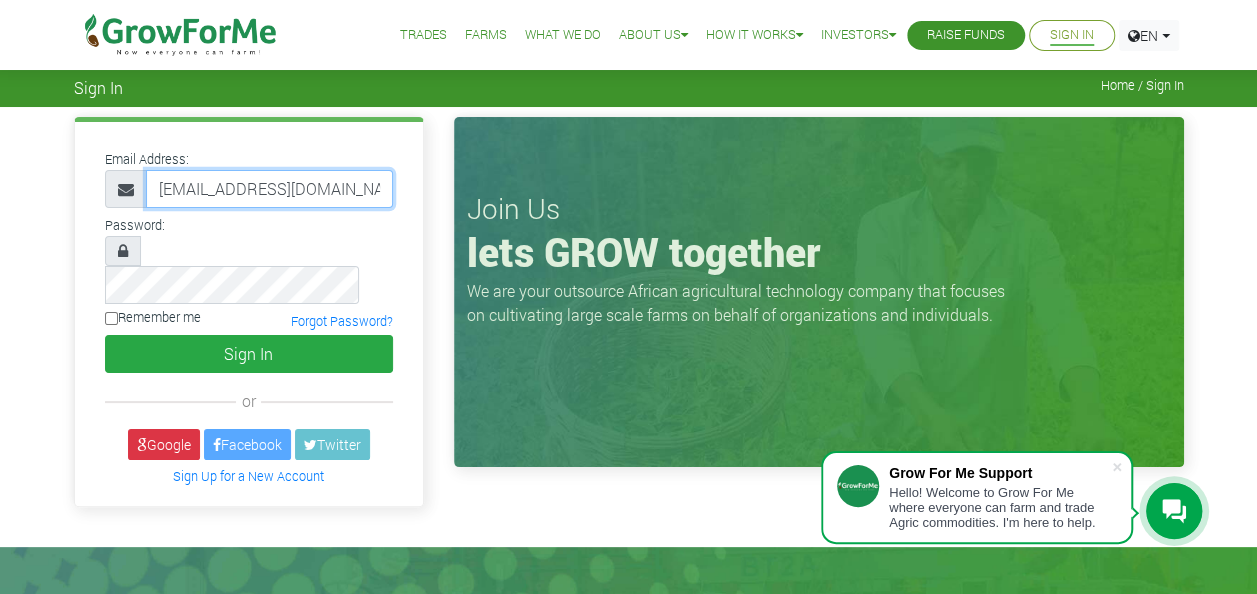 scroll, scrollTop: 0, scrollLeft: 10, axis: horizontal 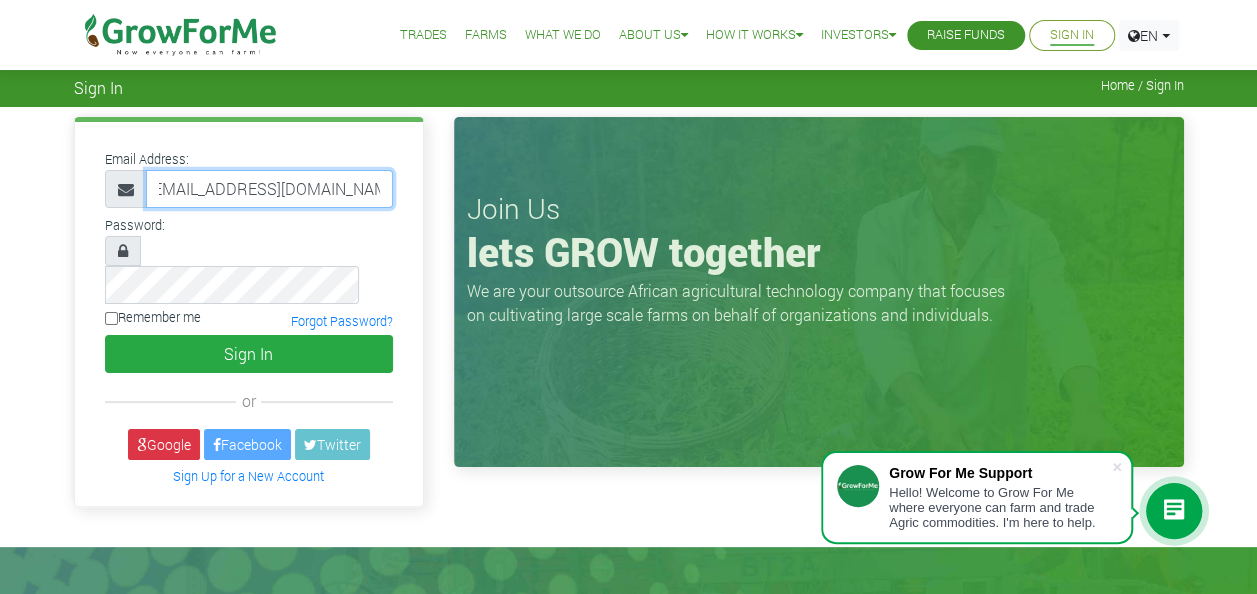 type on "[EMAIL_ADDRESS][DOMAIN_NAME]" 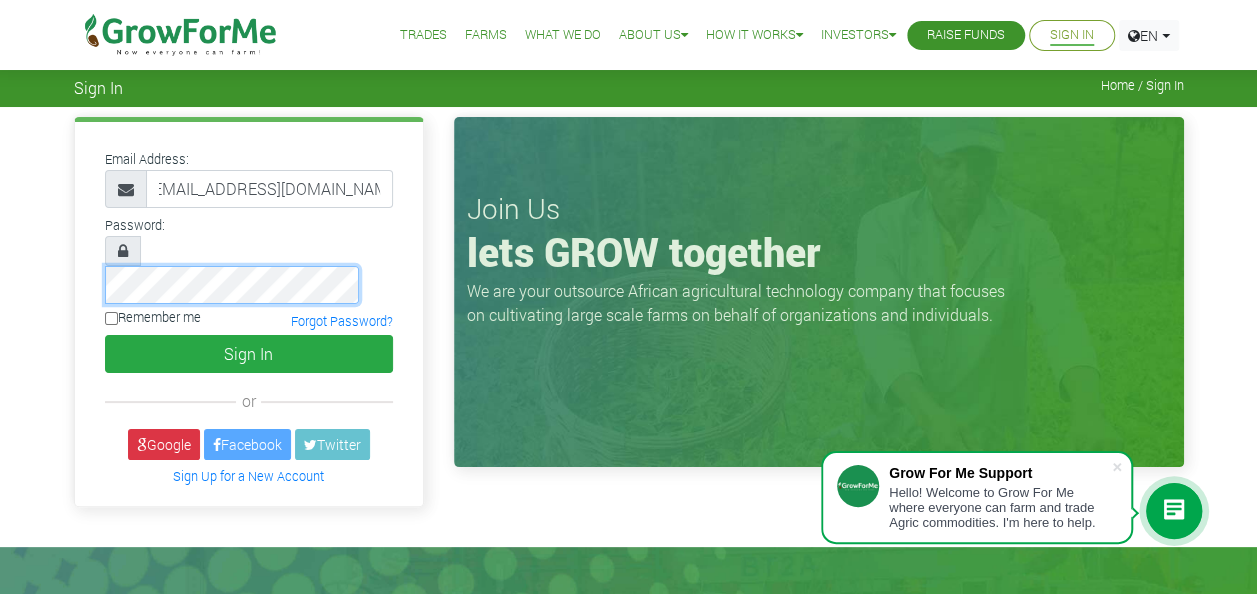 scroll, scrollTop: 0, scrollLeft: 0, axis: both 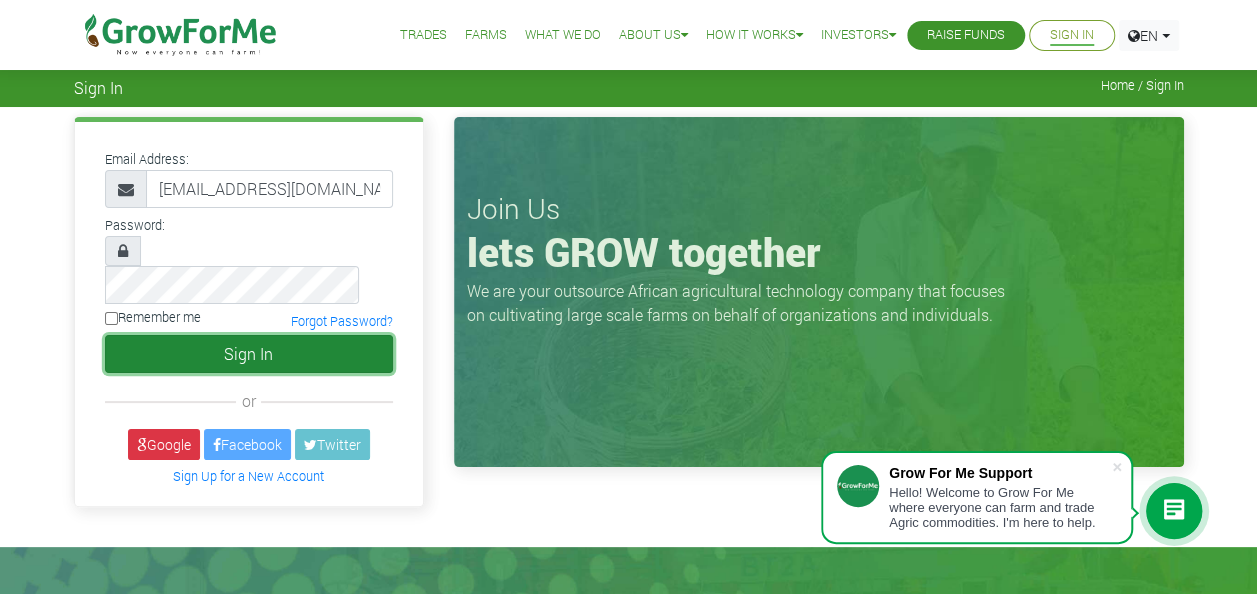 click on "Sign In" at bounding box center (249, 354) 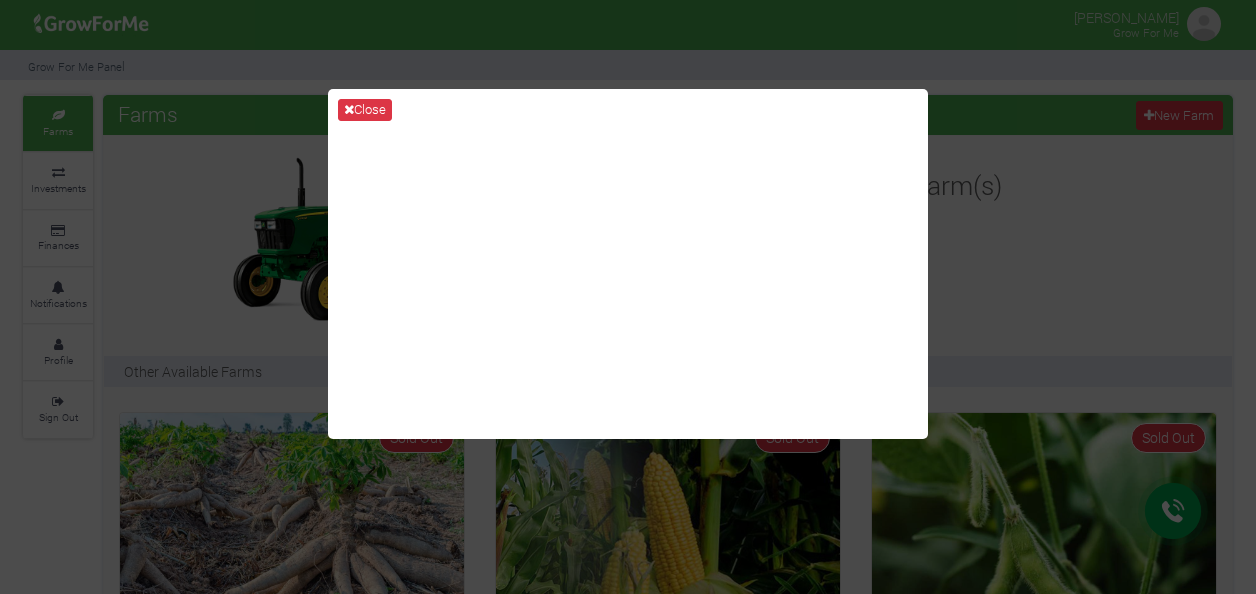 scroll, scrollTop: 0, scrollLeft: 0, axis: both 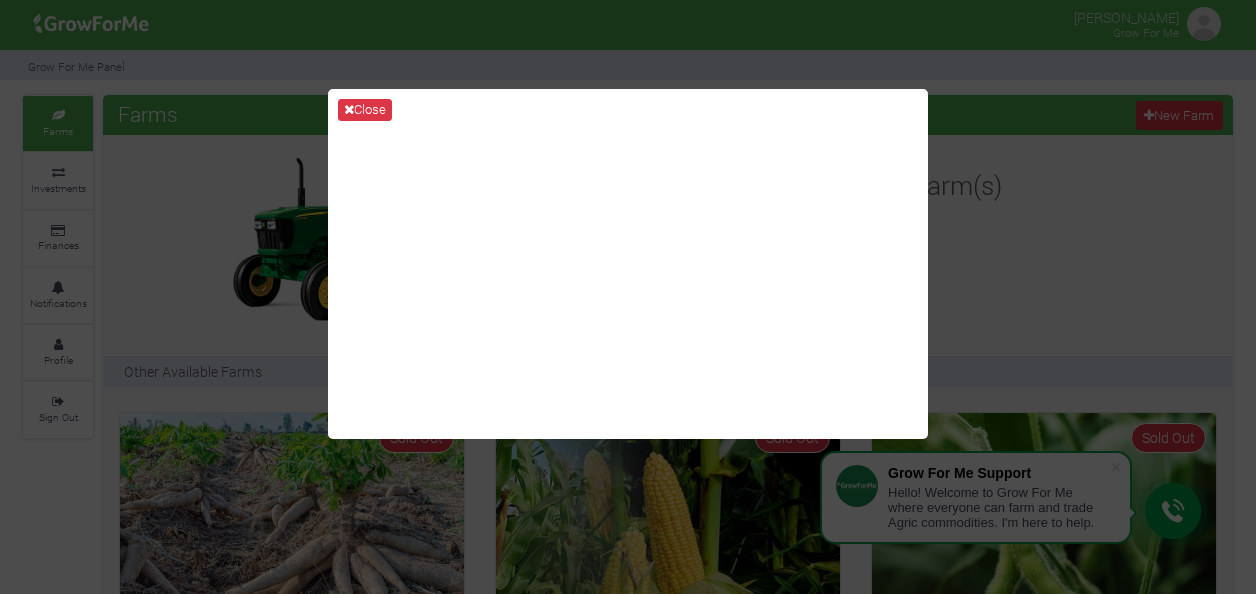click on "Close" at bounding box center (628, 297) 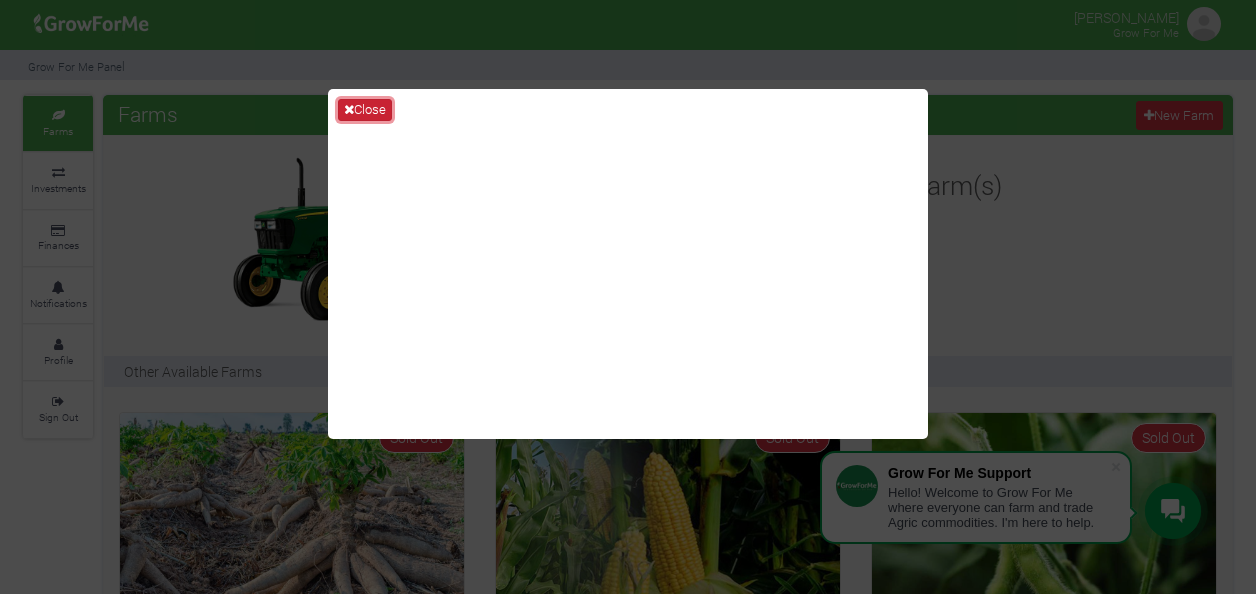 click on "Close" at bounding box center [365, 110] 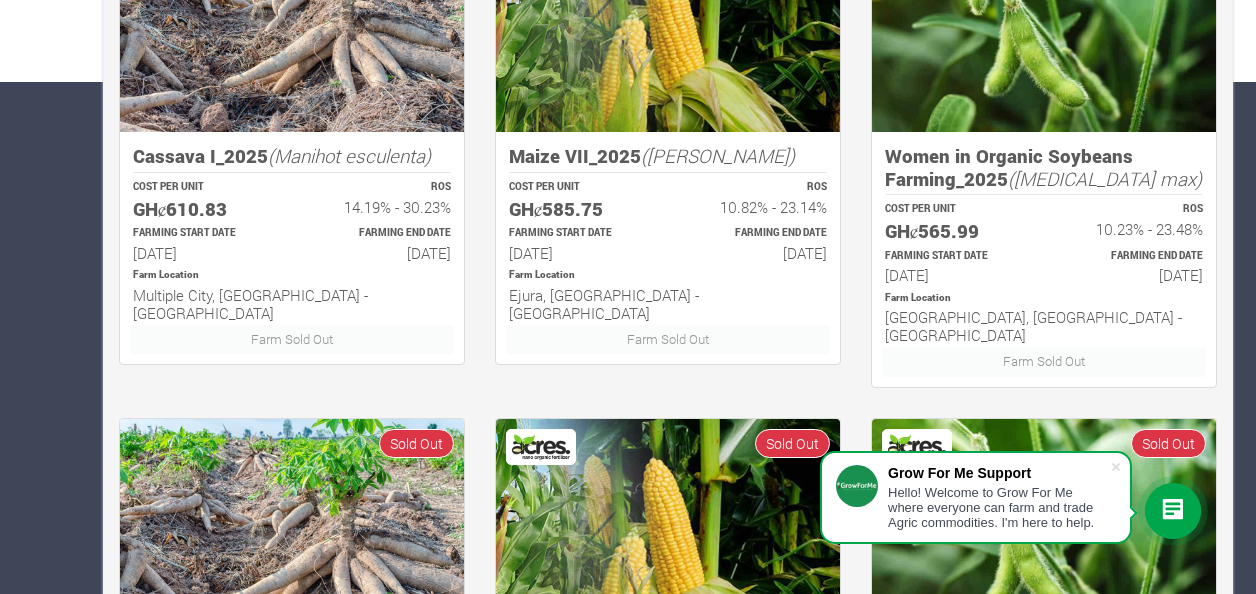 scroll, scrollTop: 696, scrollLeft: 0, axis: vertical 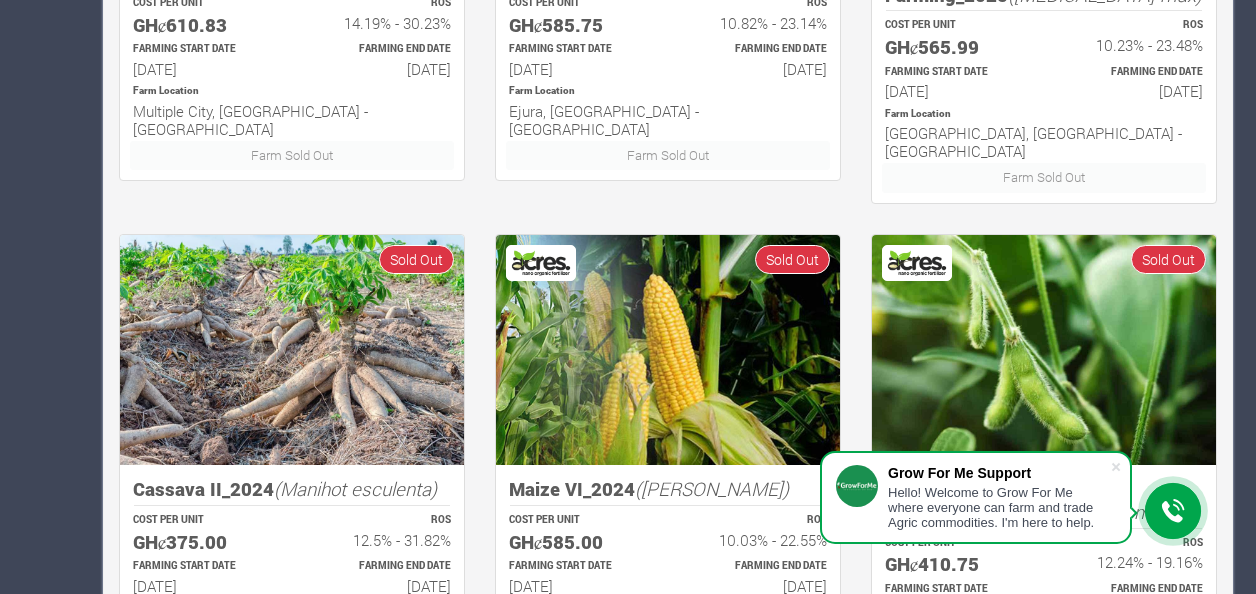 click at bounding box center (1173, 511) 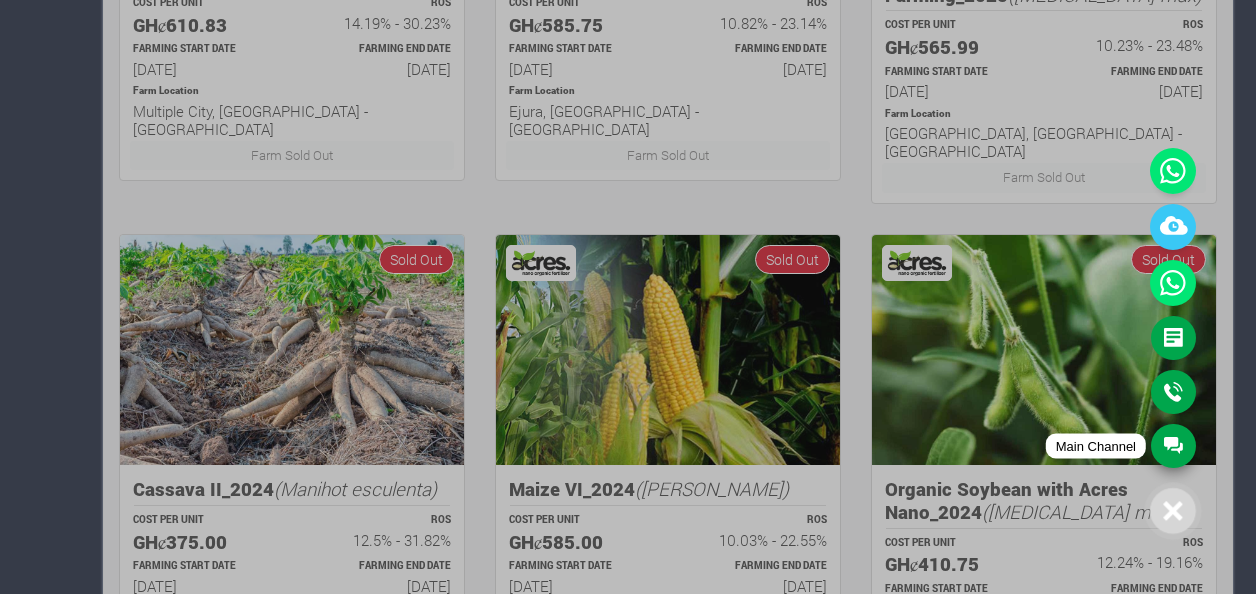 click on "Main Channel" at bounding box center (1173, 446) 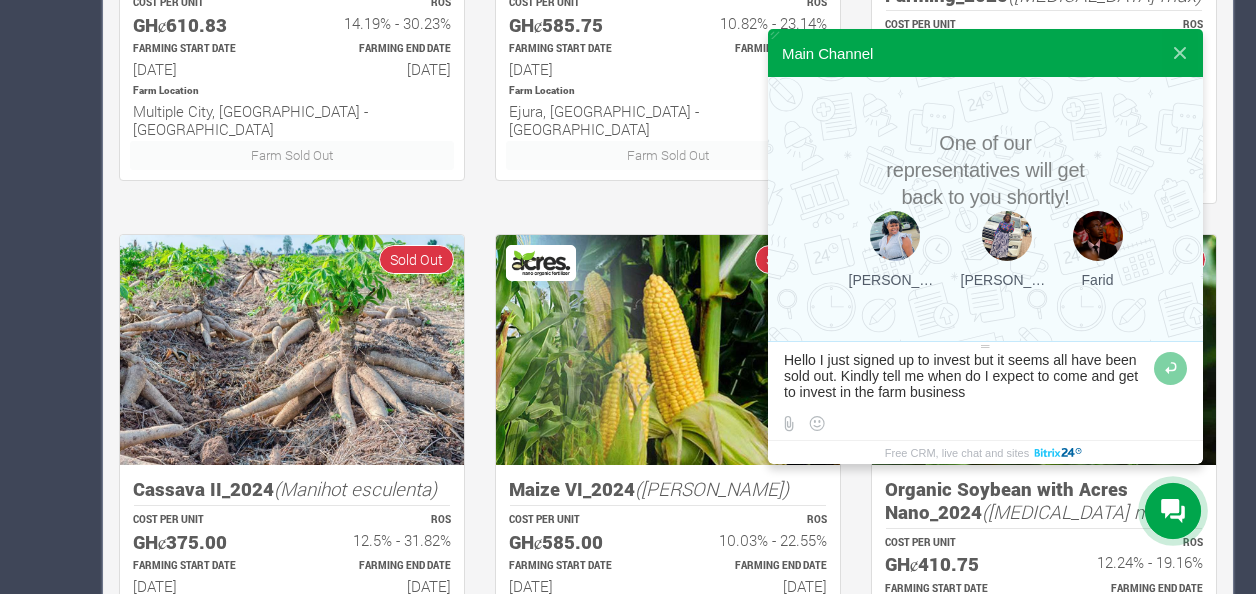 type on "Hello I just signed up to invest but it seems all have been sold out. Kindly tell me when do I expect to come and get to invest in the farm business" 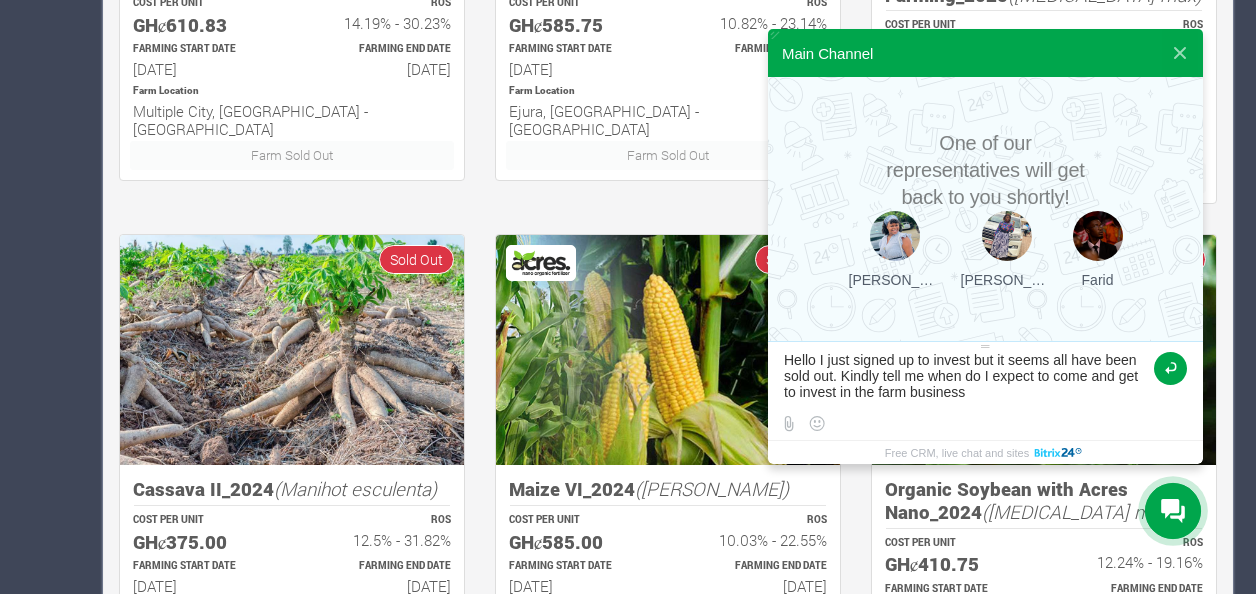 click at bounding box center (1170, 368) 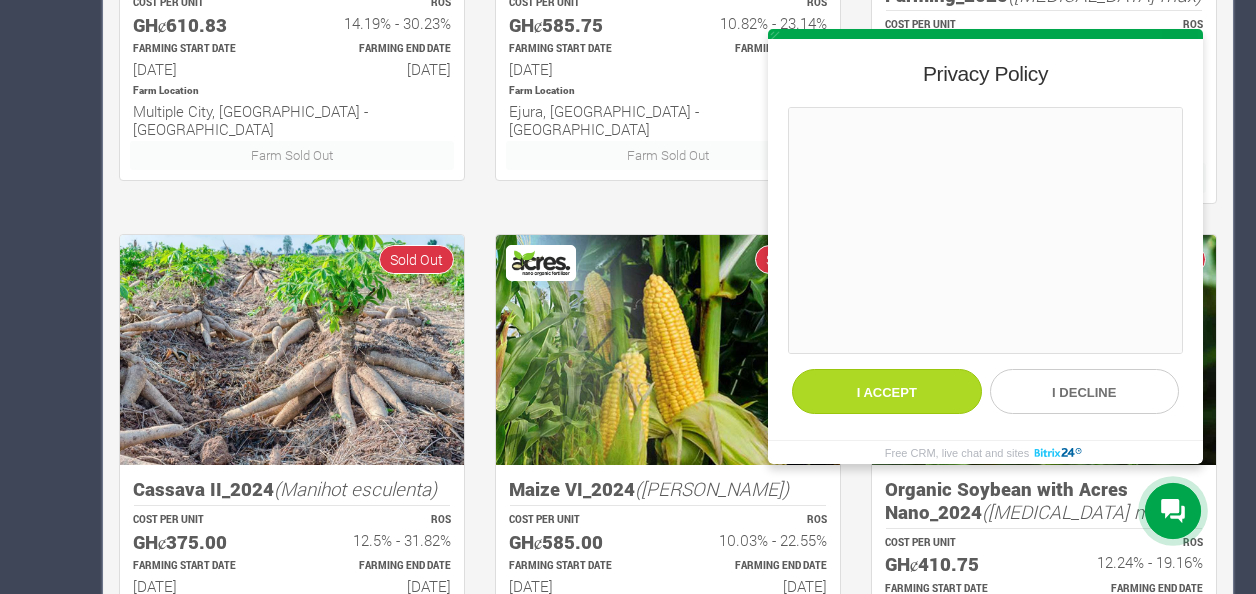 click on "I accept" at bounding box center (887, 391) 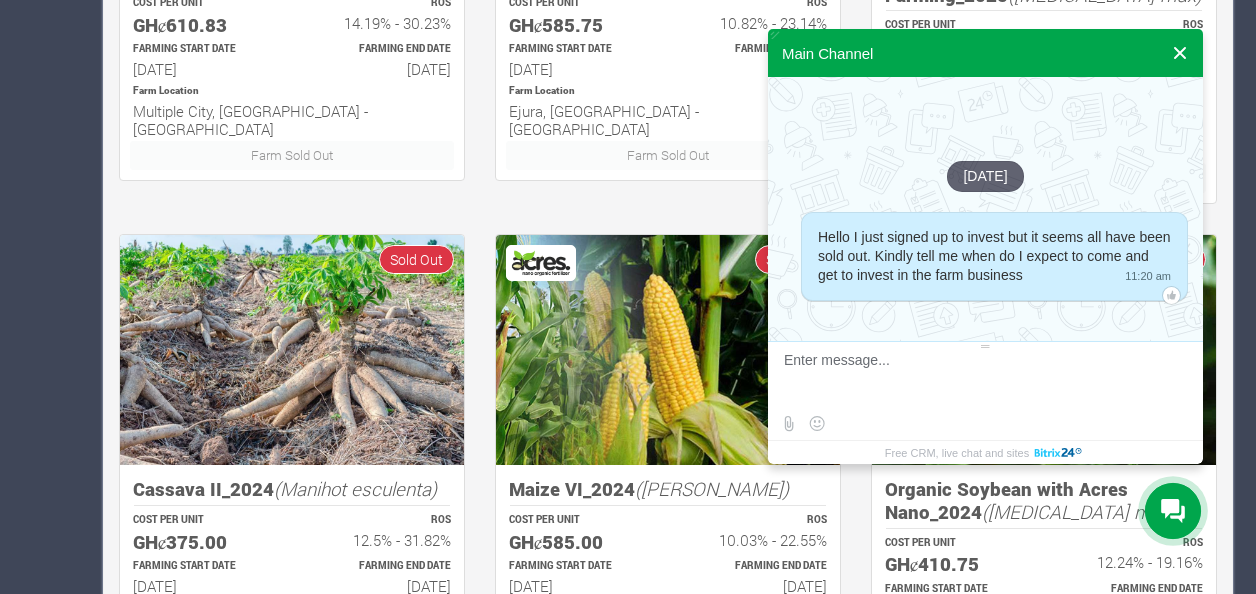 click at bounding box center (1180, 53) 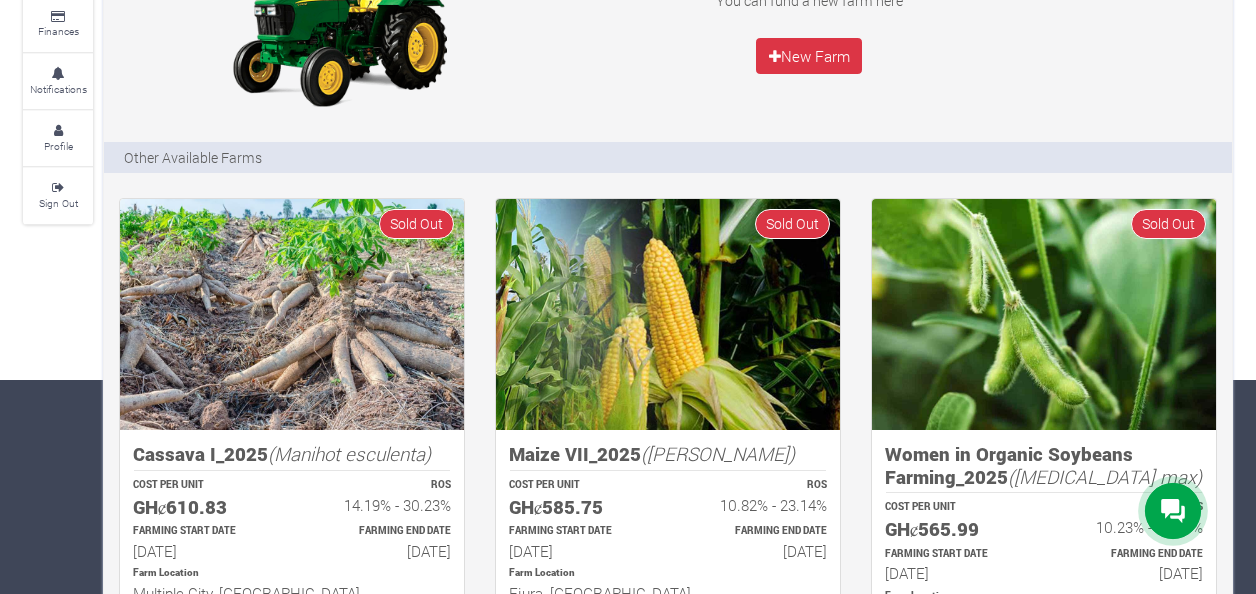 scroll, scrollTop: 0, scrollLeft: 0, axis: both 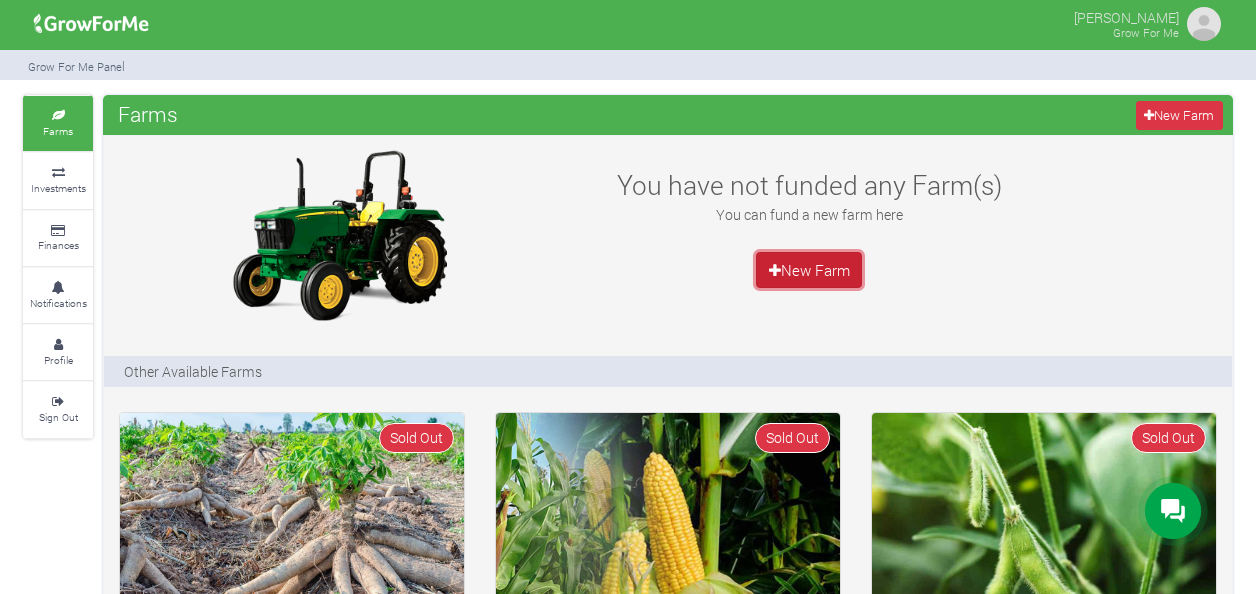 click on "New Farm" at bounding box center [809, 270] 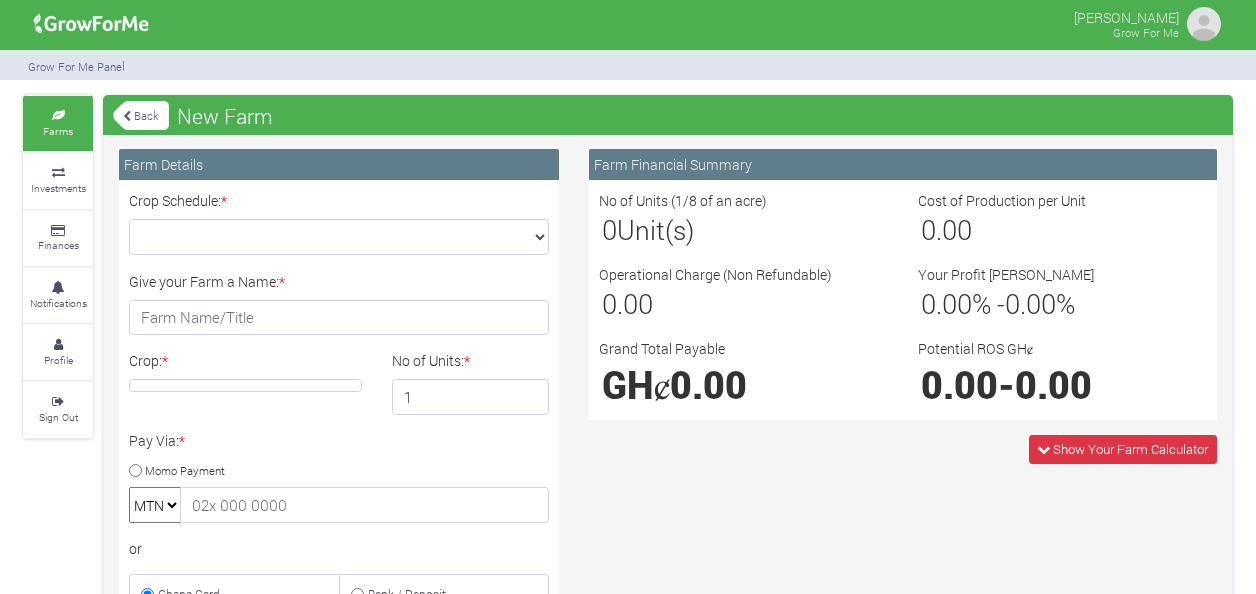 scroll, scrollTop: 0, scrollLeft: 0, axis: both 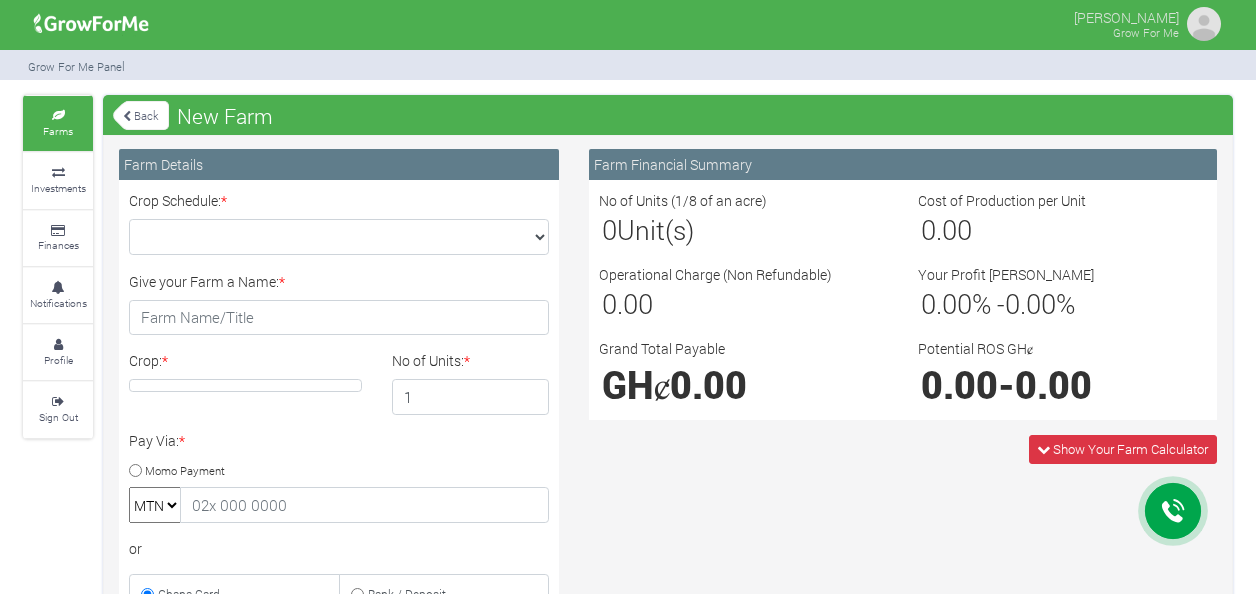 click on "Crop Schedule:  *" at bounding box center (339, 237) 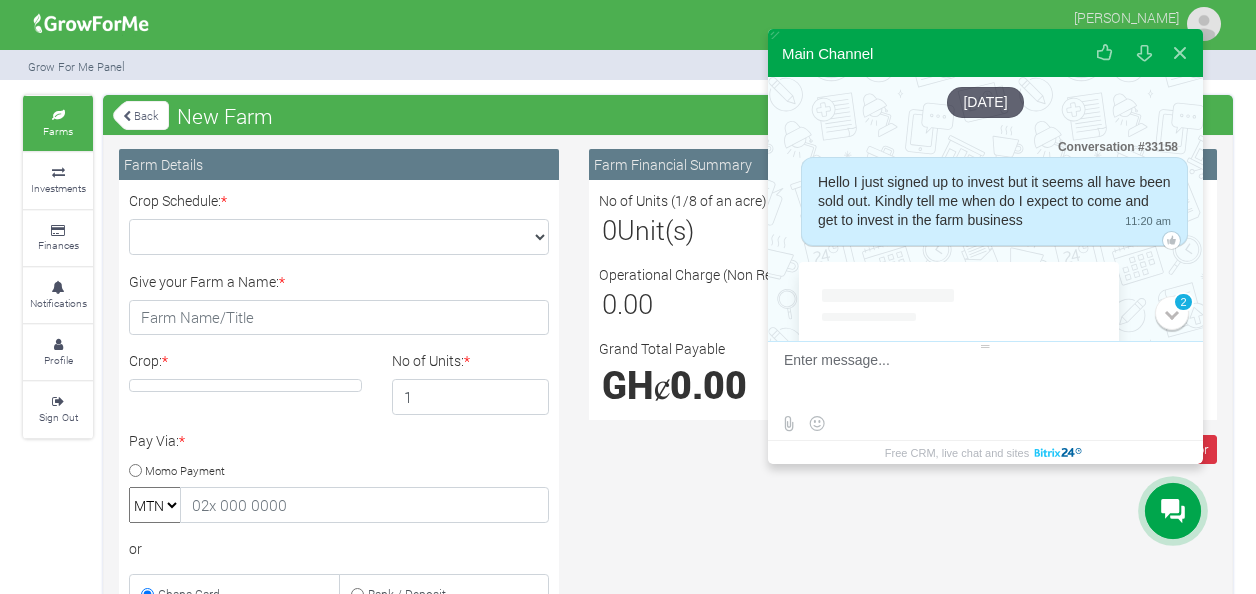 scroll, scrollTop: 174, scrollLeft: 0, axis: vertical 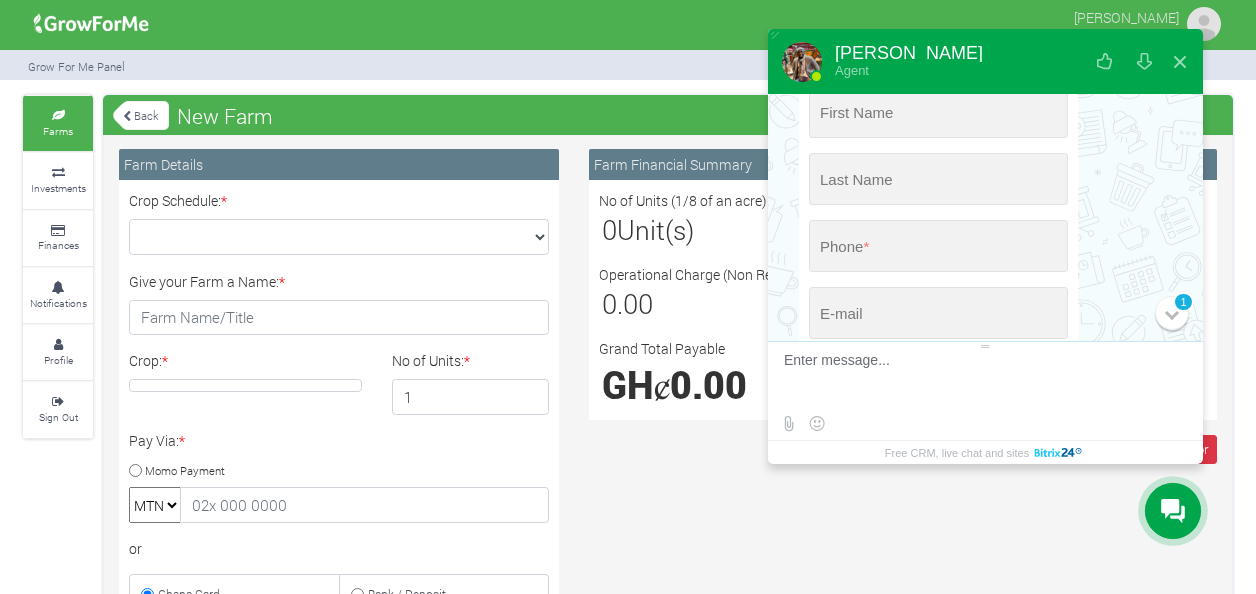 click on "The server connection is successfully established" at bounding box center [985, 112] 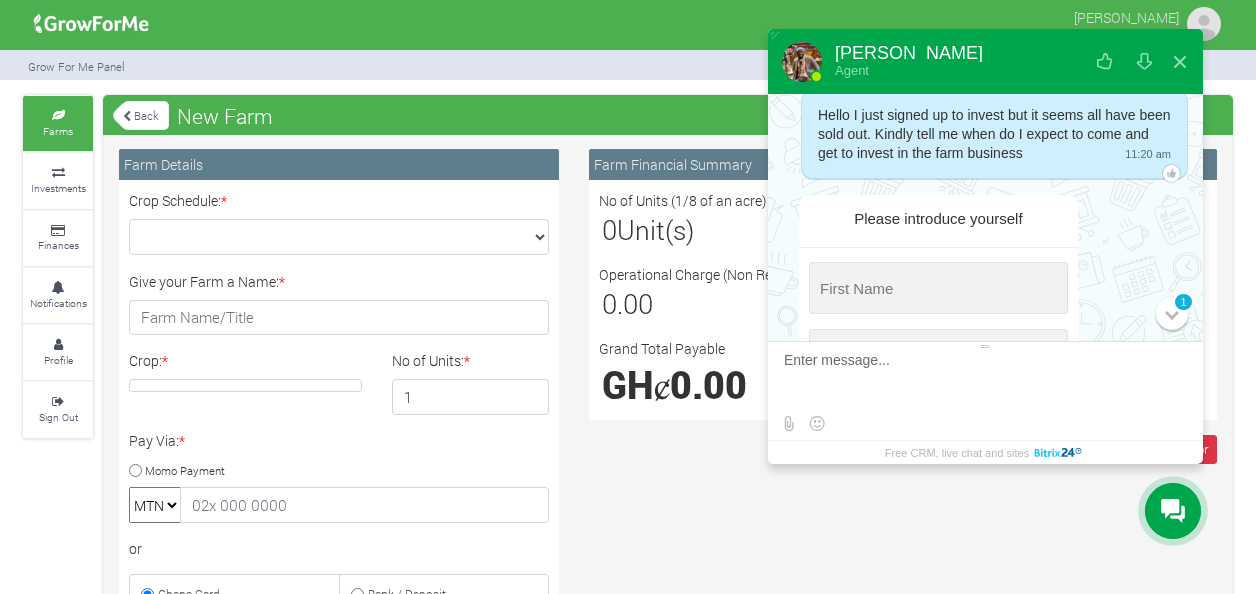 scroll, scrollTop: 86, scrollLeft: 0, axis: vertical 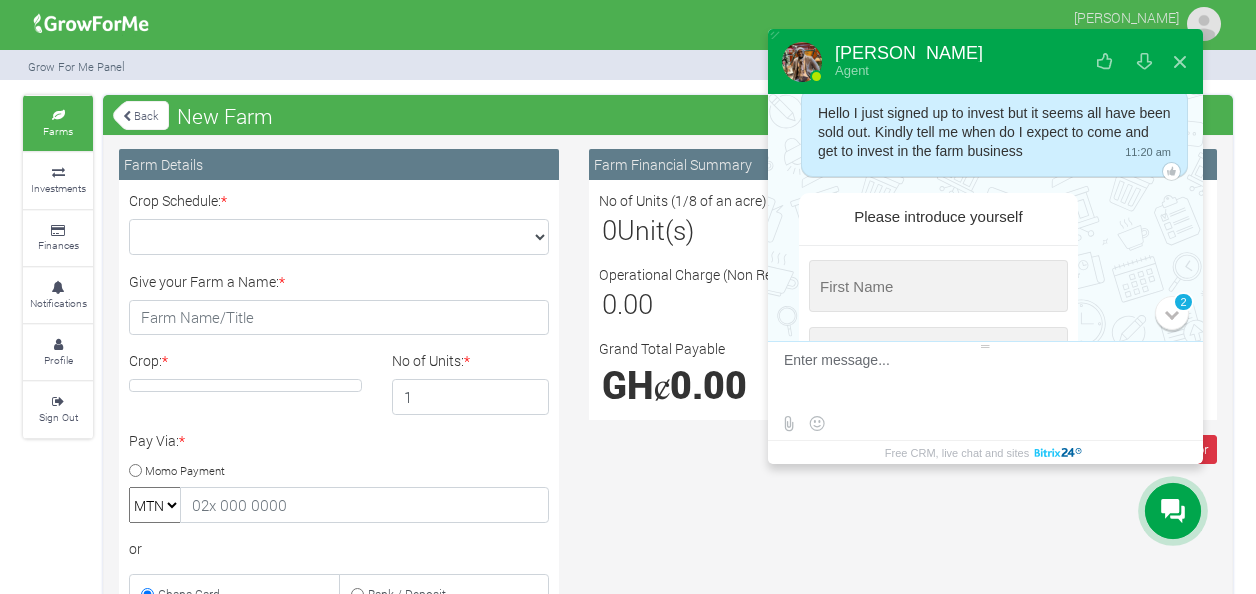 click at bounding box center (983, 379) 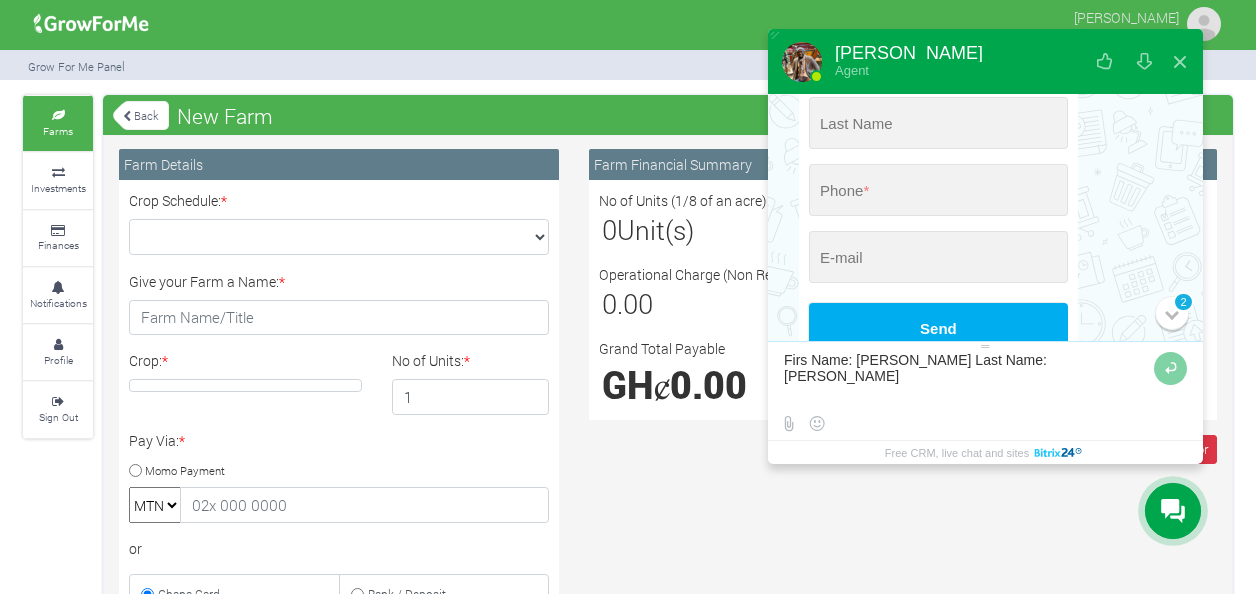 scroll, scrollTop: 320, scrollLeft: 0, axis: vertical 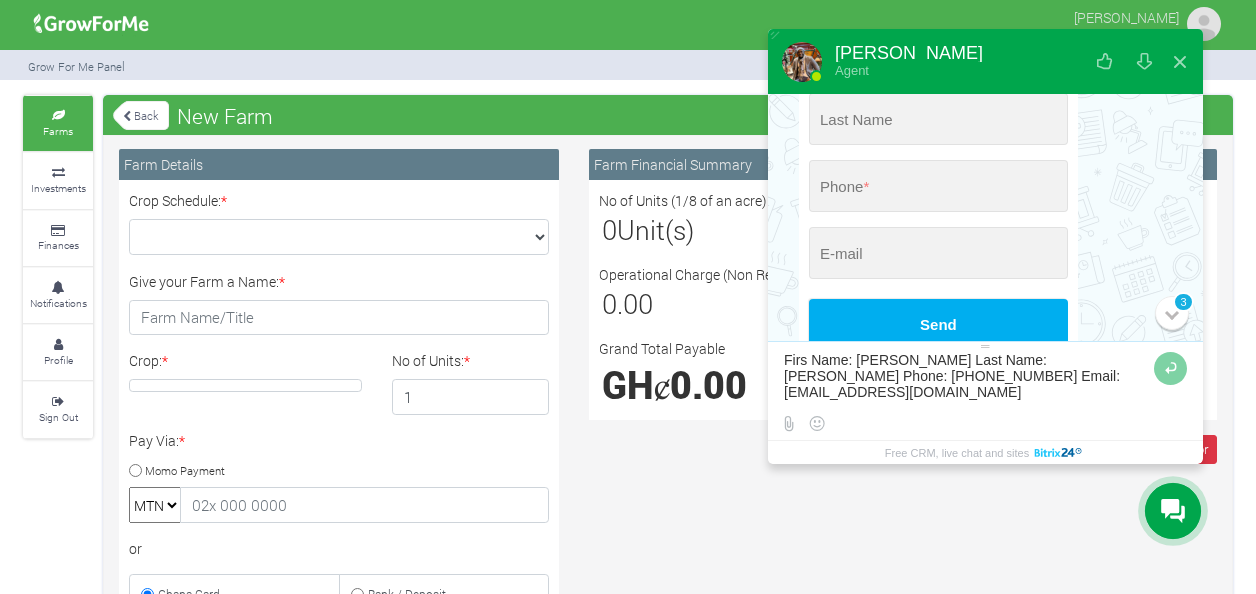 type on "Firs Name: solomon Last Name: Owusu Phone: 0551029385 Email: 233551029385@growforme.com" 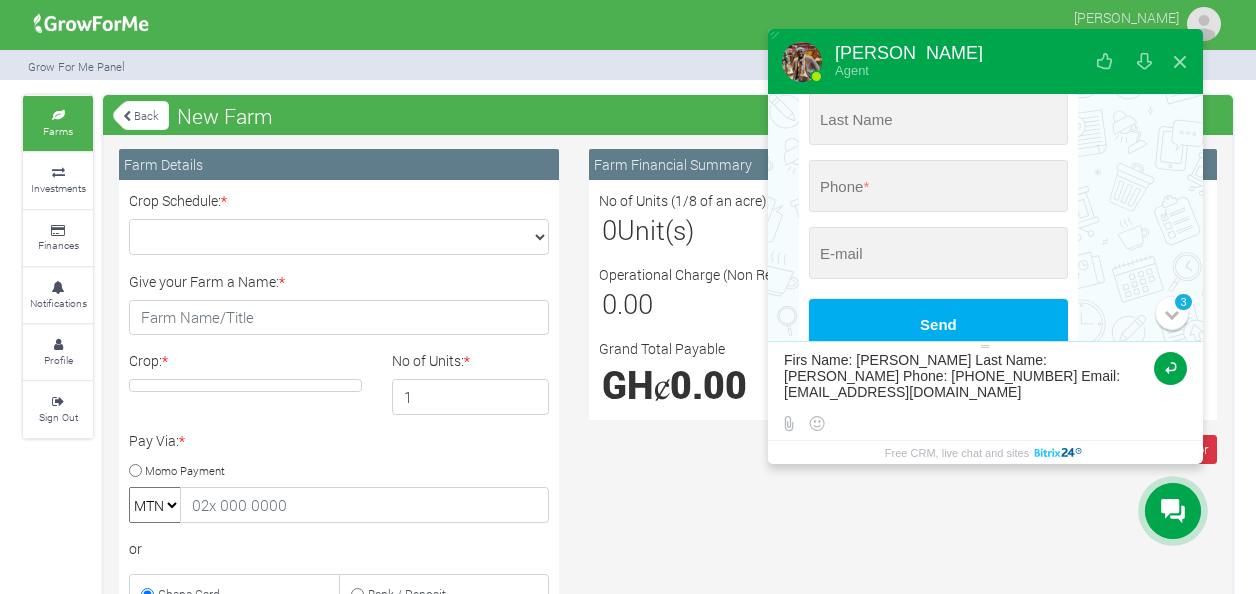 click at bounding box center [1170, 368] 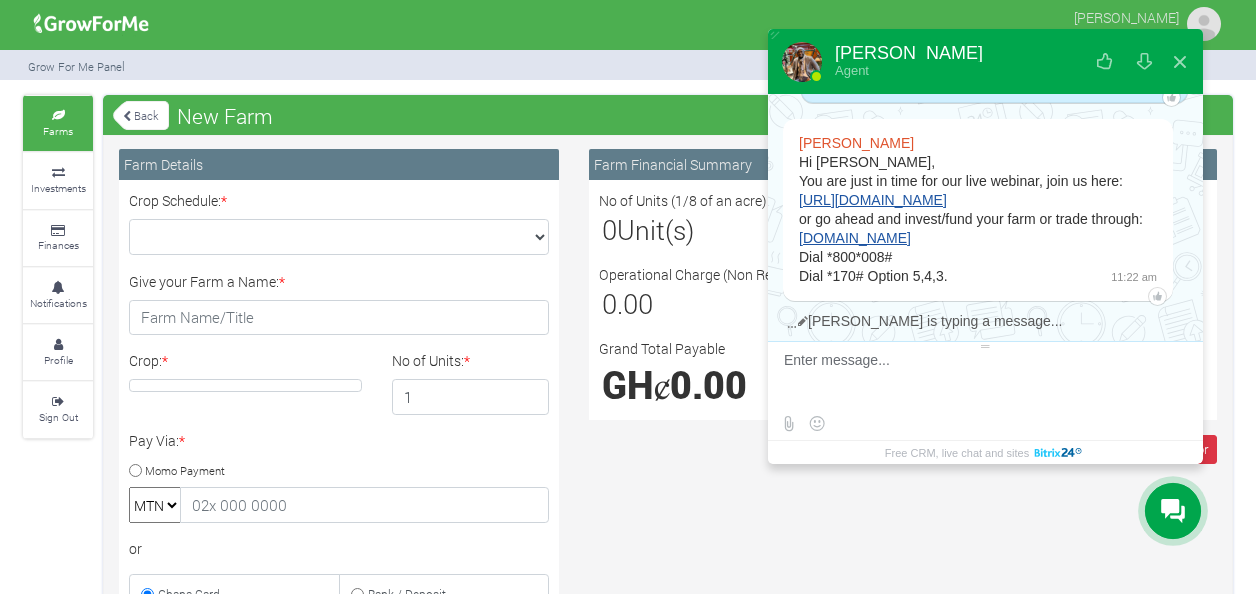 scroll, scrollTop: 1038, scrollLeft: 0, axis: vertical 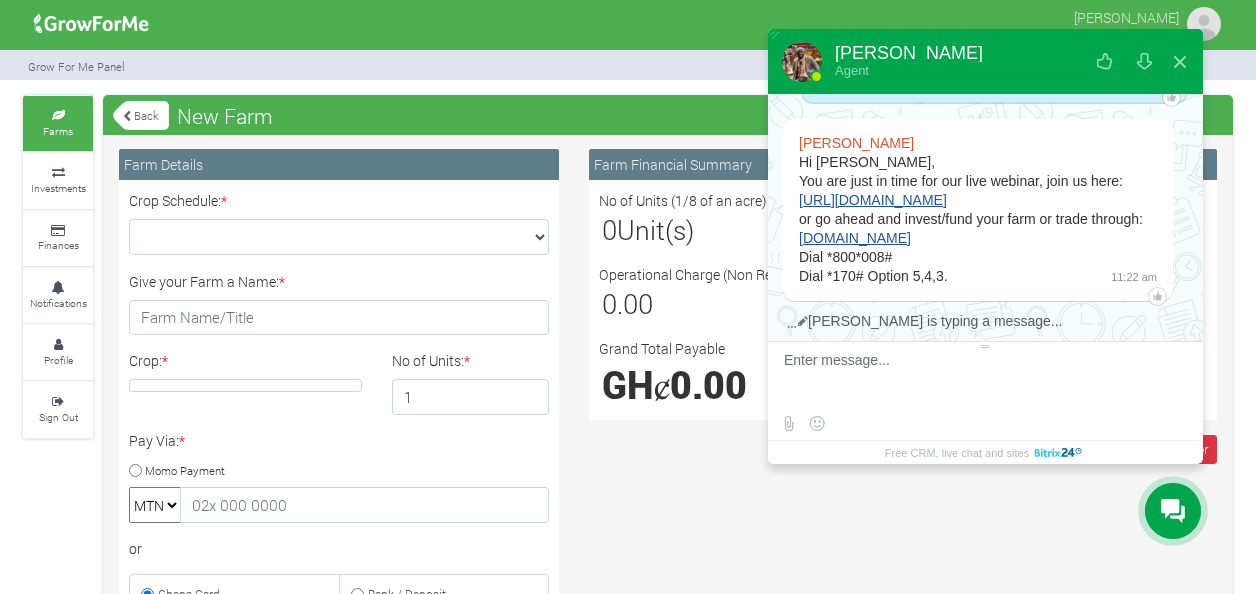 click on "Shirley Anum     Hi Owusu, You are just in time for our live webinar, join us here:  https://event.webinarjam.com/channel/GrowForMe   or go ahead and invest/fund your farm or trade through: www.growforme.com   Dial *800*008#  Dial *170# Option 5,4,3.    11:22 am" at bounding box center [985, 213] 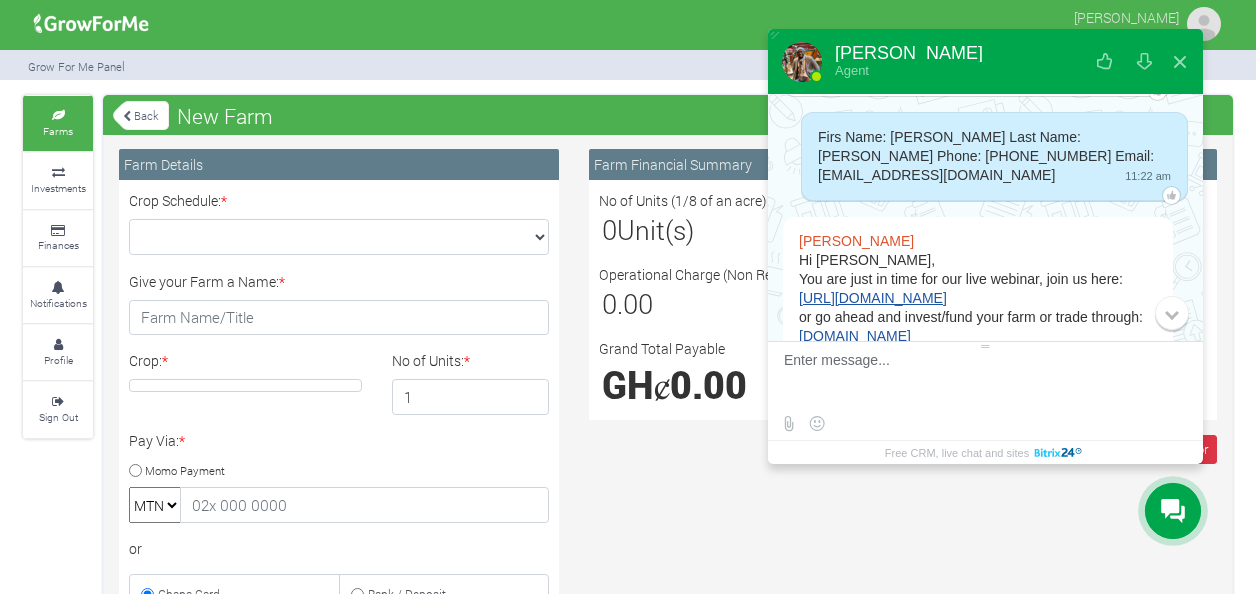 scroll, scrollTop: 962, scrollLeft: 0, axis: vertical 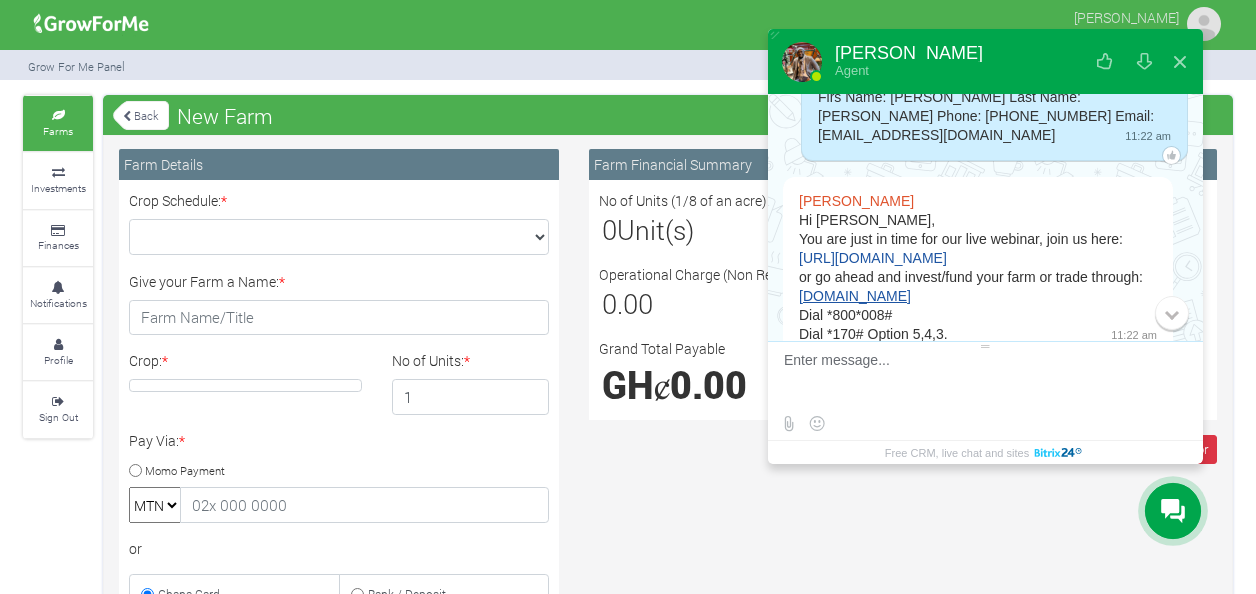 click on "https://event.webinarjam.com/channel/GrowForMe" at bounding box center [873, 258] 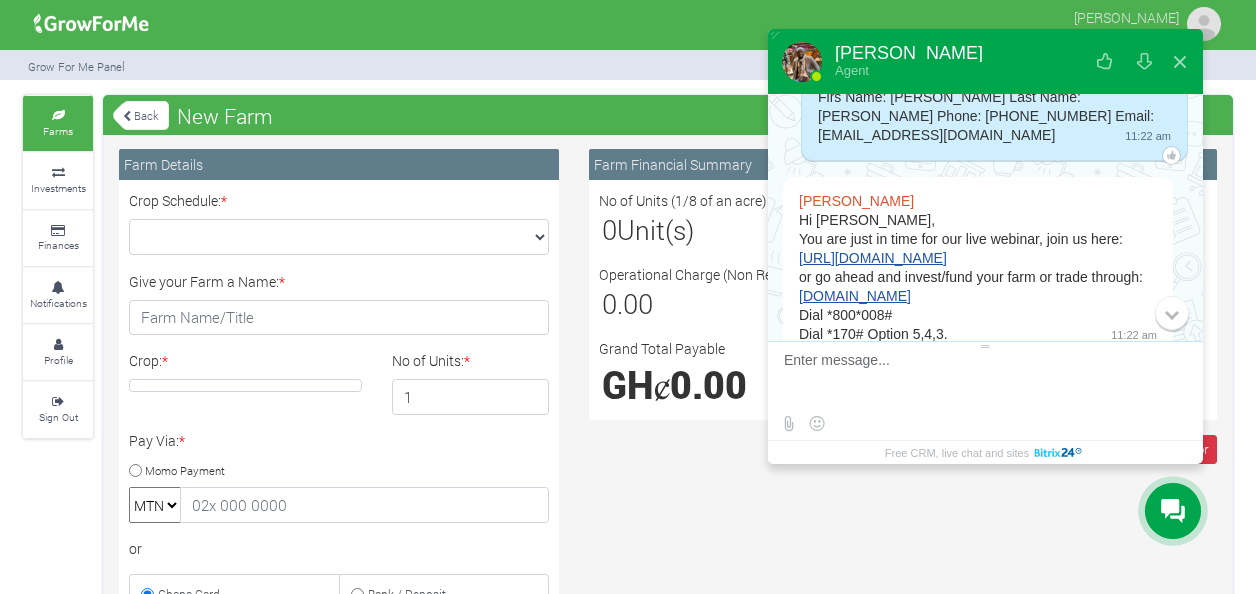 click at bounding box center [983, 379] 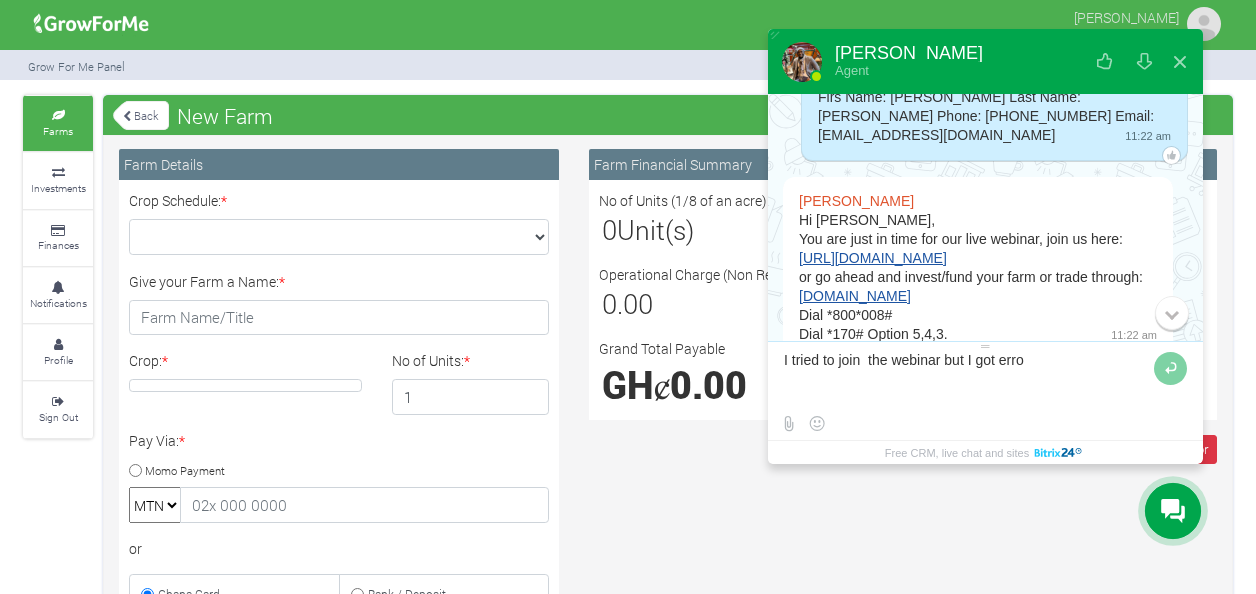 type on "I tried to join  the webinar but I got error message" 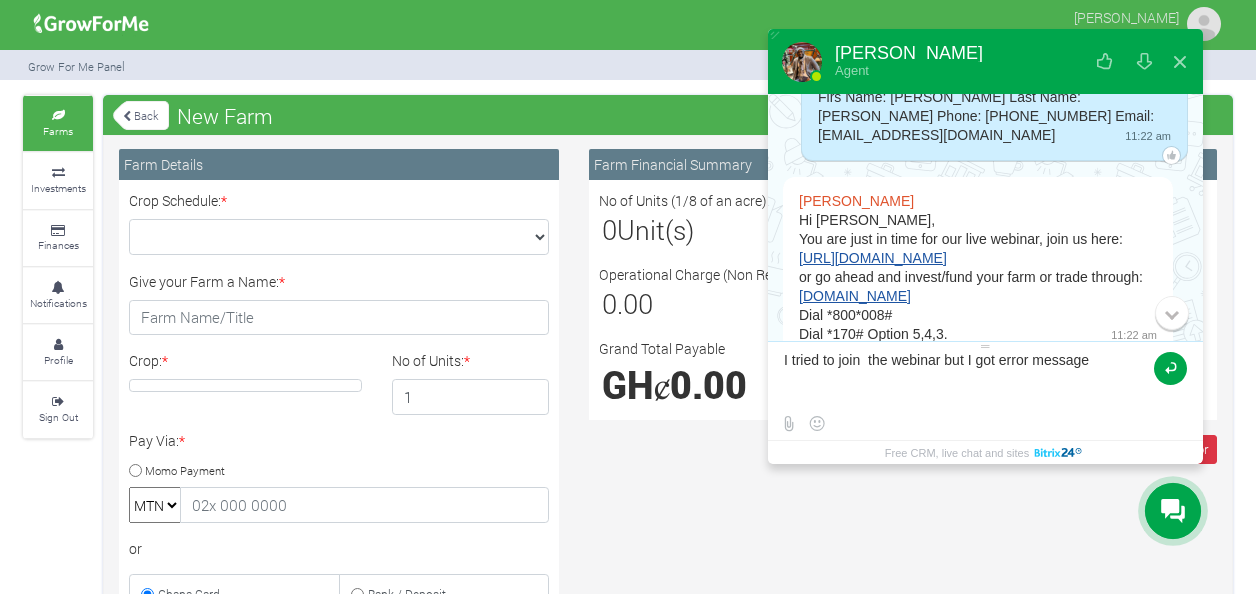 click at bounding box center [1170, 368] 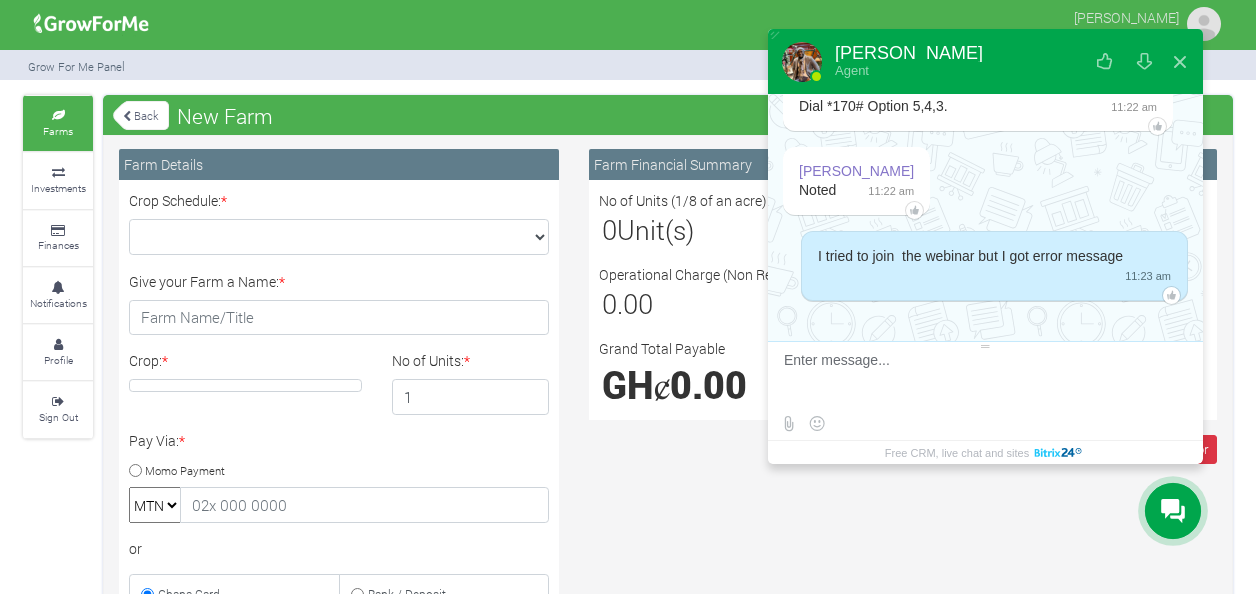 scroll, scrollTop: 1208, scrollLeft: 0, axis: vertical 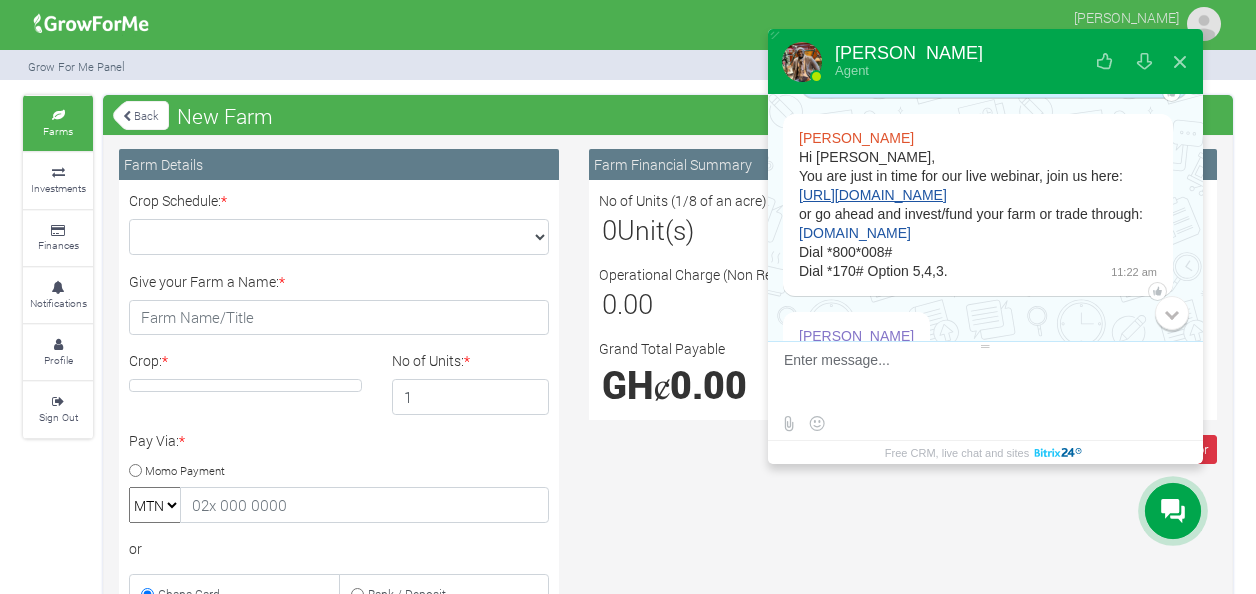 click on "www.growforme.com" at bounding box center (855, 233) 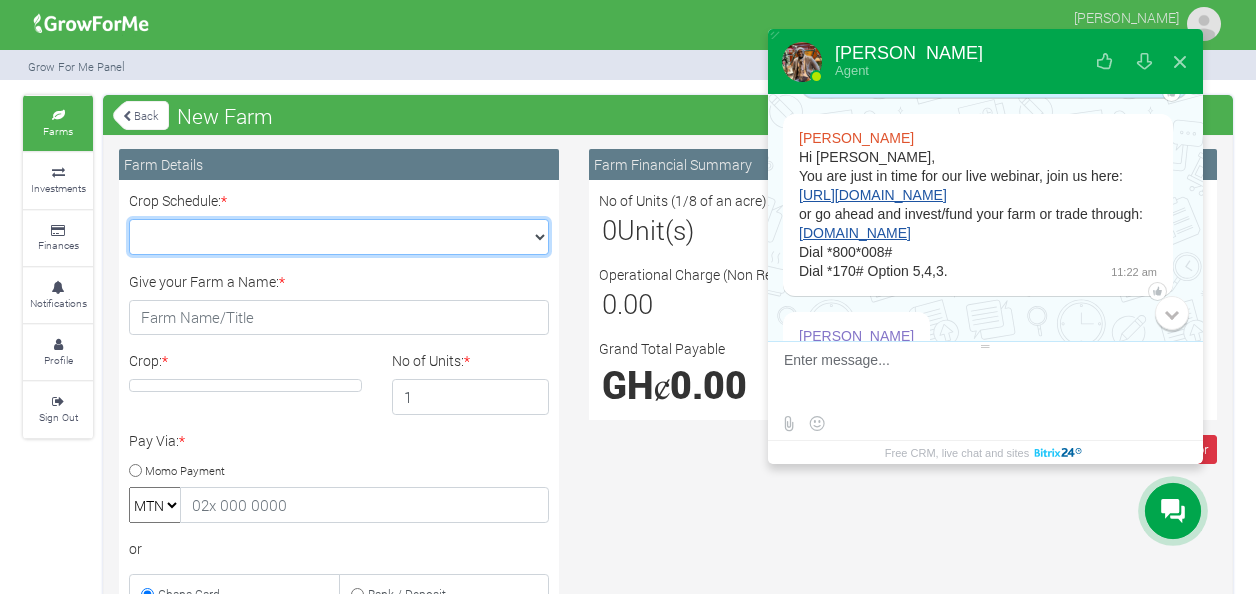 click on "Crop Schedule:  *" at bounding box center [339, 237] 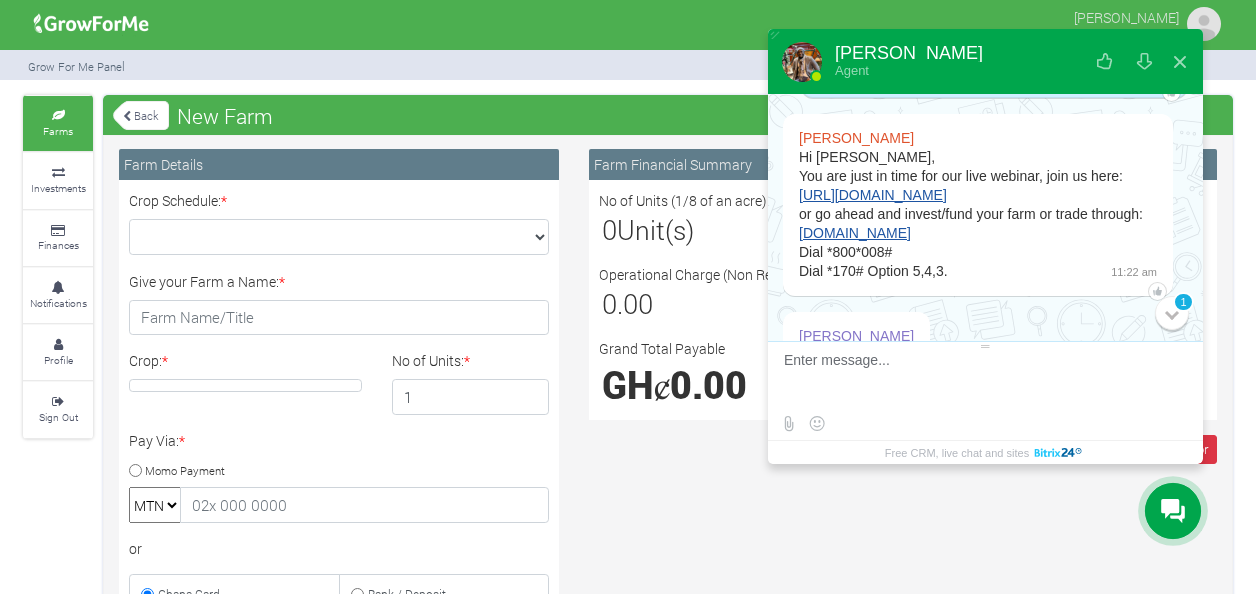 click on "Farm Details" at bounding box center (339, 164) 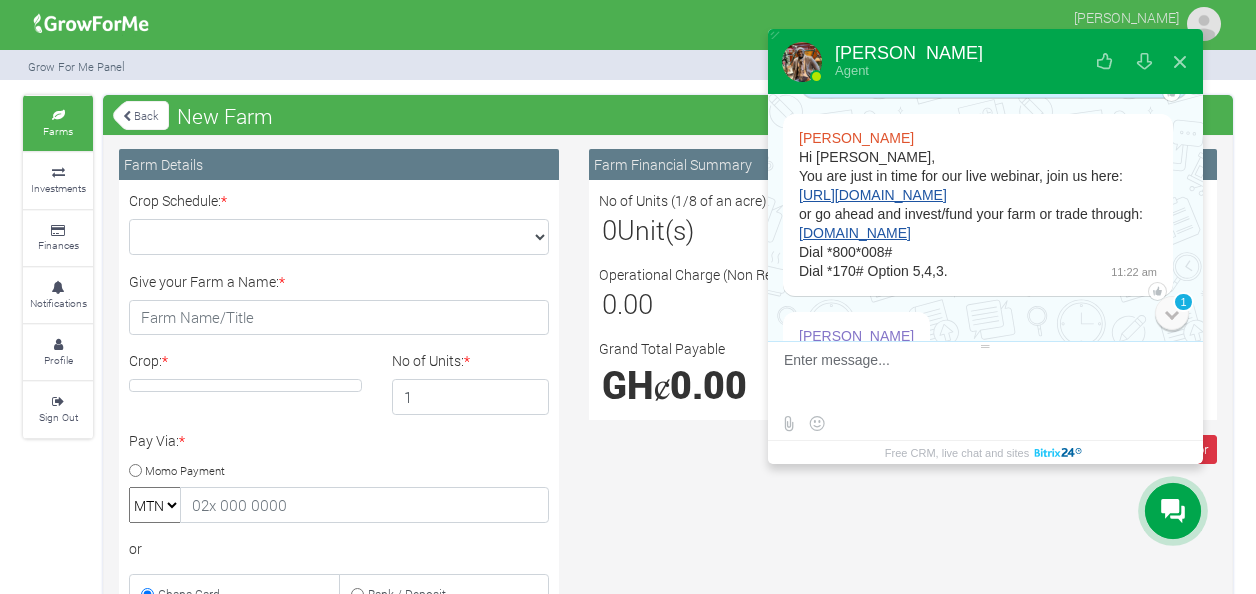 click on "1" at bounding box center [1172, 313] 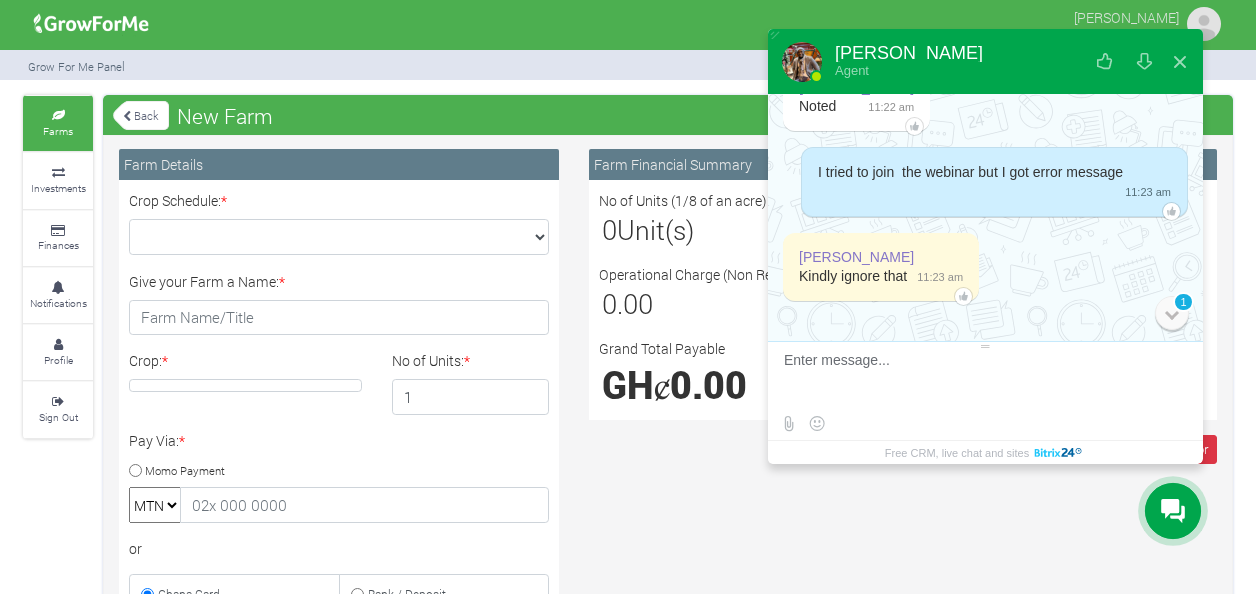 scroll, scrollTop: 1292, scrollLeft: 0, axis: vertical 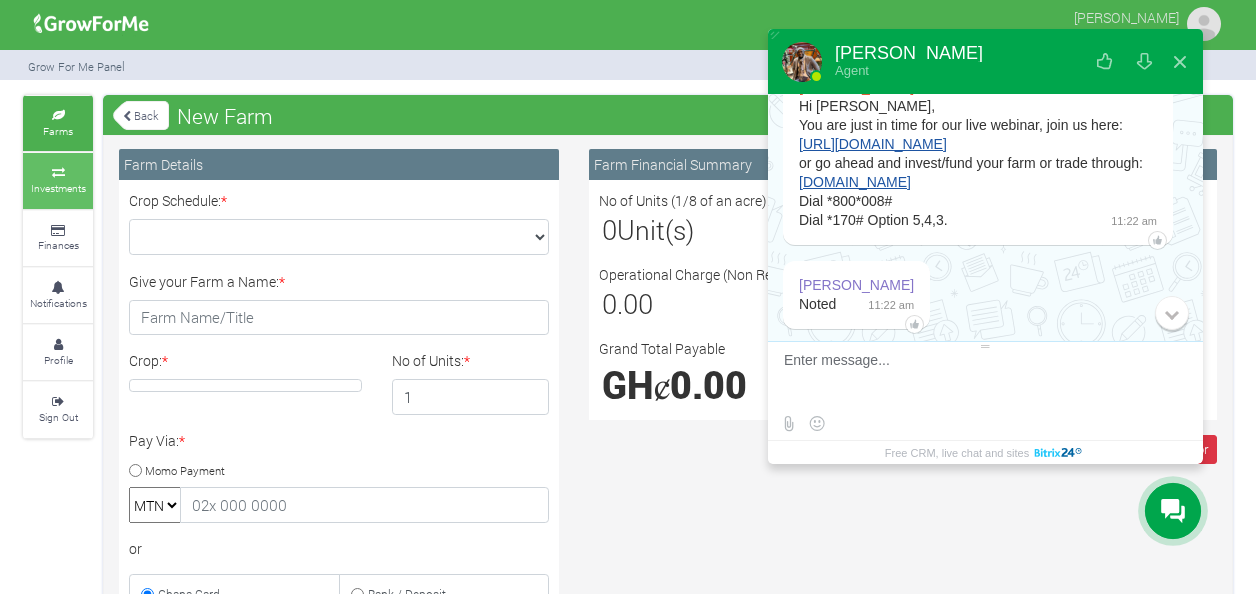 click on "Investments" at bounding box center (58, 188) 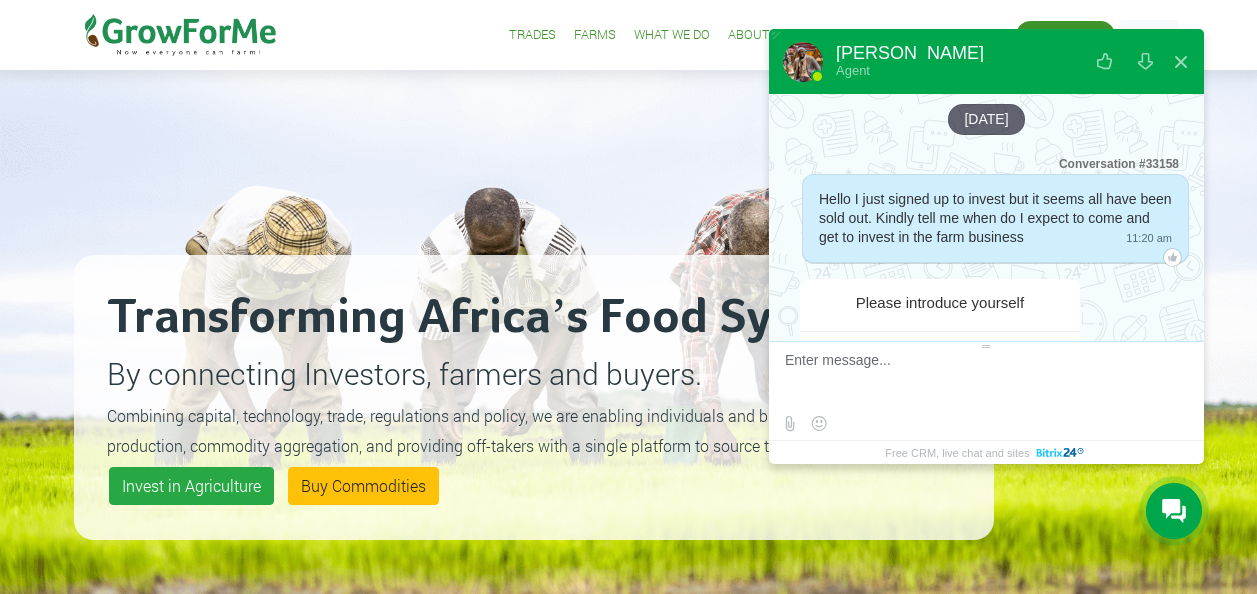 scroll, scrollTop: 0, scrollLeft: 0, axis: both 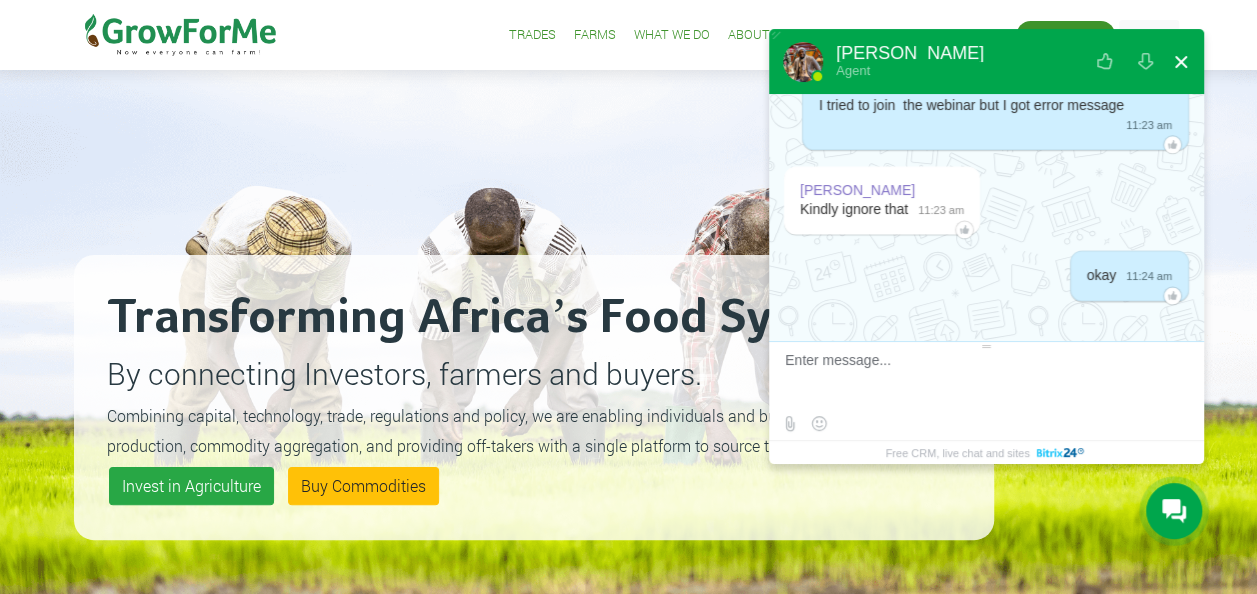 click at bounding box center [1181, 62] 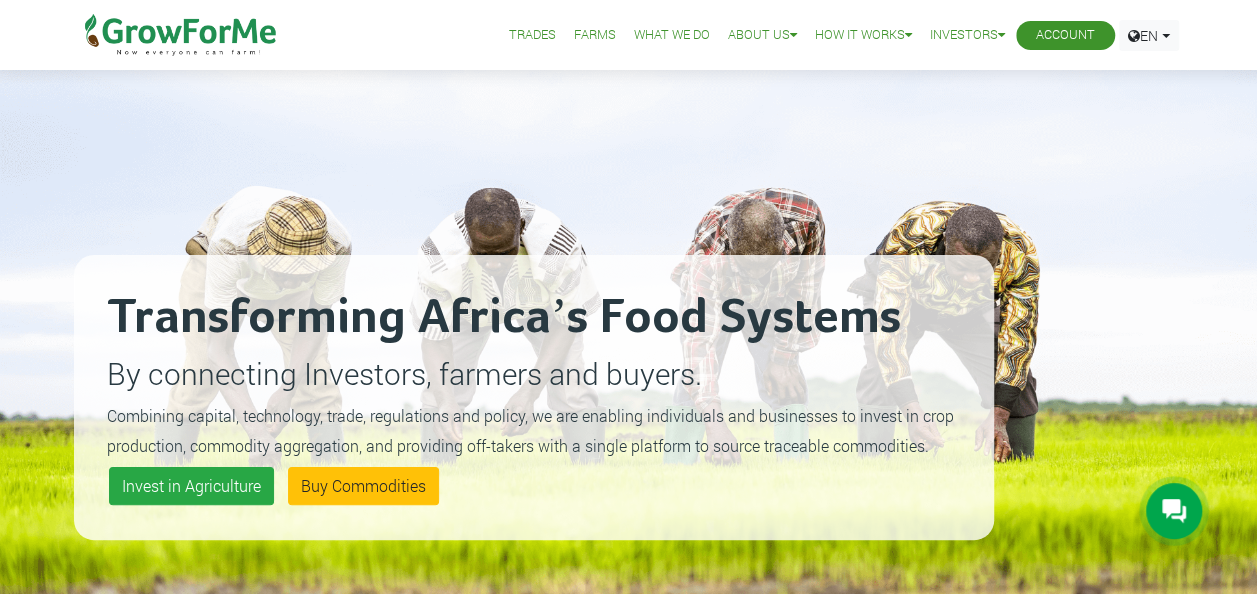 scroll, scrollTop: 914, scrollLeft: 0, axis: vertical 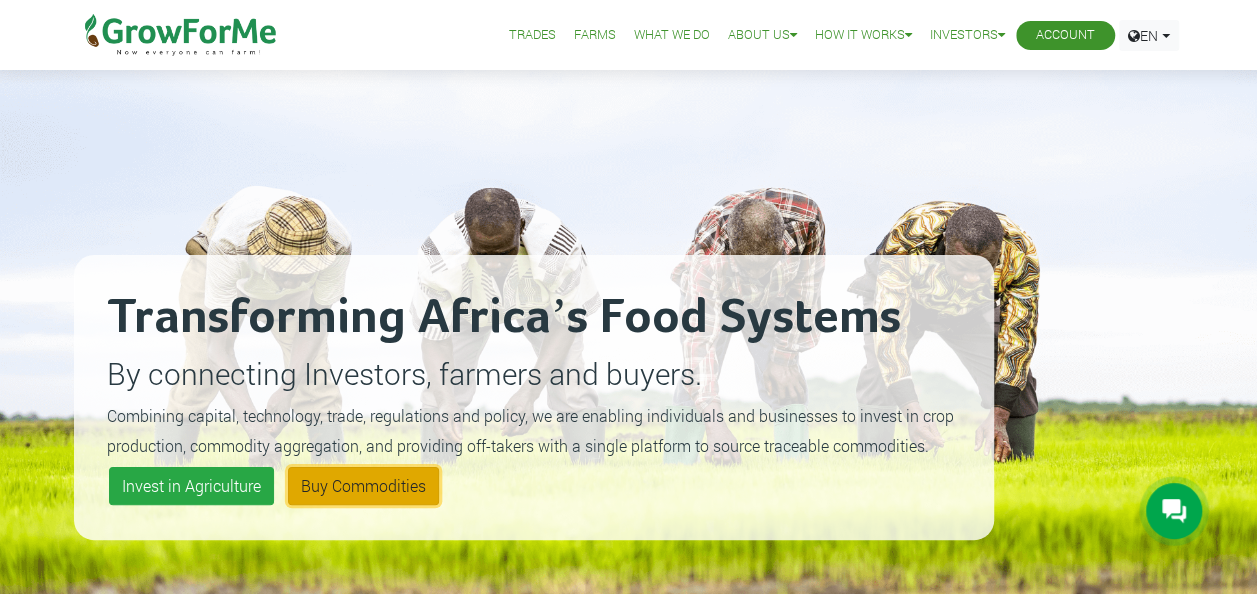 click on "Buy Commodities" at bounding box center (363, 486) 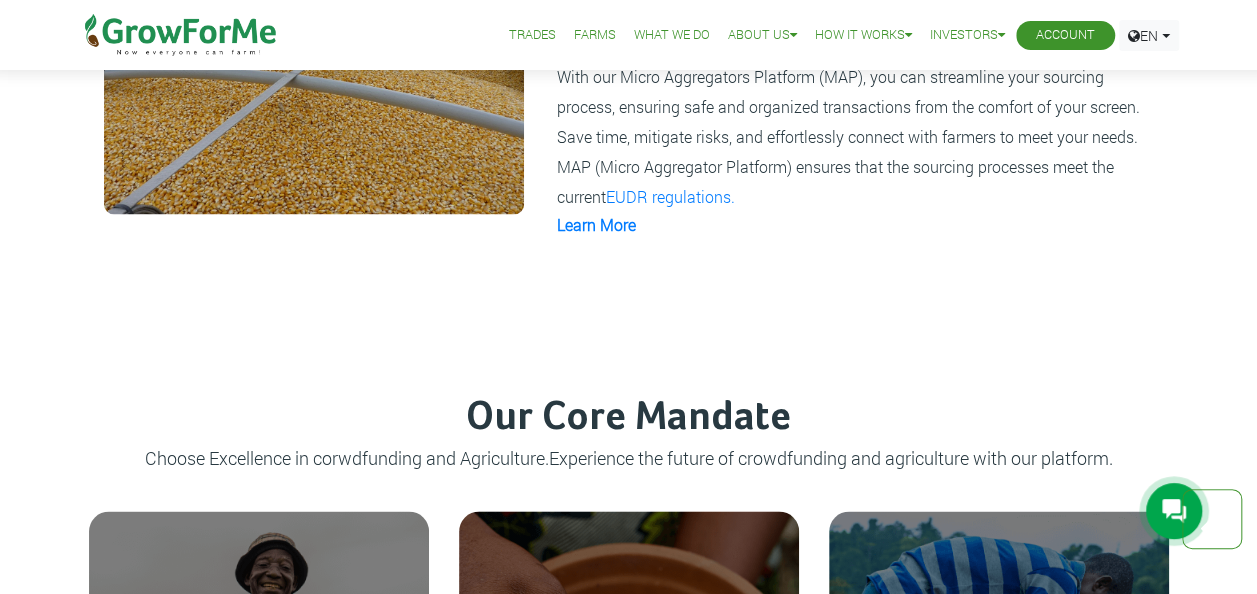 scroll, scrollTop: 1560, scrollLeft: 0, axis: vertical 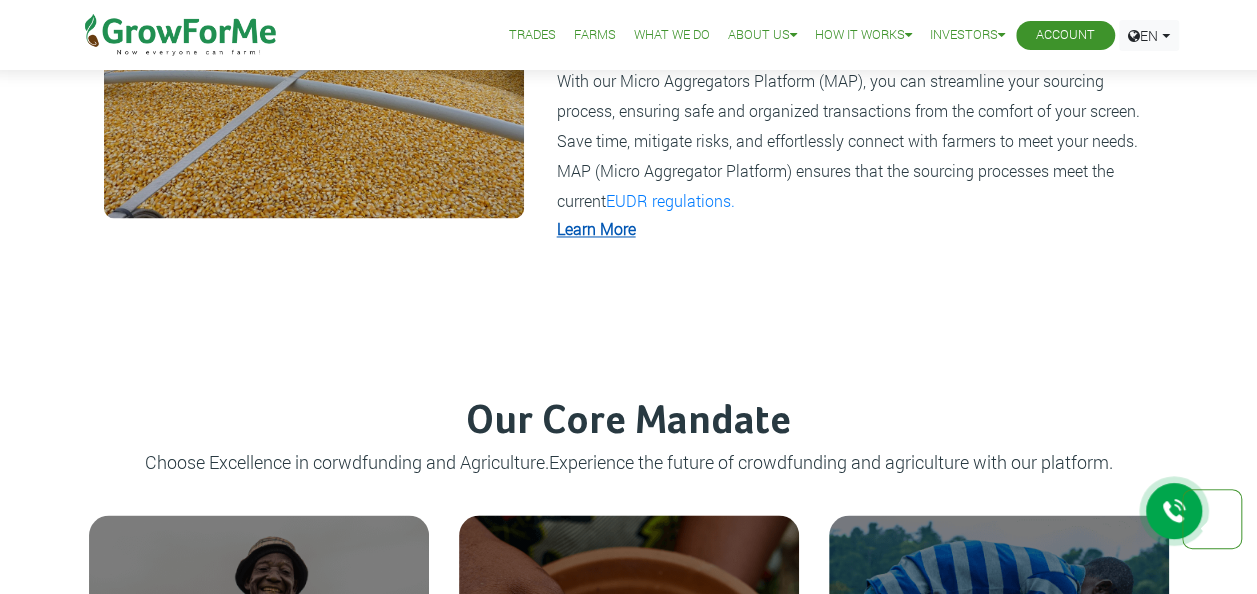 click on "Learn More" at bounding box center (596, 228) 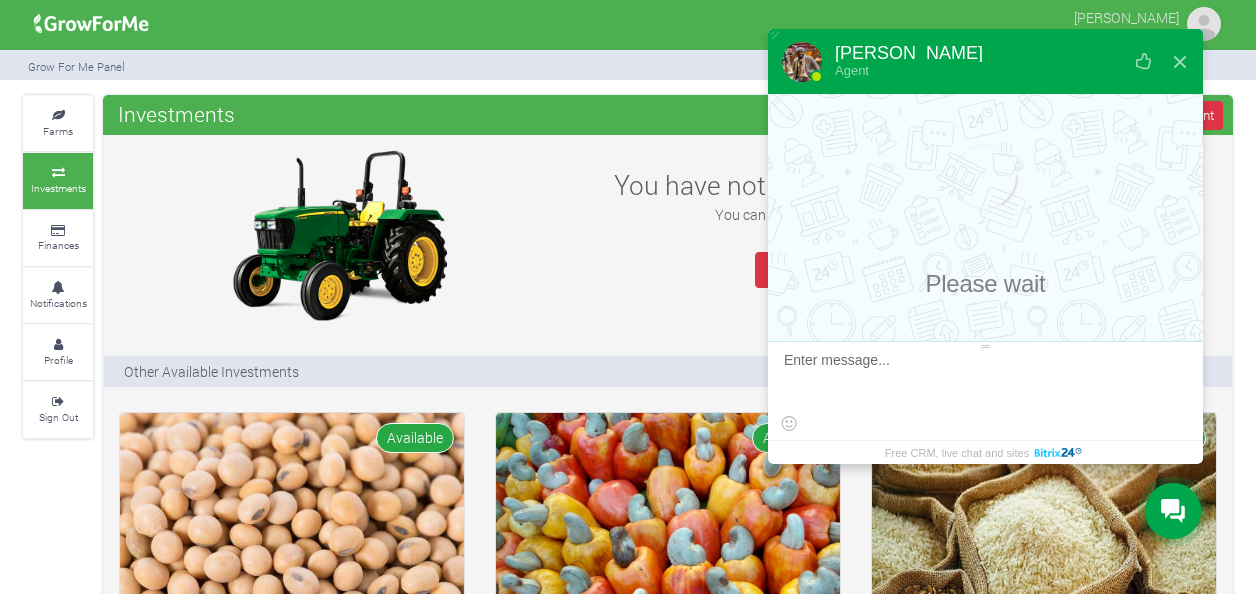 scroll, scrollTop: 0, scrollLeft: 0, axis: both 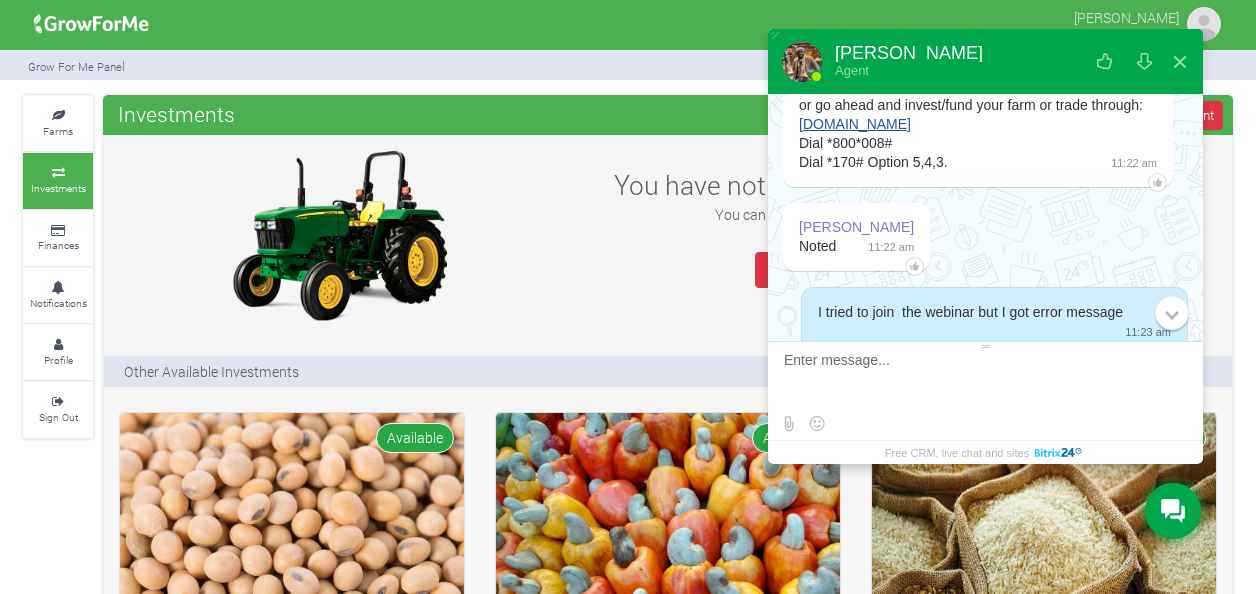 drag, startPoint x: 1191, startPoint y: 286, endPoint x: 1187, endPoint y: 329, distance: 43.185646 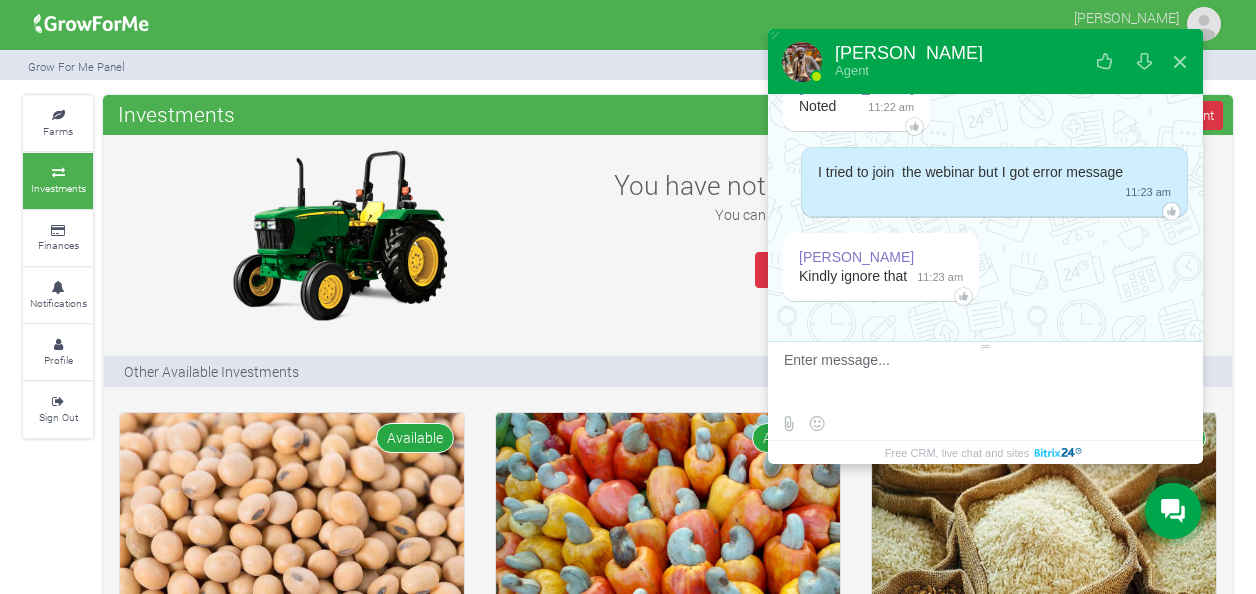 scroll, scrollTop: 1292, scrollLeft: 0, axis: vertical 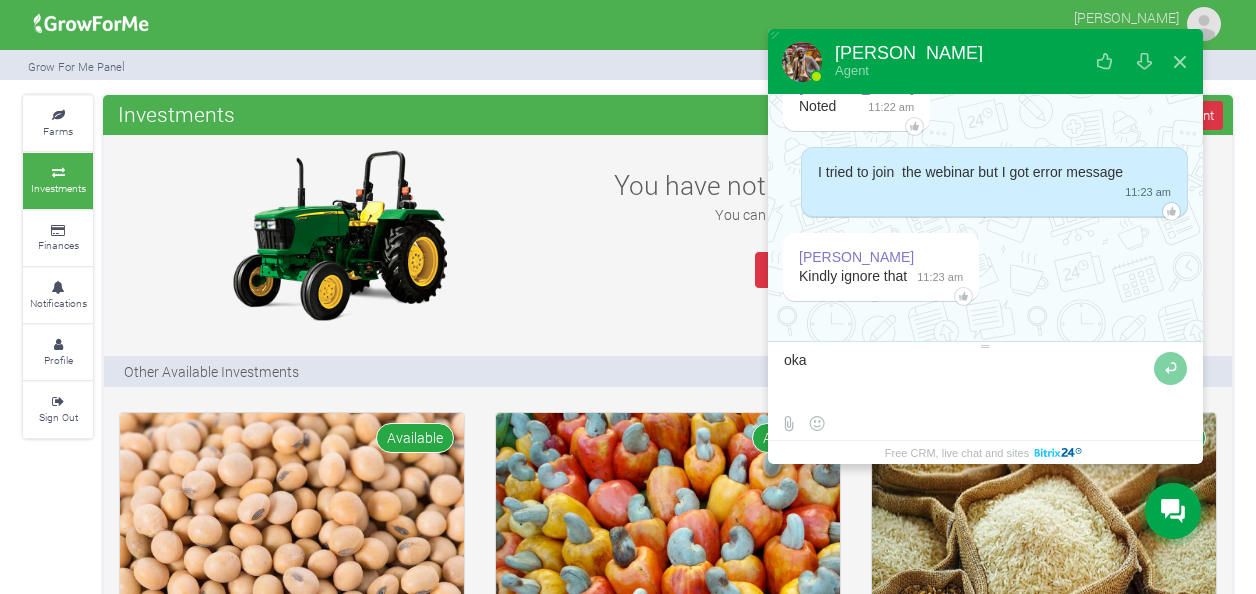 type on "okay" 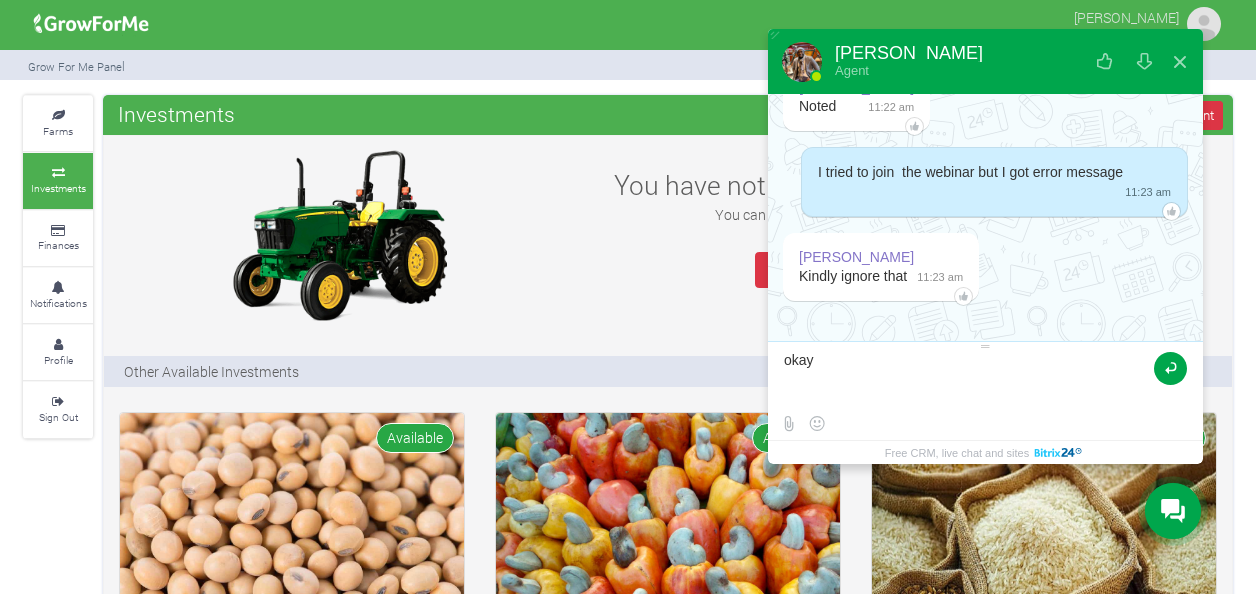 click at bounding box center (1170, 368) 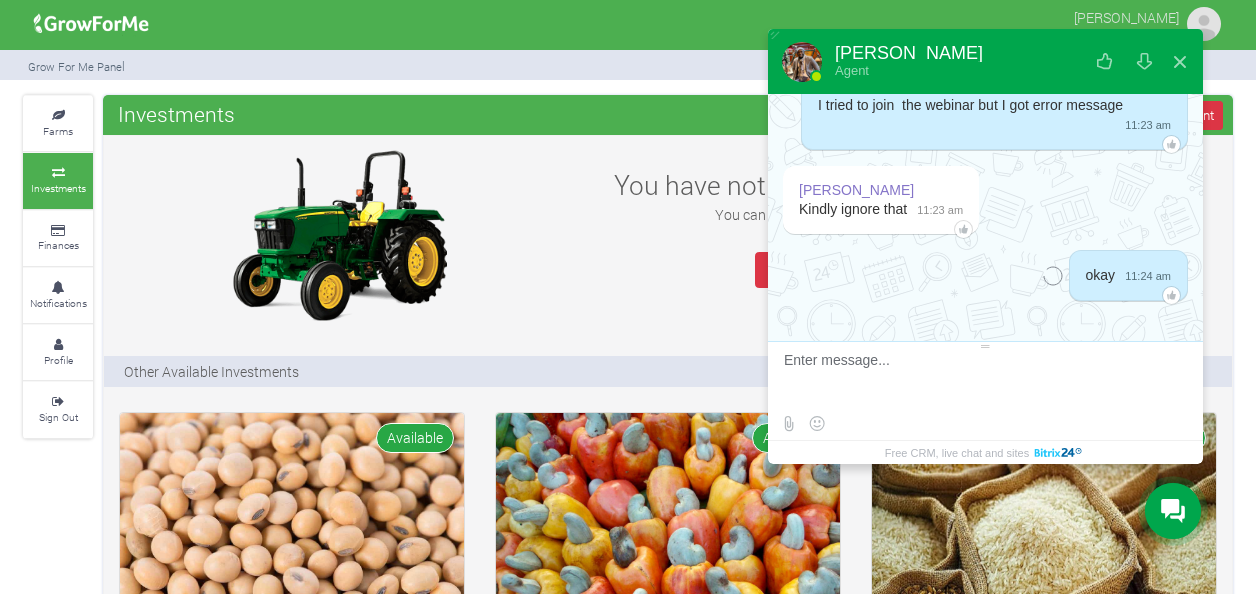 scroll, scrollTop: 1359, scrollLeft: 0, axis: vertical 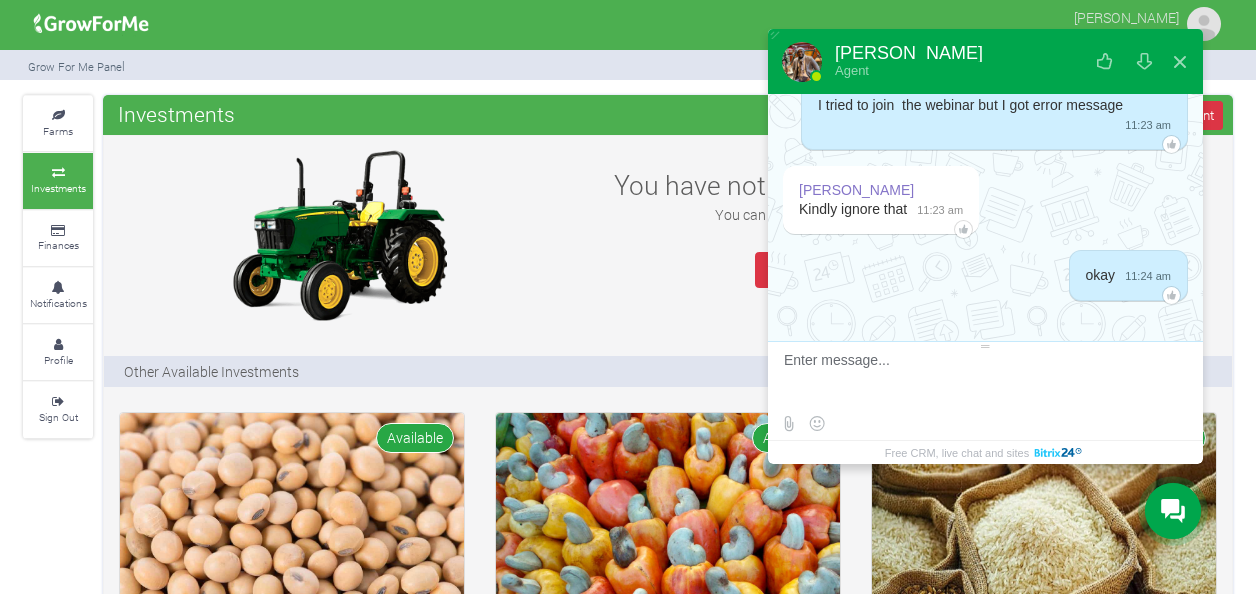 click on "New Trade" at bounding box center (809, 270) 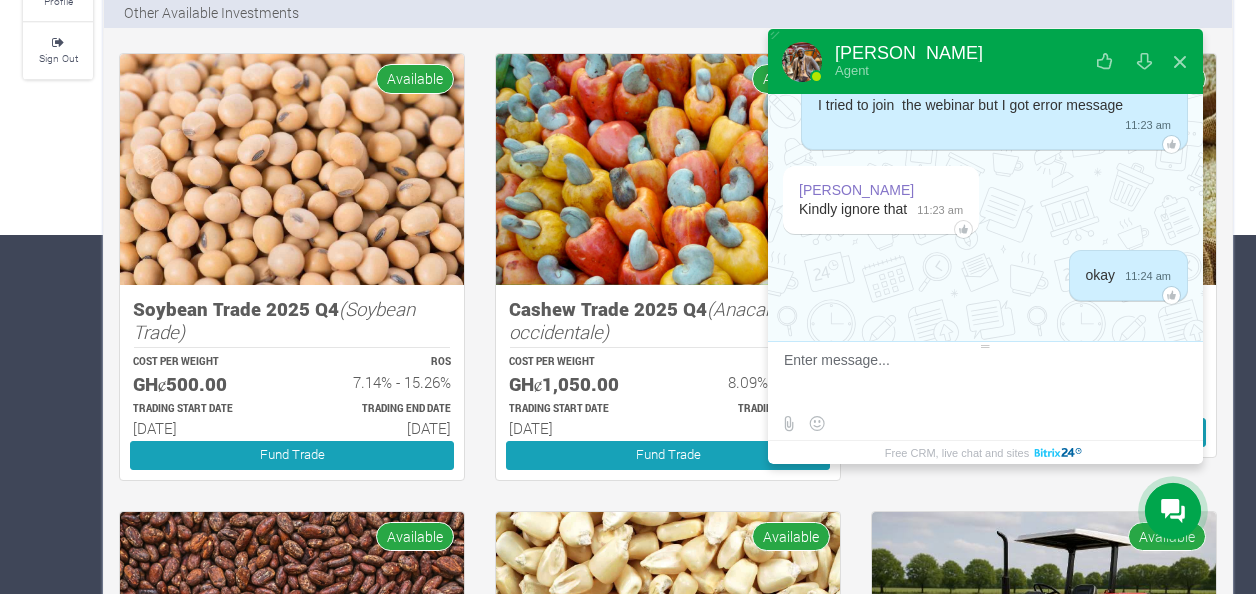 scroll, scrollTop: 360, scrollLeft: 0, axis: vertical 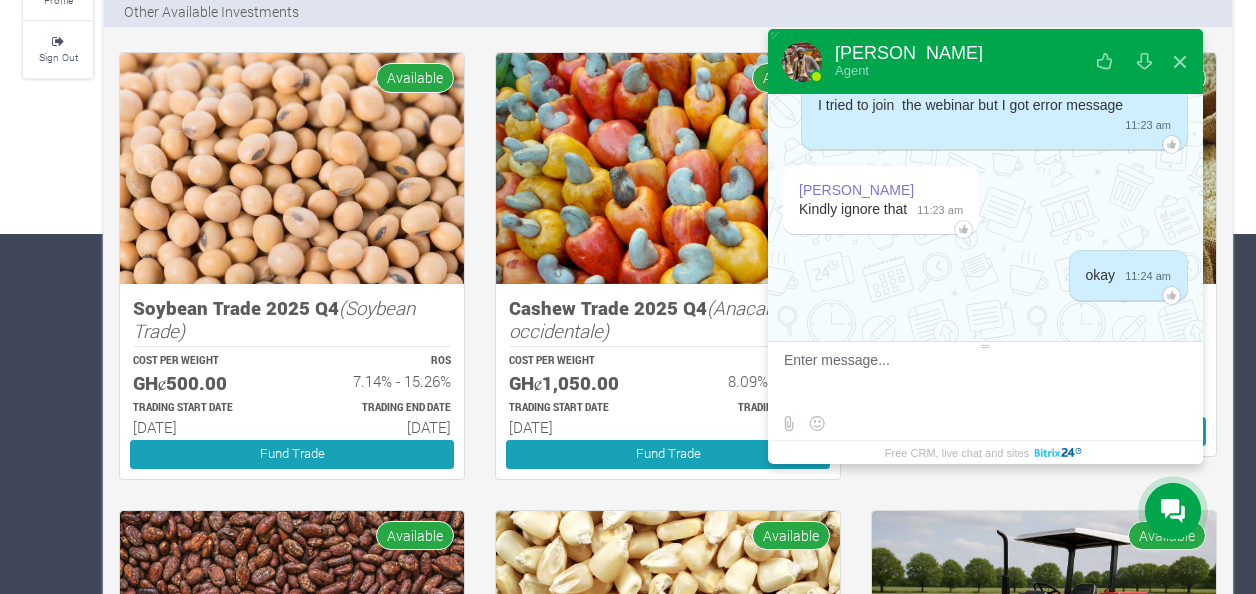 click on "Soybean Trade 2025 Q4  (Soybean Trade)
COST PER WEIGHT
GHȼ500.00
ROS
7.14% - 15.26%
TRADING START DATE
01st Oct 2025
Fund Trade" at bounding box center [292, 381] 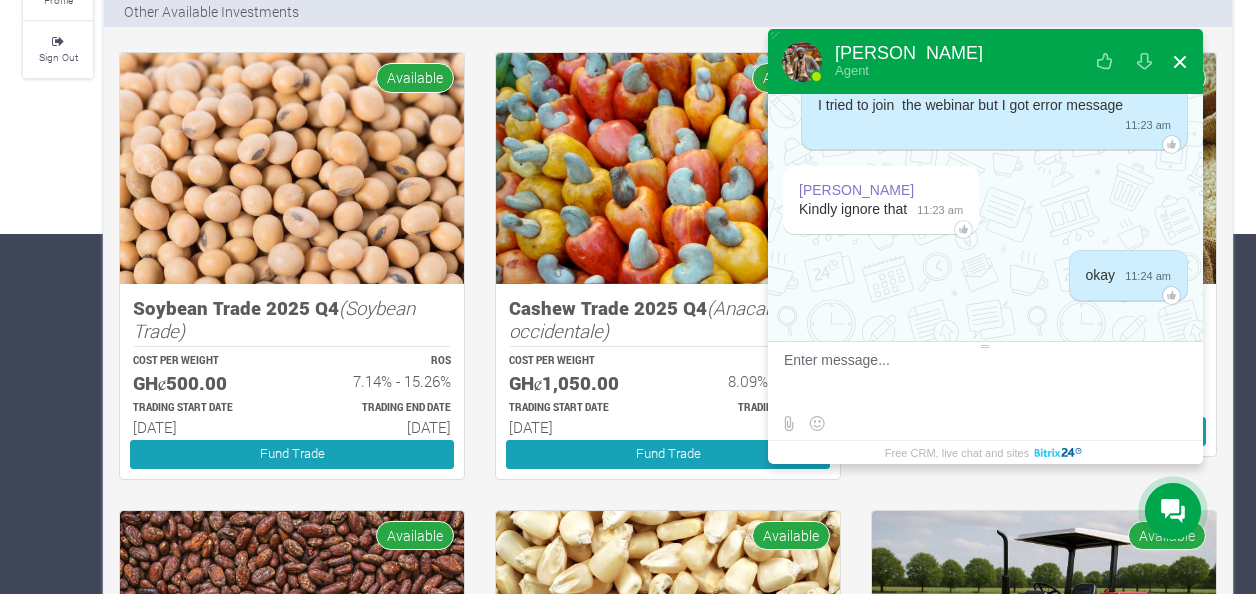 click at bounding box center (1180, 62) 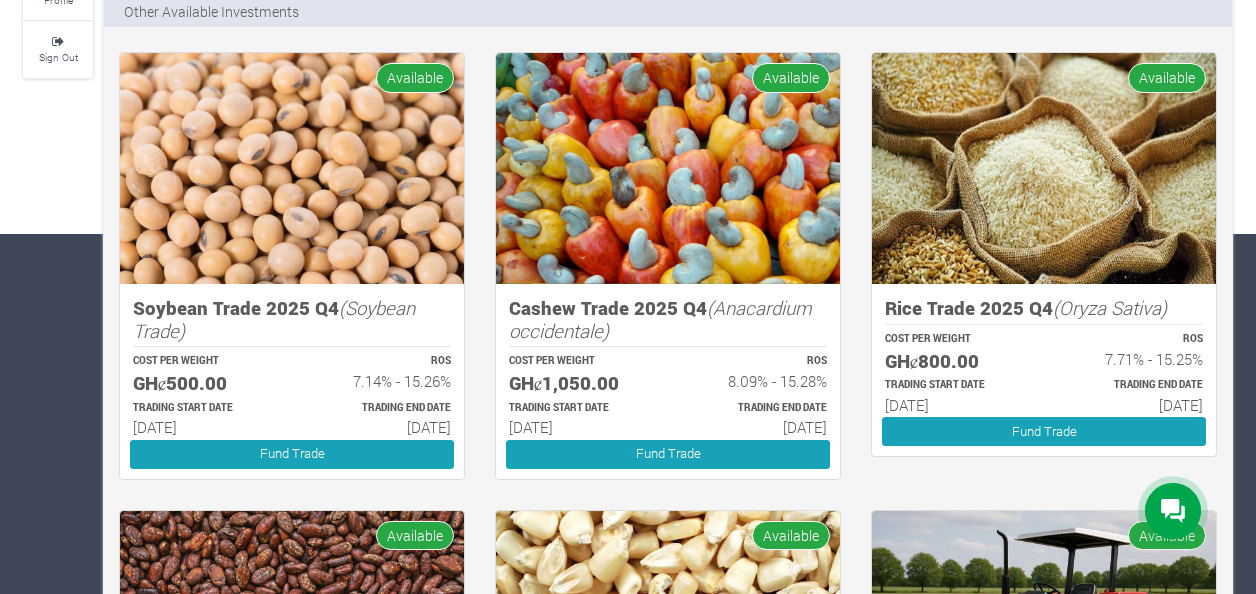 scroll, scrollTop: 914, scrollLeft: 0, axis: vertical 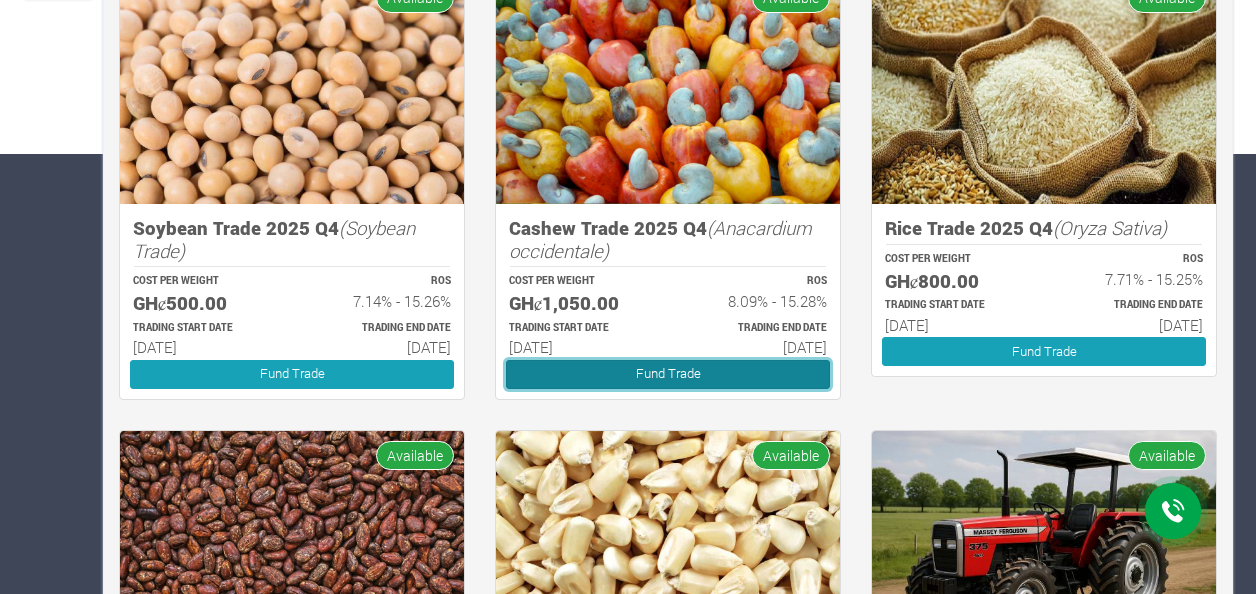 click on "Fund Trade" at bounding box center [668, 374] 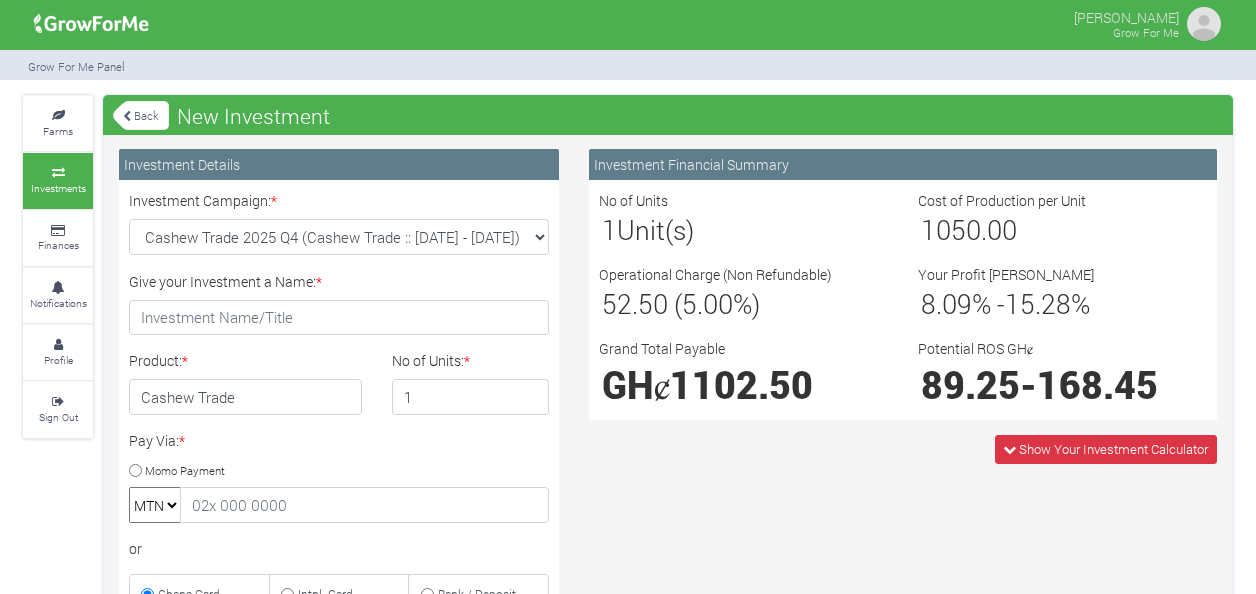 scroll, scrollTop: 0, scrollLeft: 0, axis: both 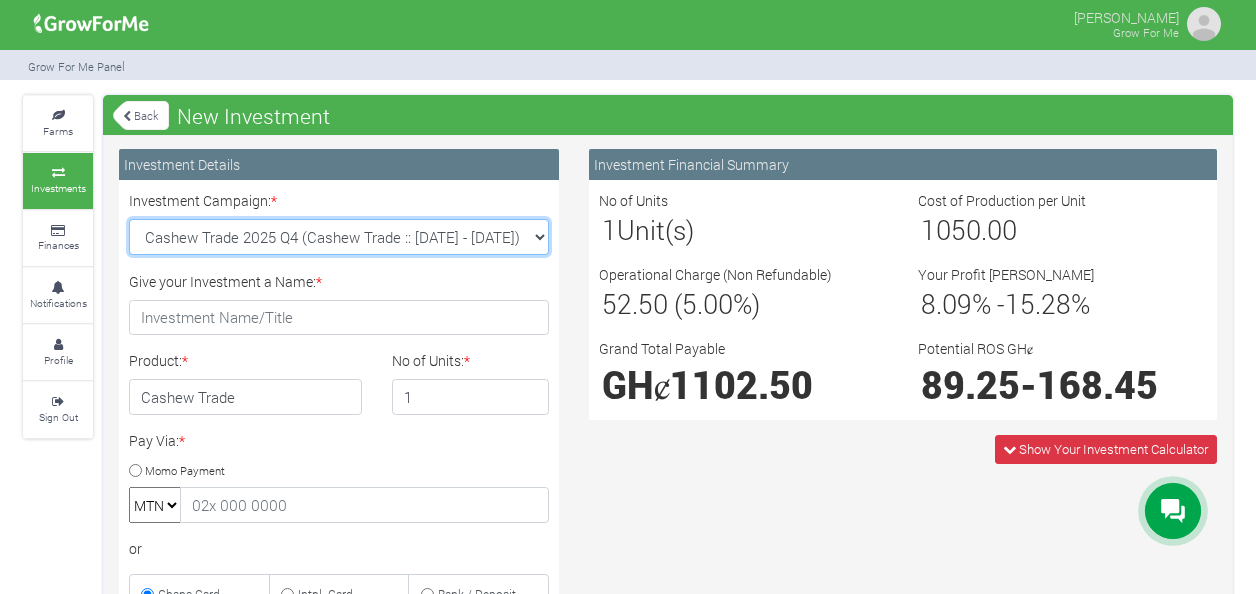 click on "Cashew Trade 2025 Q4 (Cashew Trade :: [DATE] - [DATE])
Maize Trade 2025 Q4 (Maize Trade :: [DATE] - [DATE])
Soybean Trade 2025 Q4 (Soybean Trade :: [DATE] - [DATE])
Machinery Fund (10 Yrs) (Machinery :: [DATE] - [DATE]) Rice Trade 2025 Q4 (Rice Trade :: [DATE] - [DATE])" at bounding box center (339, 237) 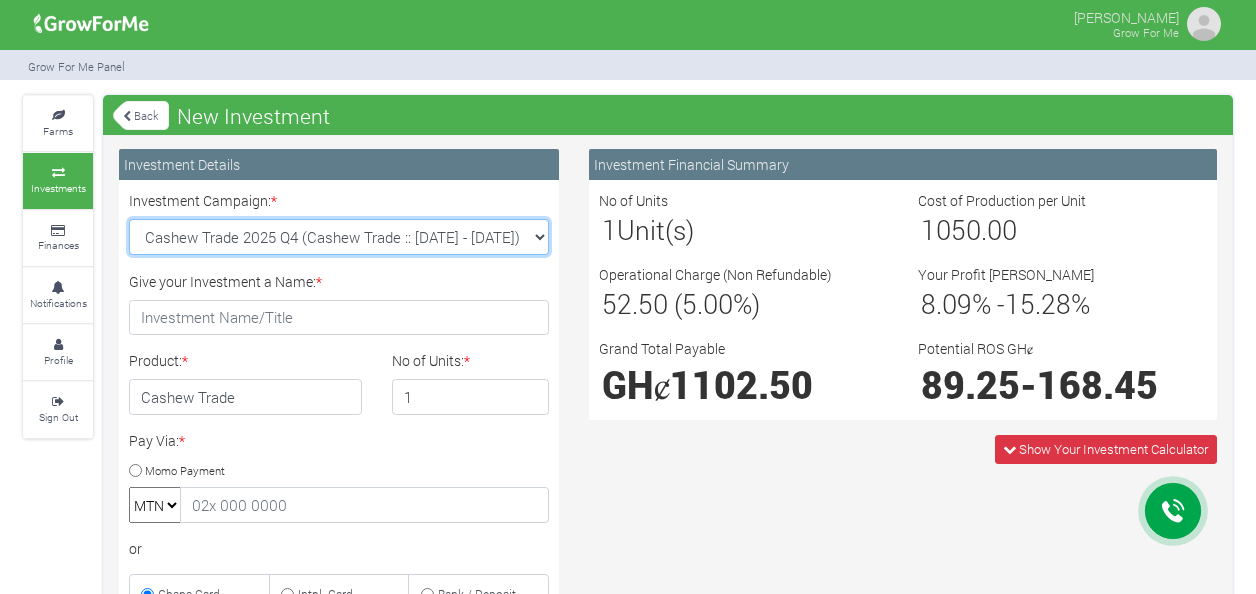 click on "Cashew Trade 2025 Q4 (Cashew Trade :: [DATE] - [DATE])
Maize Trade 2025 Q4 (Maize Trade :: [DATE] - [DATE])
Soybean Trade 2025 Q4 (Soybean Trade :: [DATE] - [DATE])
Machinery Fund (10 Yrs) (Machinery :: [DATE] - [DATE]) Rice Trade 2025 Q4 (Rice Trade :: [DATE] - [DATE])" at bounding box center (339, 237) 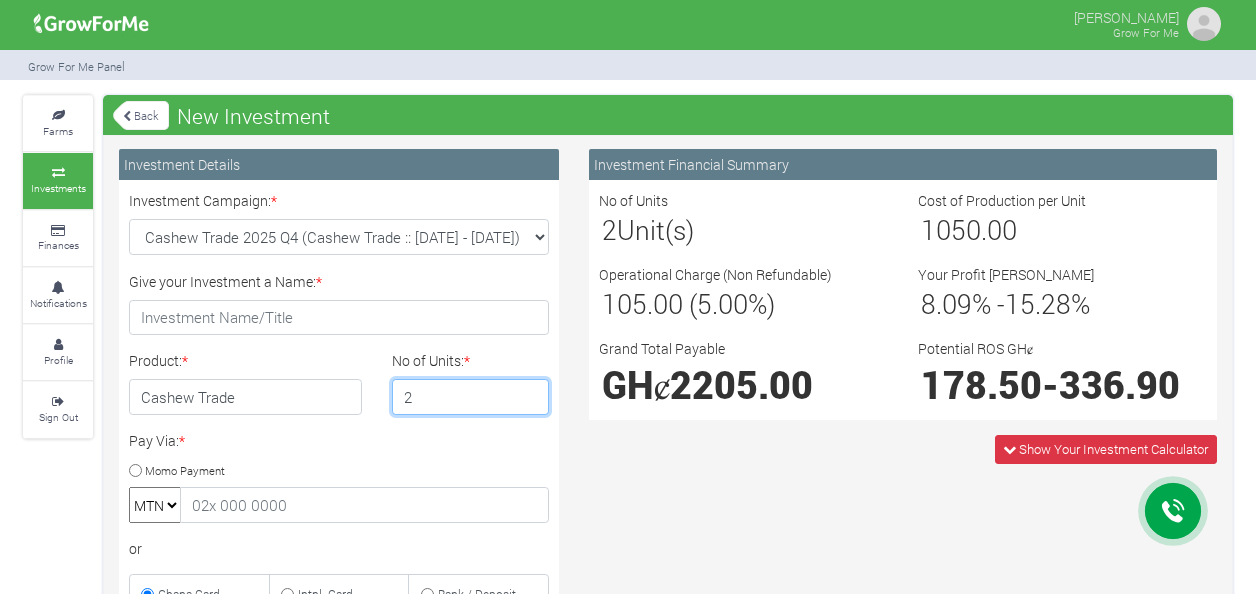 click on "2" at bounding box center (471, 397) 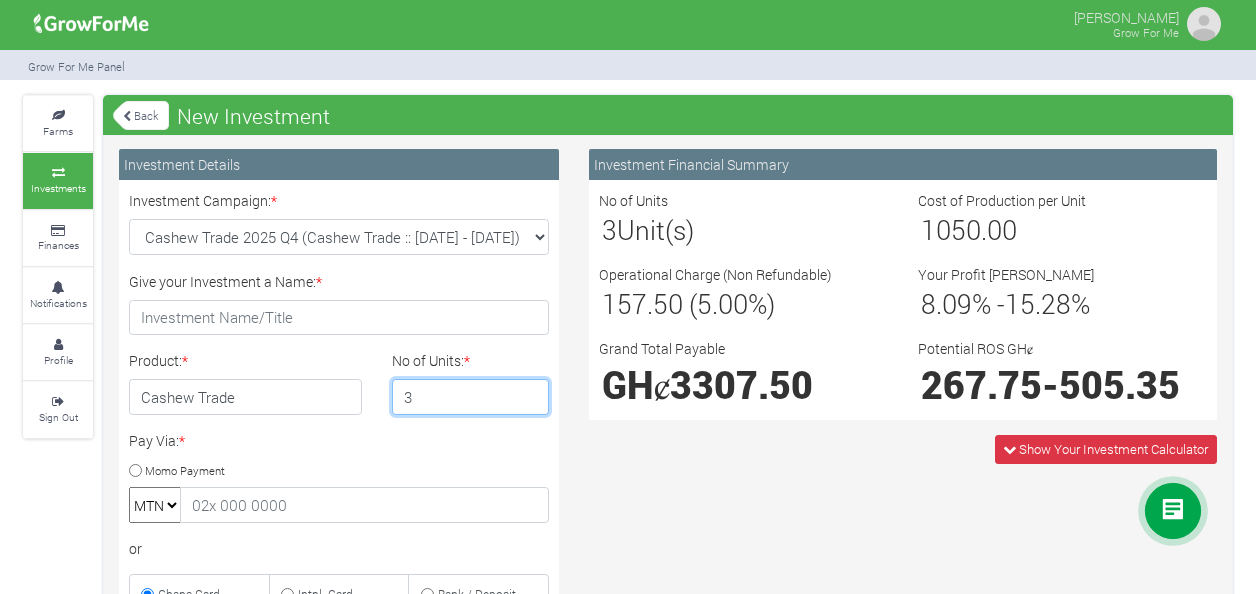 click on "3" at bounding box center [471, 397] 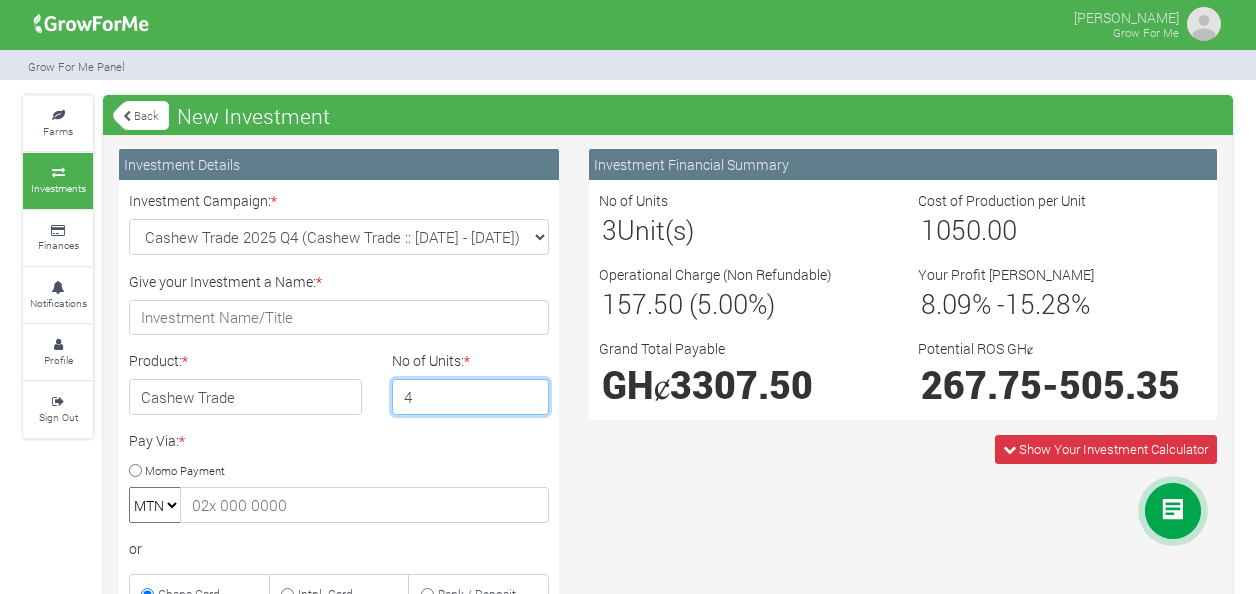 click on "4" at bounding box center [471, 397] 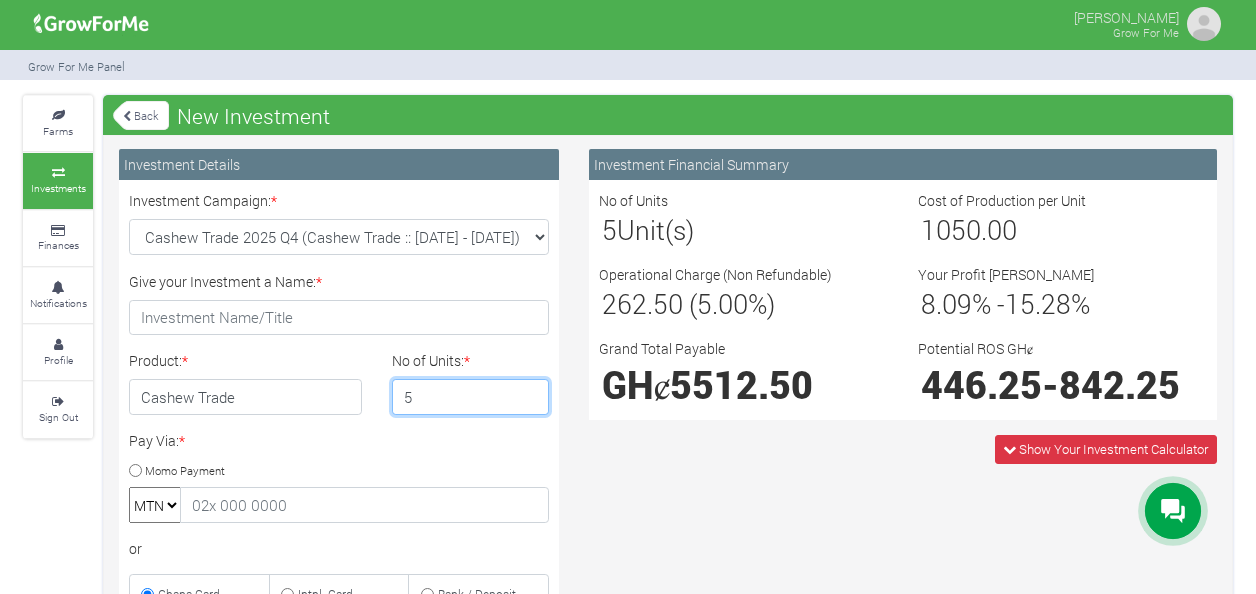 click on "5" at bounding box center [471, 397] 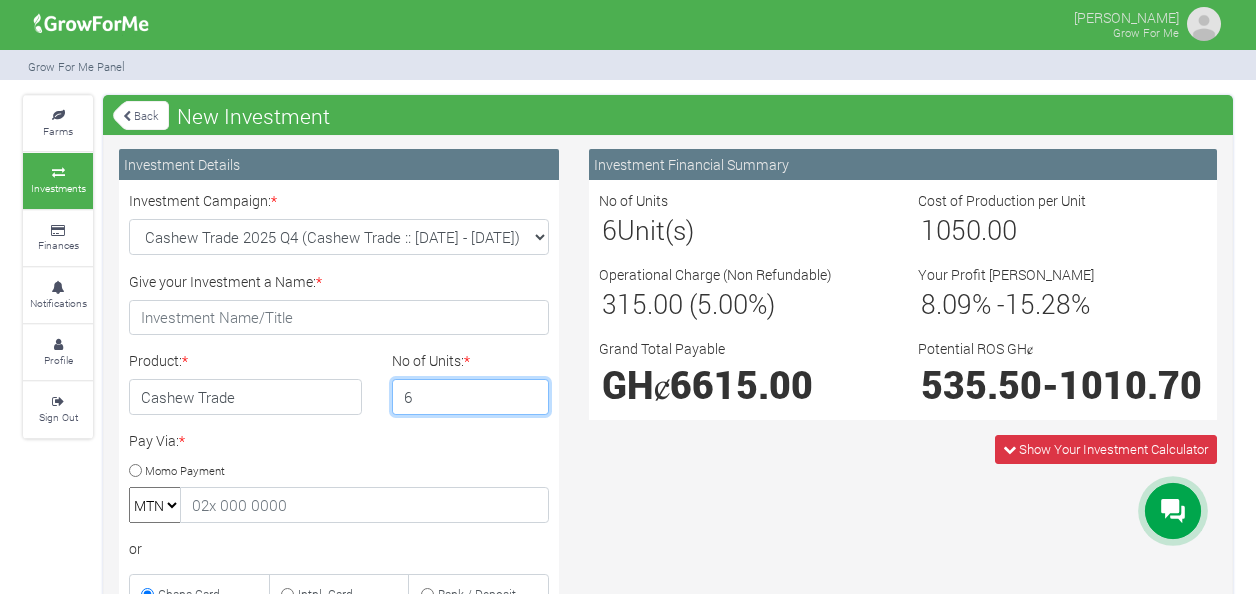 click on "6" at bounding box center (471, 397) 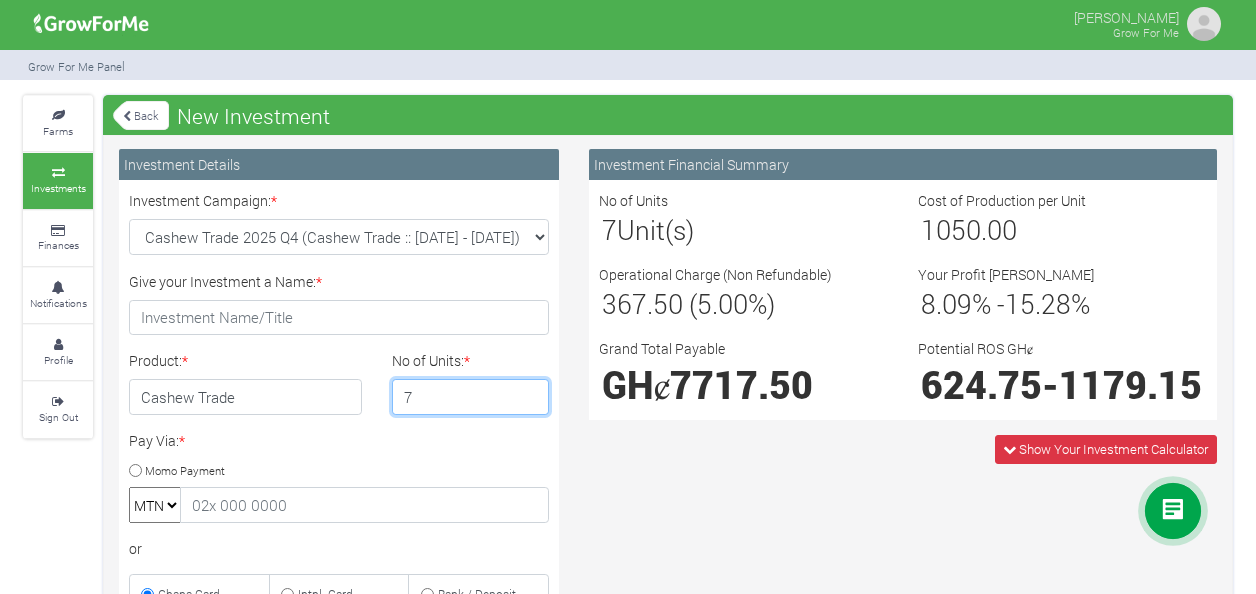 click on "7" at bounding box center (471, 397) 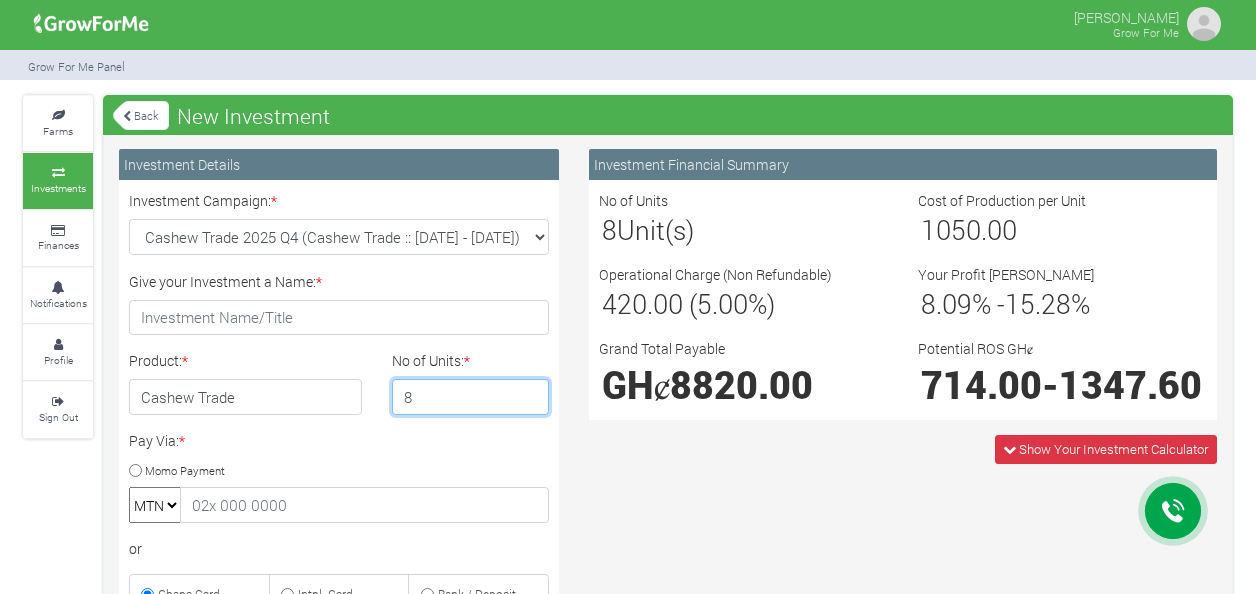 click on "8" at bounding box center [471, 397] 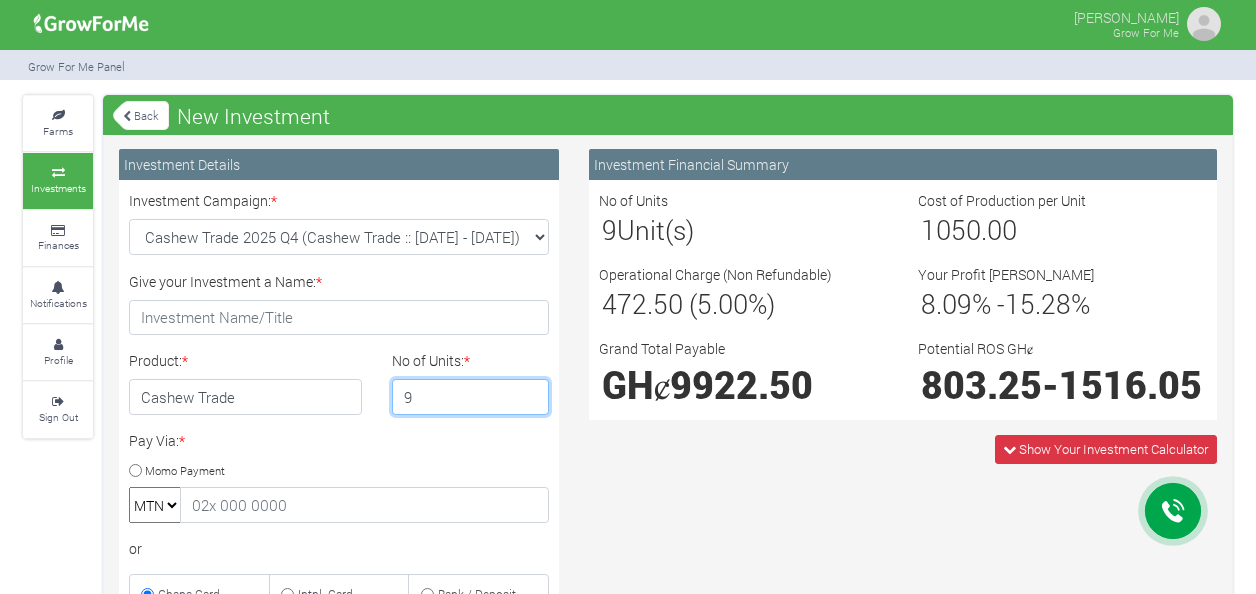 click on "9" at bounding box center (471, 397) 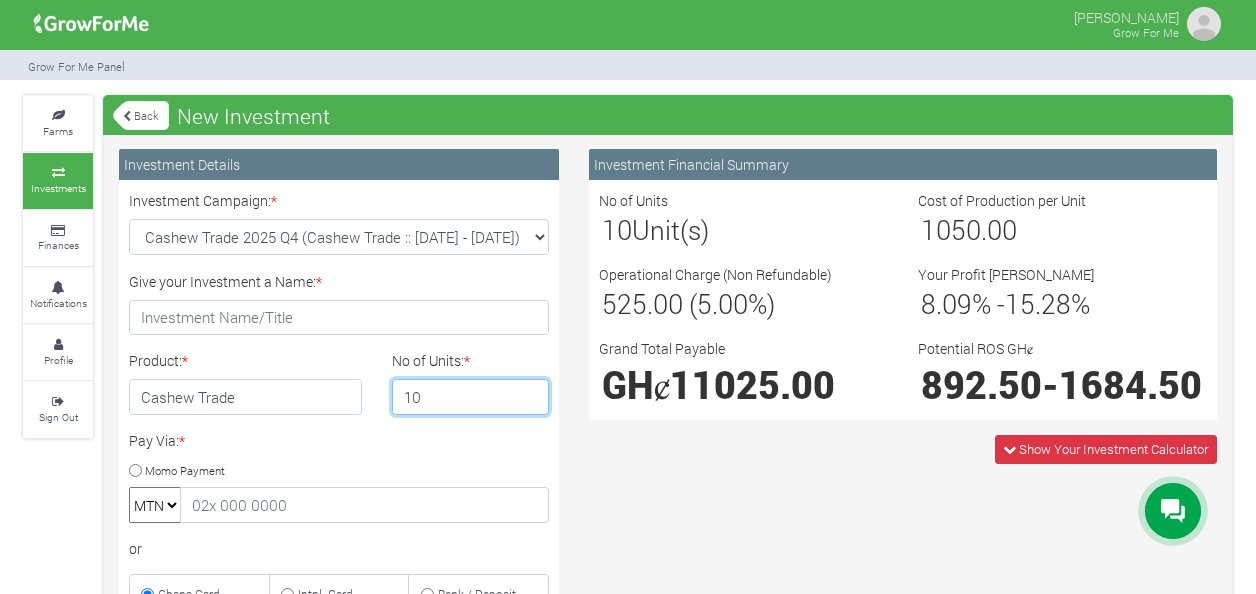 click on "10" at bounding box center (471, 397) 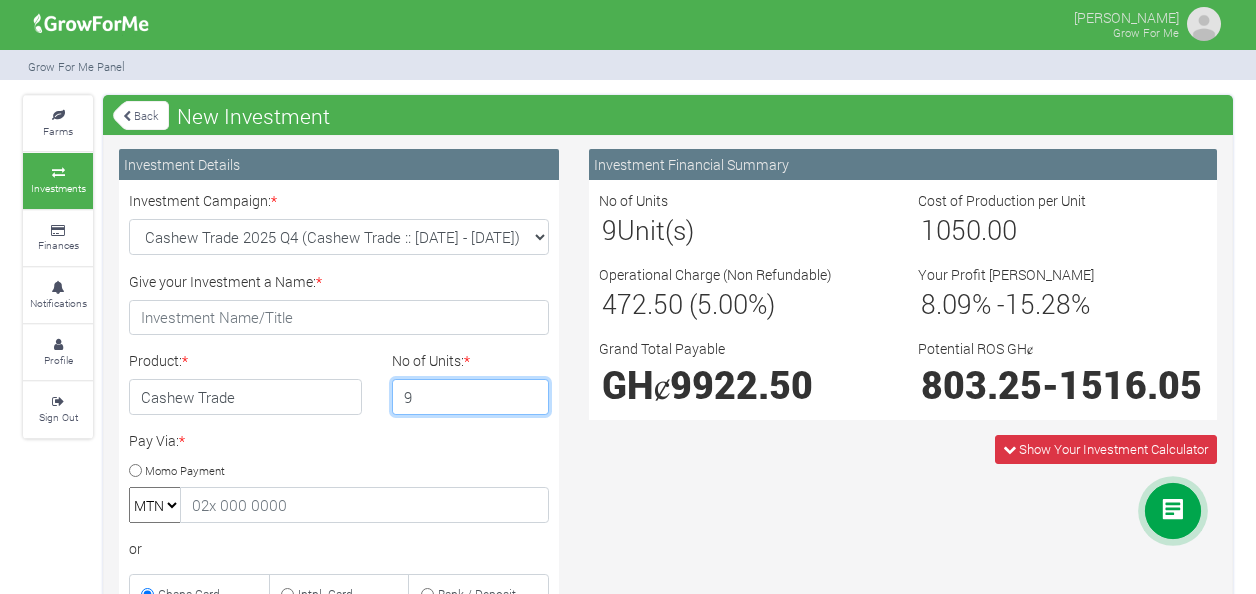 click on "9" at bounding box center (471, 397) 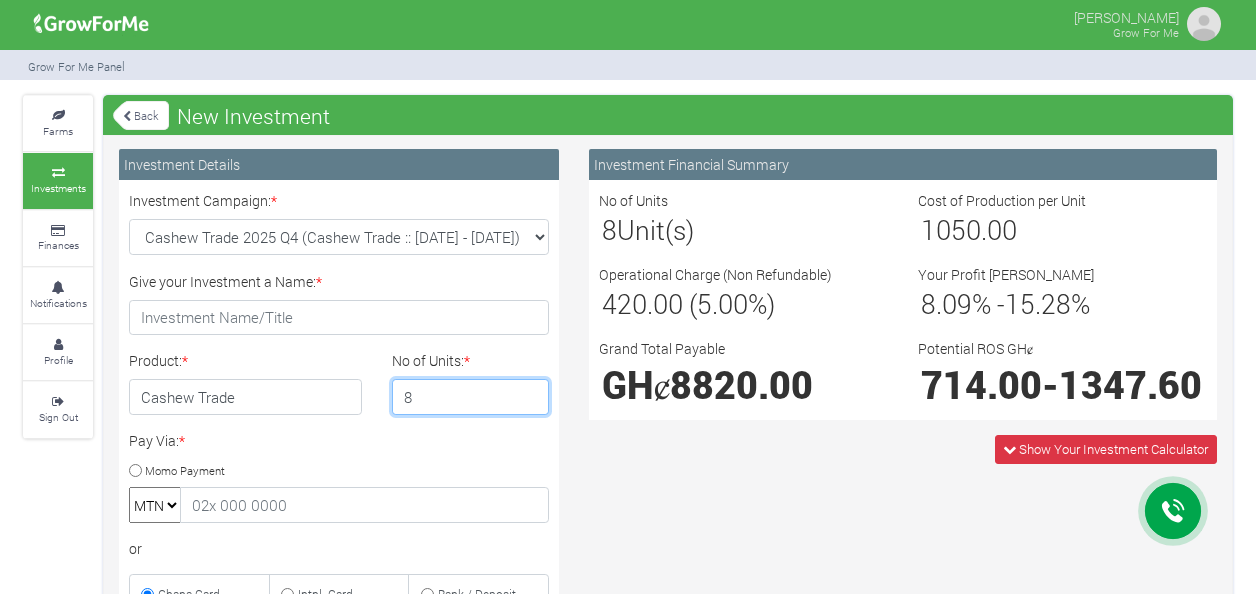 click on "8" at bounding box center (471, 397) 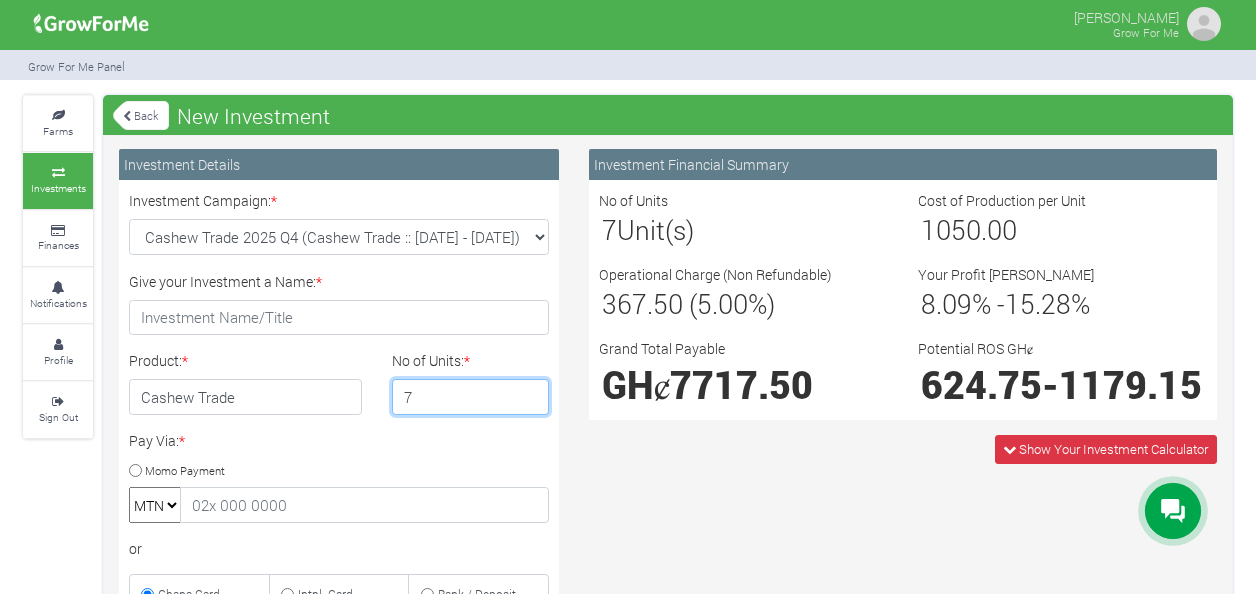 click on "7" at bounding box center (471, 397) 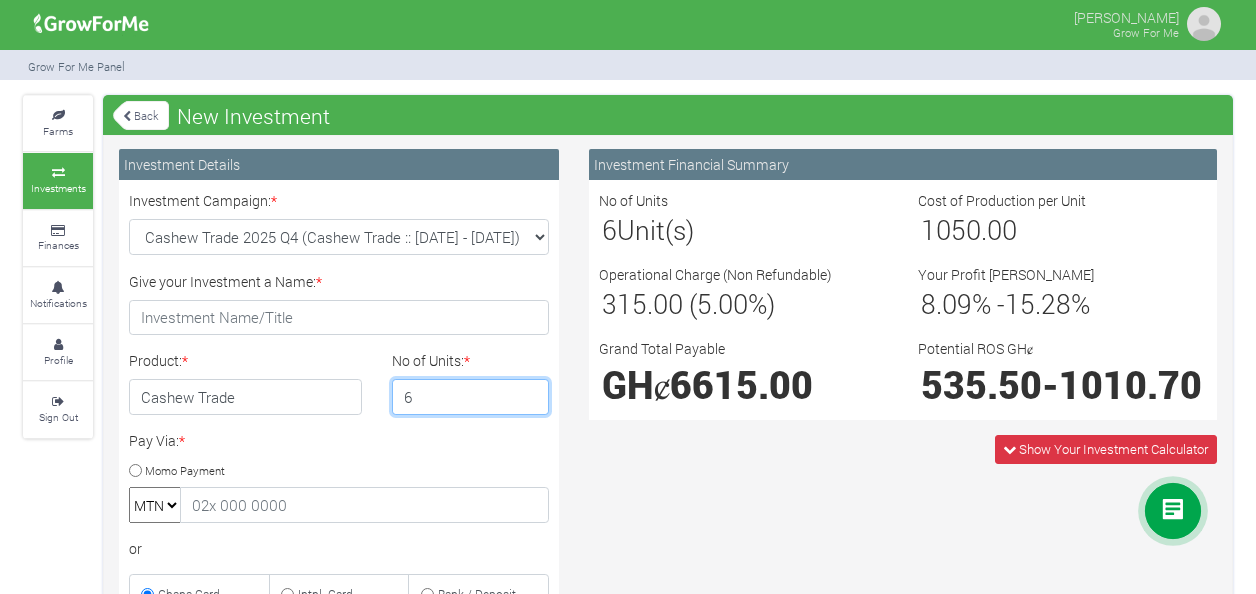click on "6" at bounding box center (471, 397) 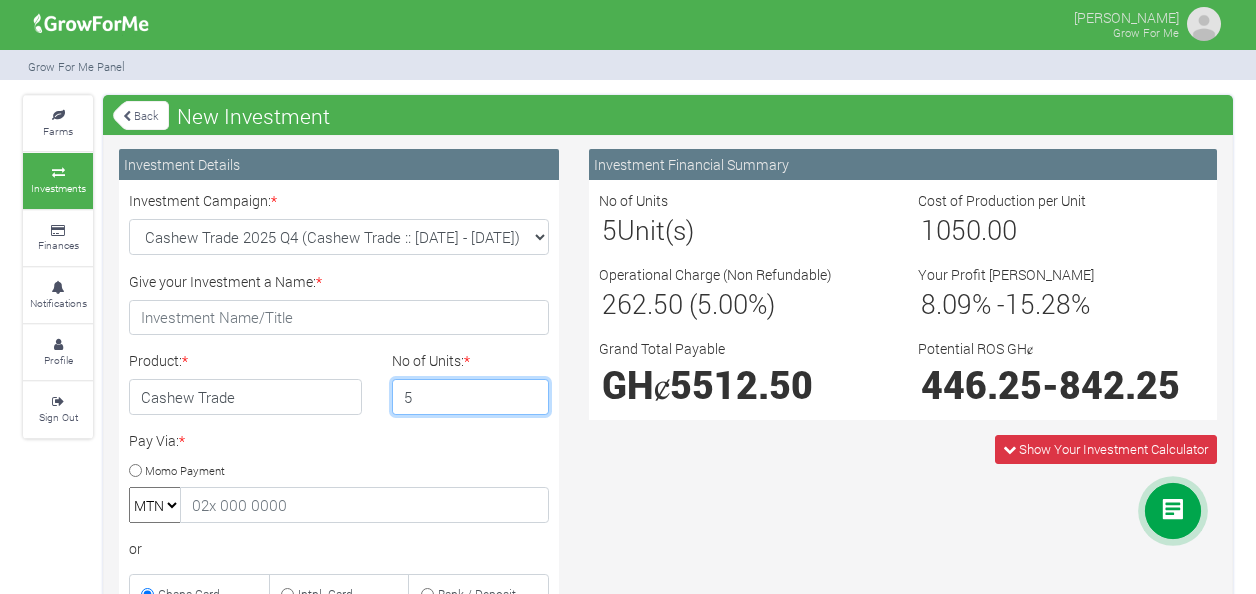 click on "5" at bounding box center (471, 397) 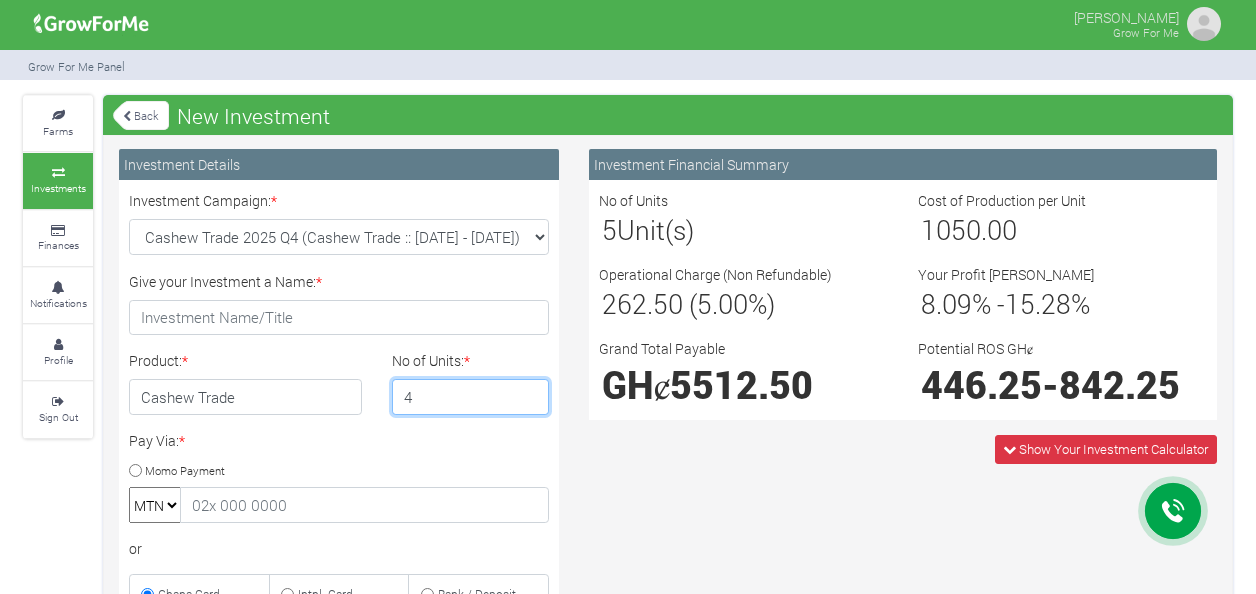 click on "4" at bounding box center (471, 397) 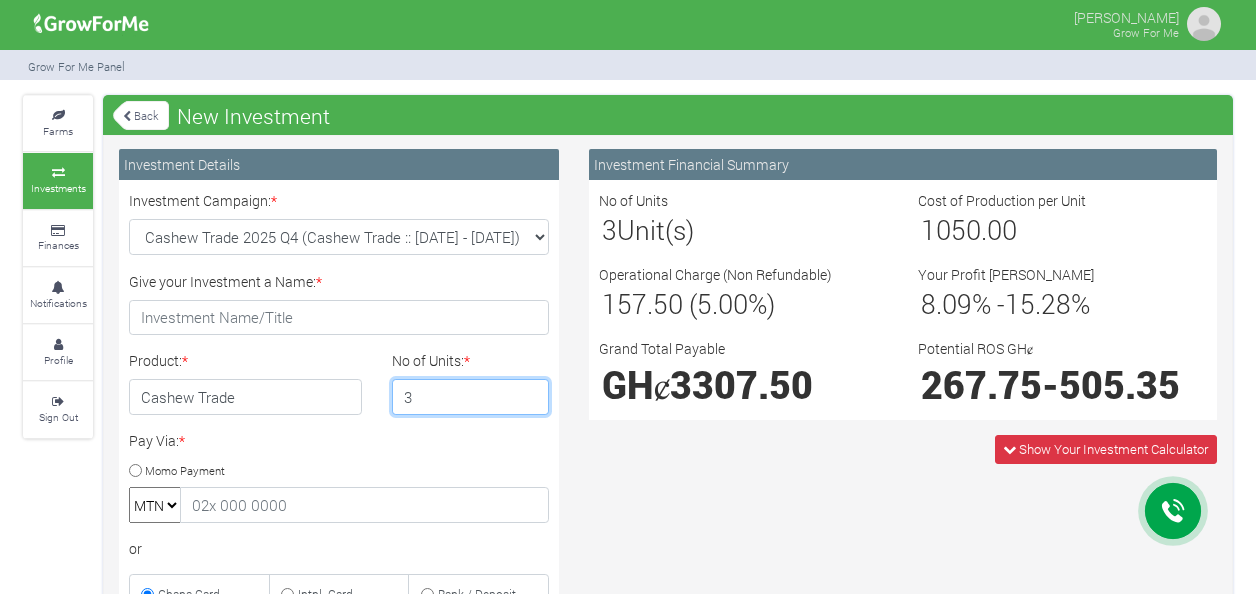 click on "3" at bounding box center (471, 397) 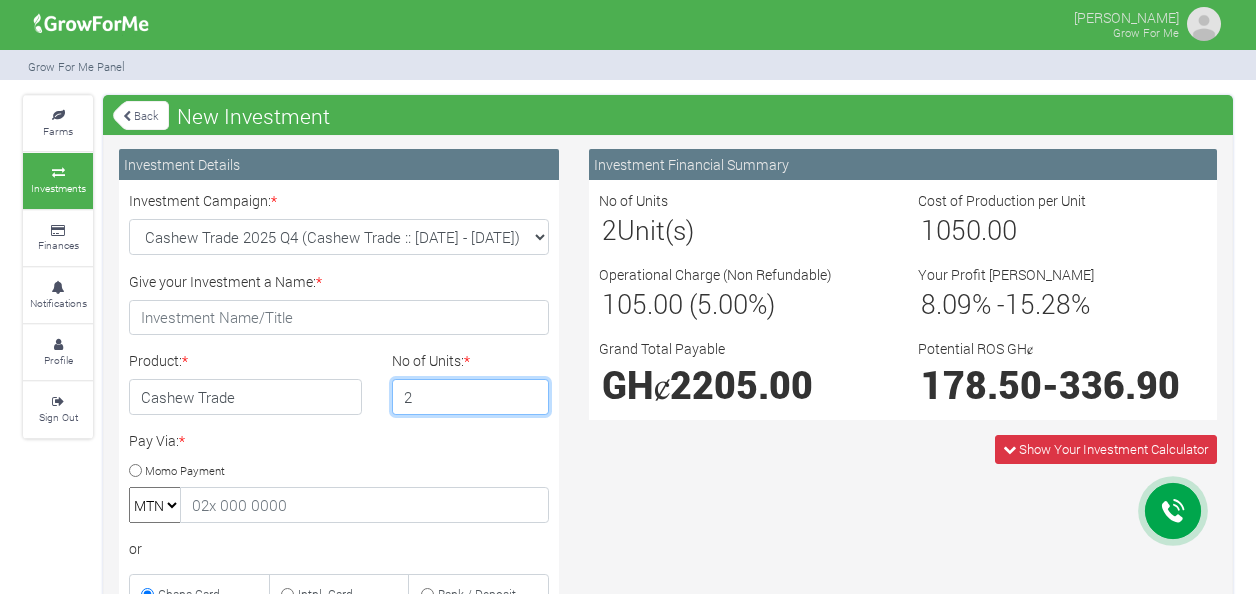 click on "2" at bounding box center [471, 397] 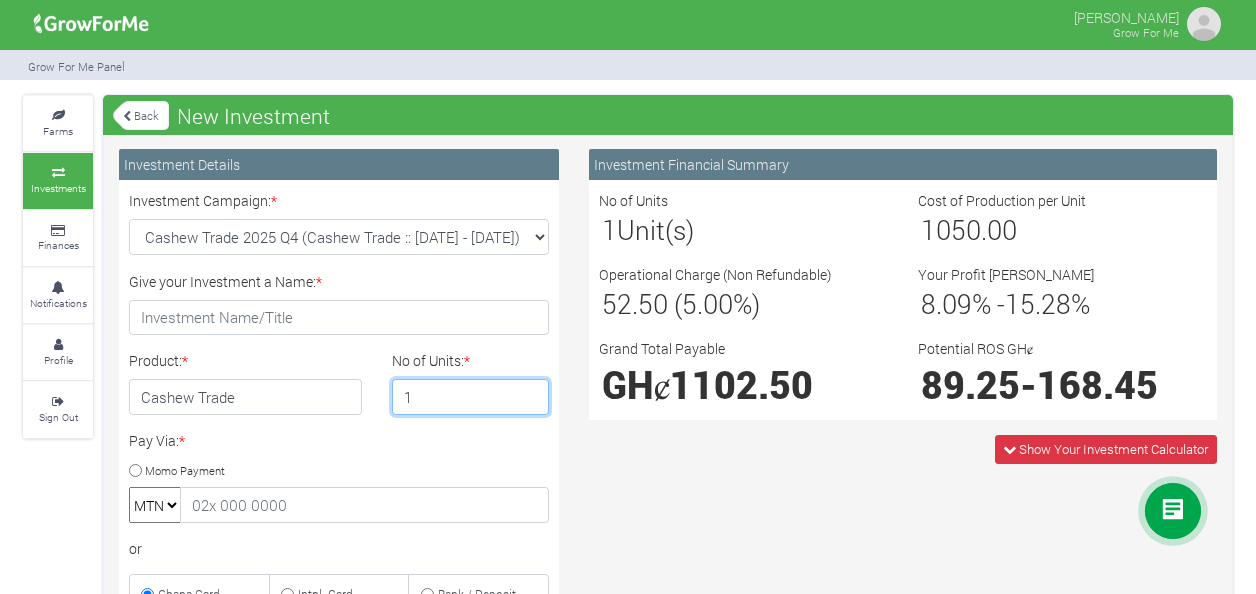 click on "1" at bounding box center [471, 397] 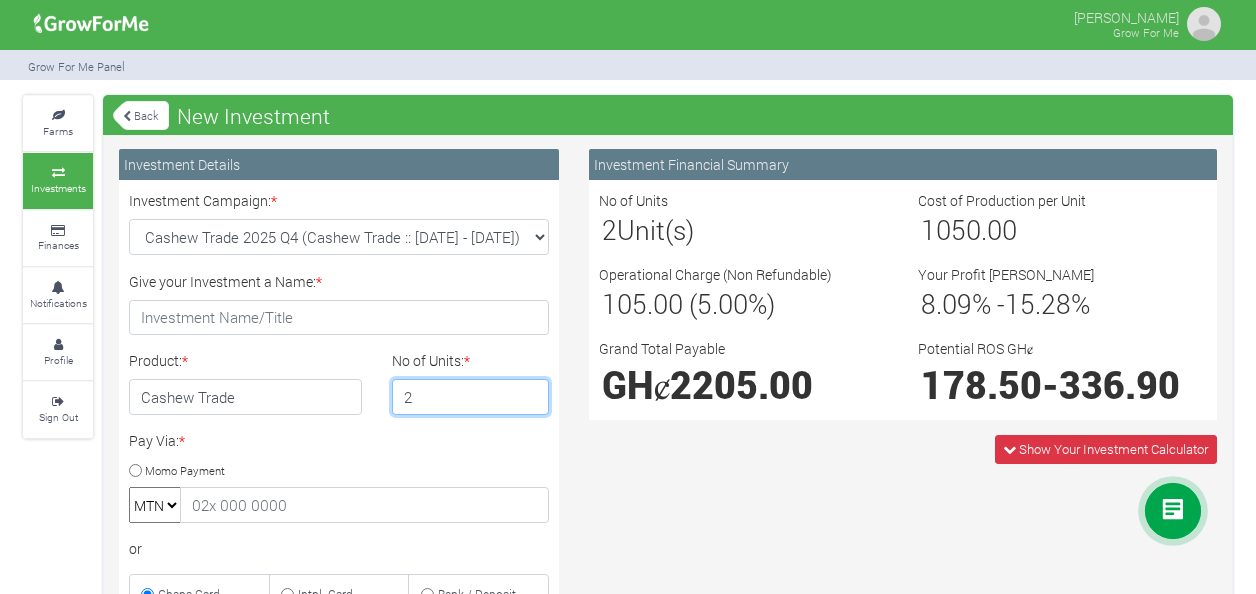 type on "2" 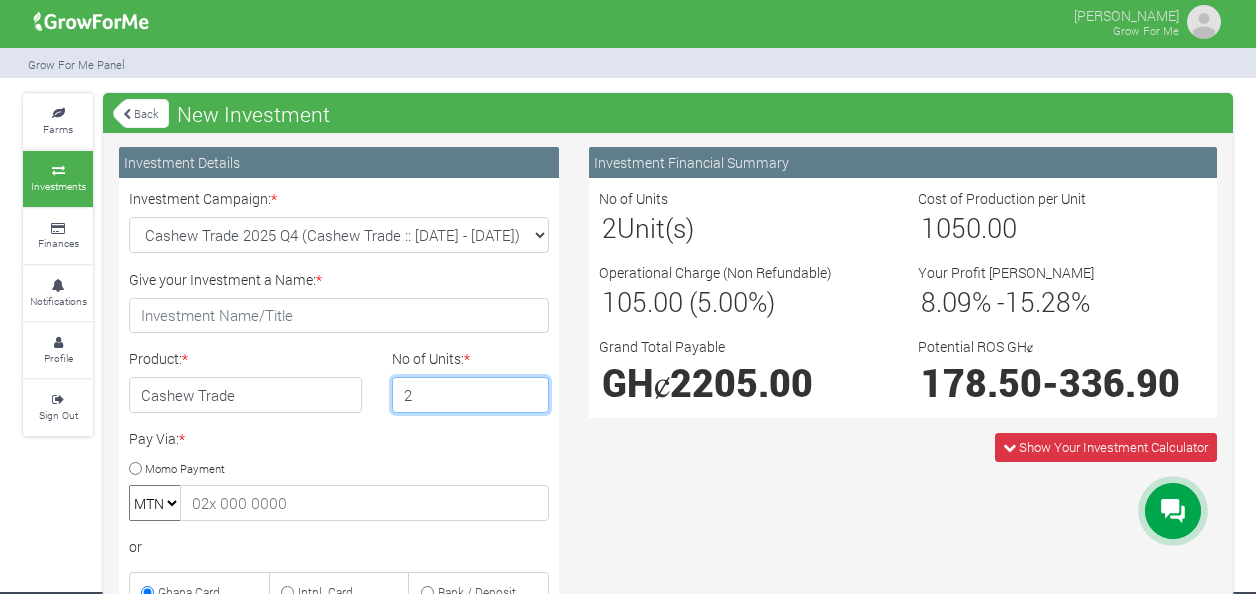 scroll, scrollTop: 0, scrollLeft: 0, axis: both 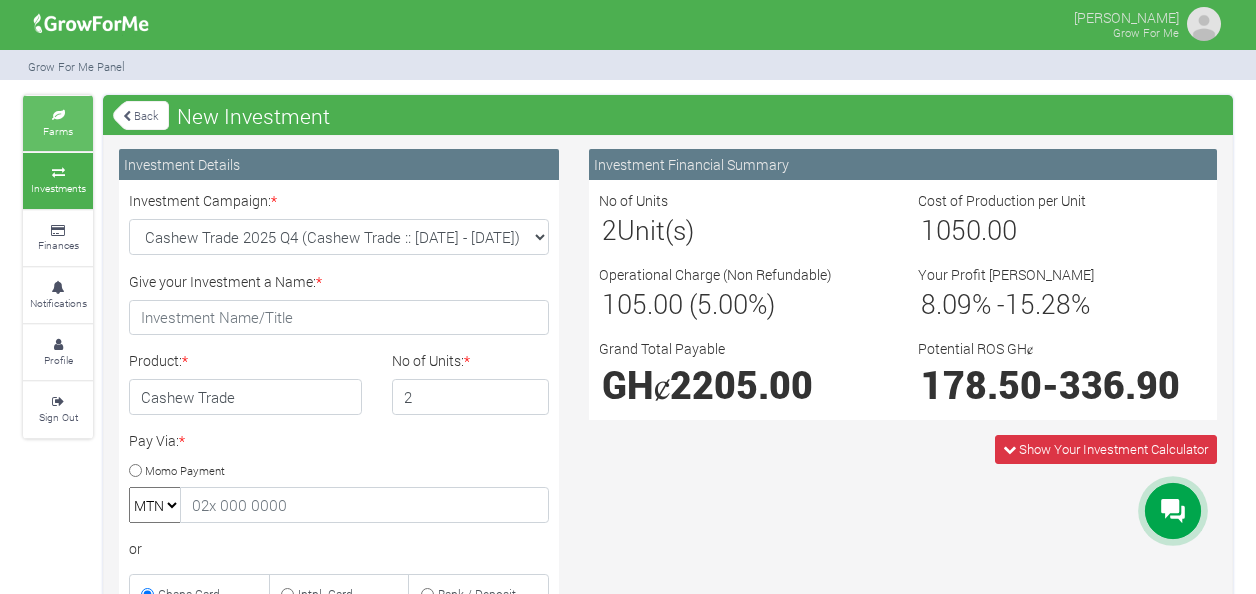 click on "Farms" at bounding box center [58, 123] 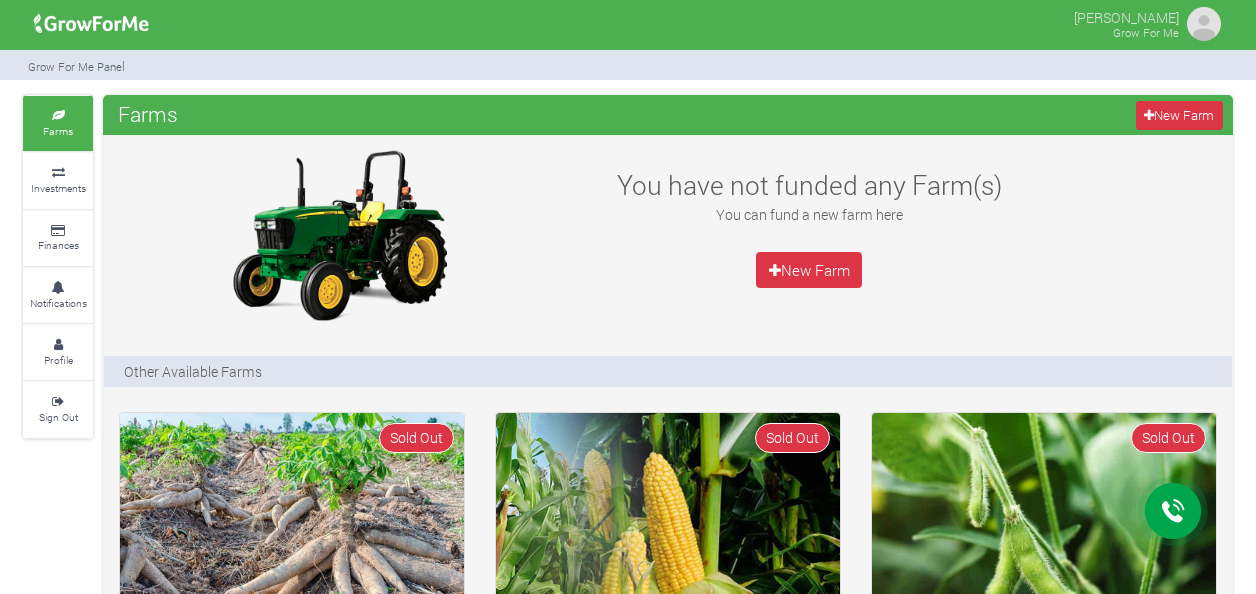 scroll, scrollTop: 0, scrollLeft: 0, axis: both 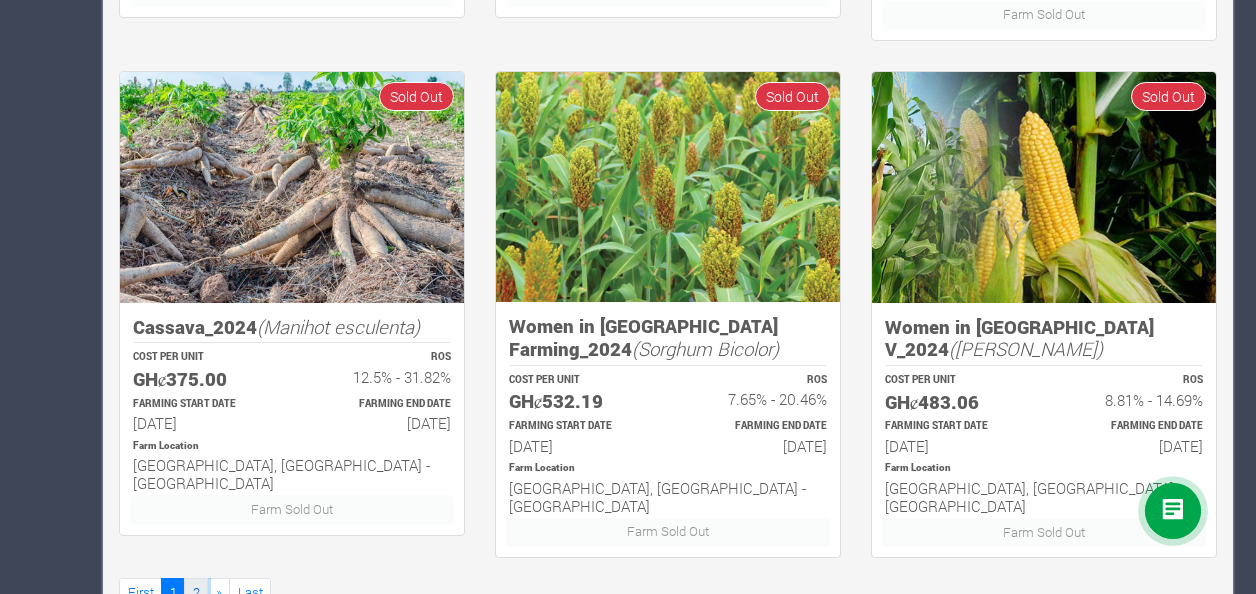 click on "2" at bounding box center (196, 592) 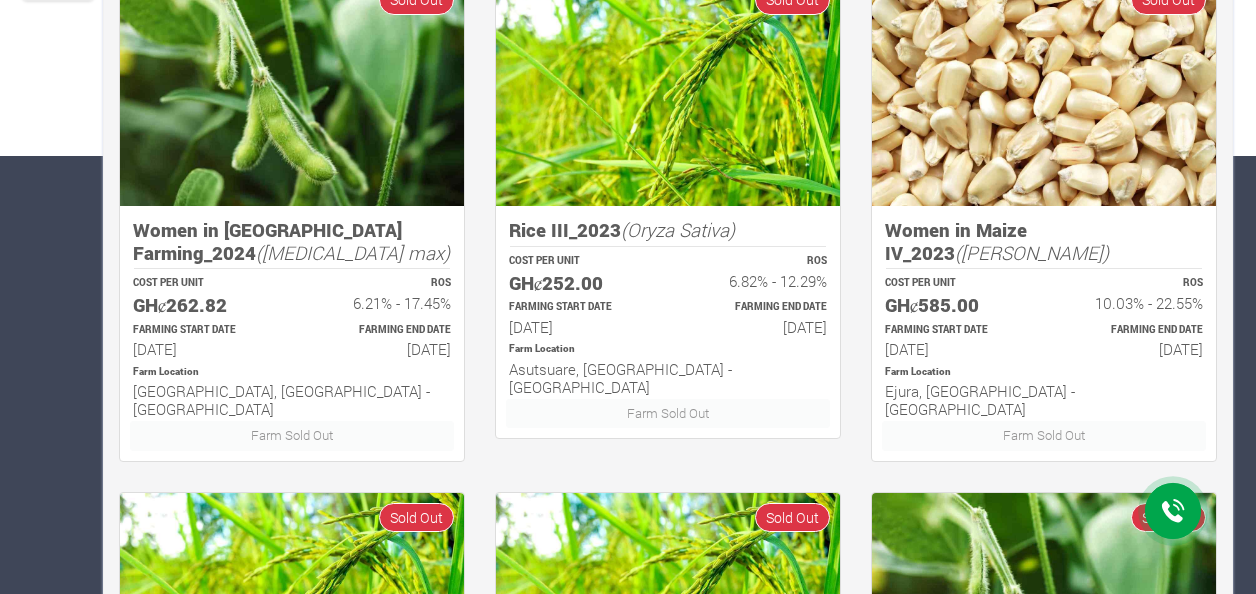 scroll, scrollTop: 440, scrollLeft: 0, axis: vertical 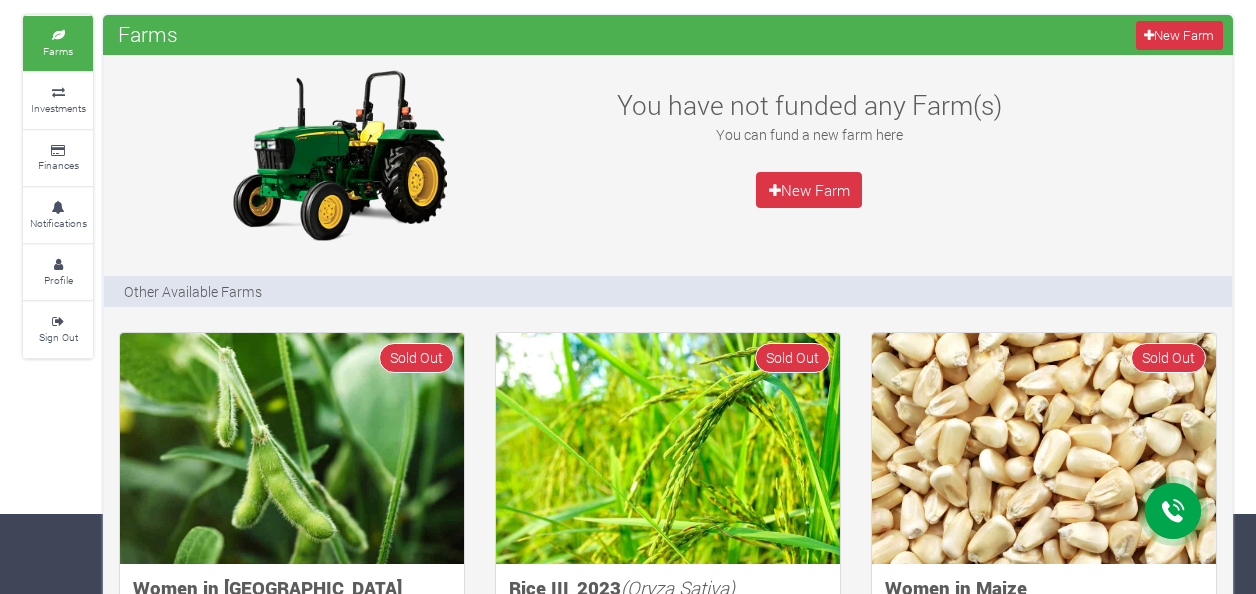 click 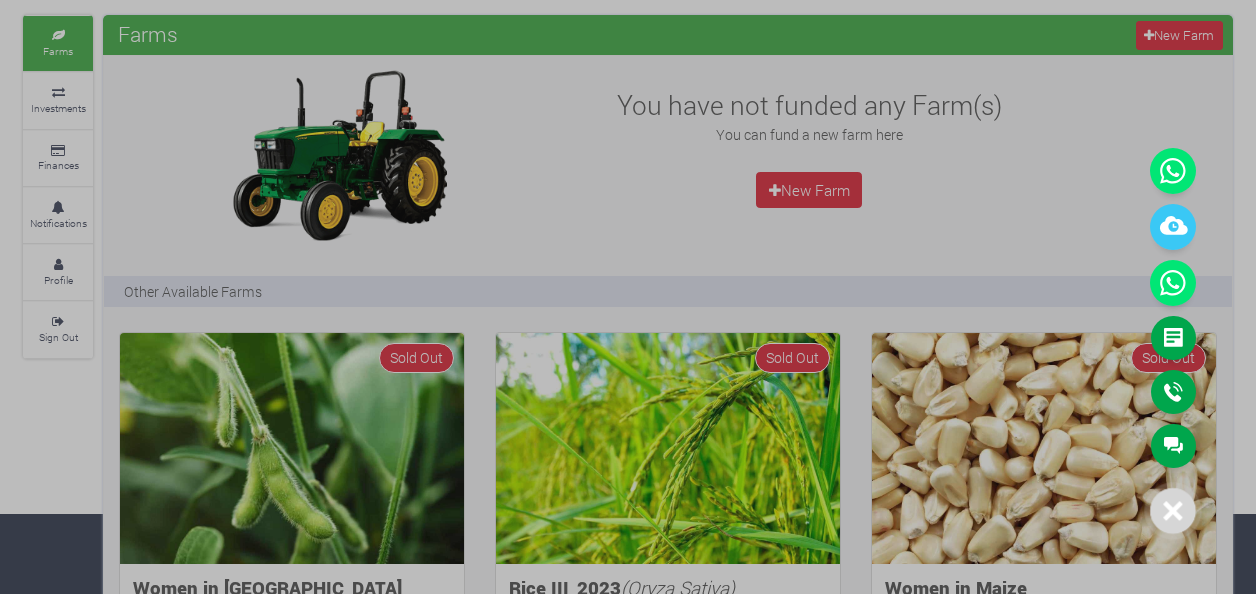 click at bounding box center (628, 297) 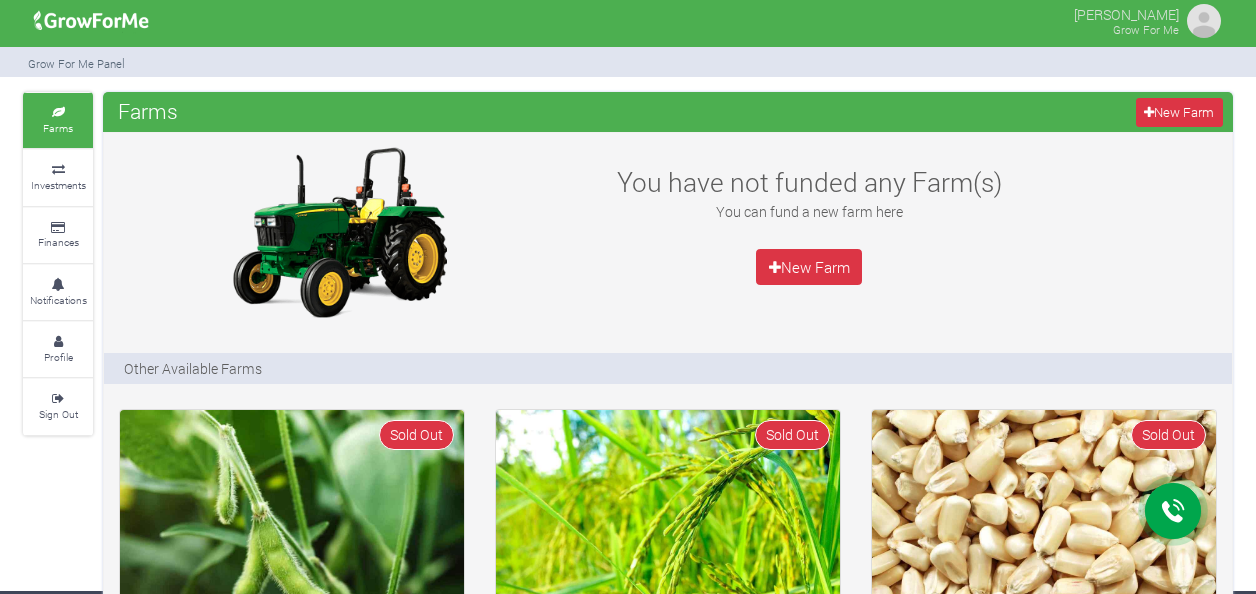 scroll, scrollTop: 0, scrollLeft: 0, axis: both 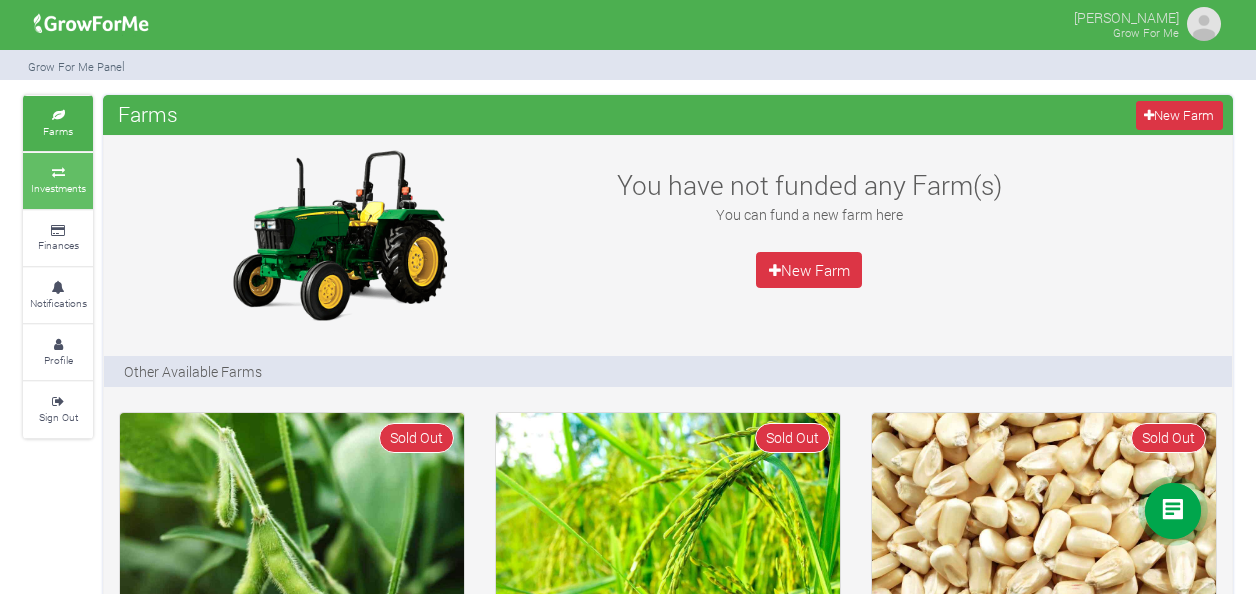 click on "Investments" at bounding box center [58, 188] 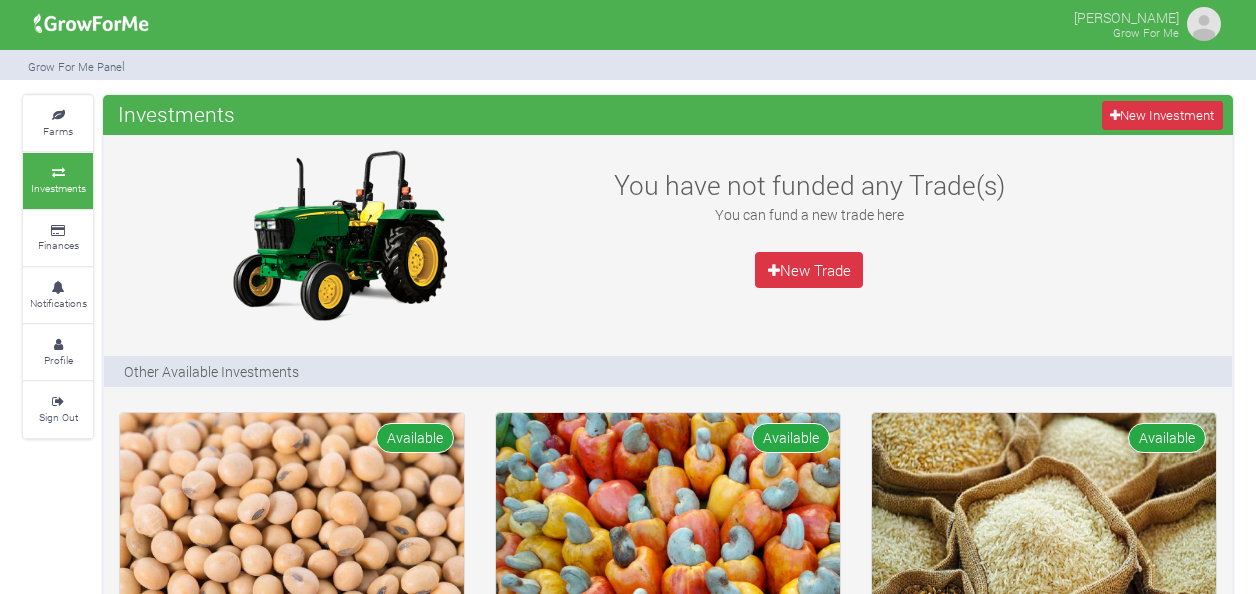 scroll, scrollTop: 0, scrollLeft: 0, axis: both 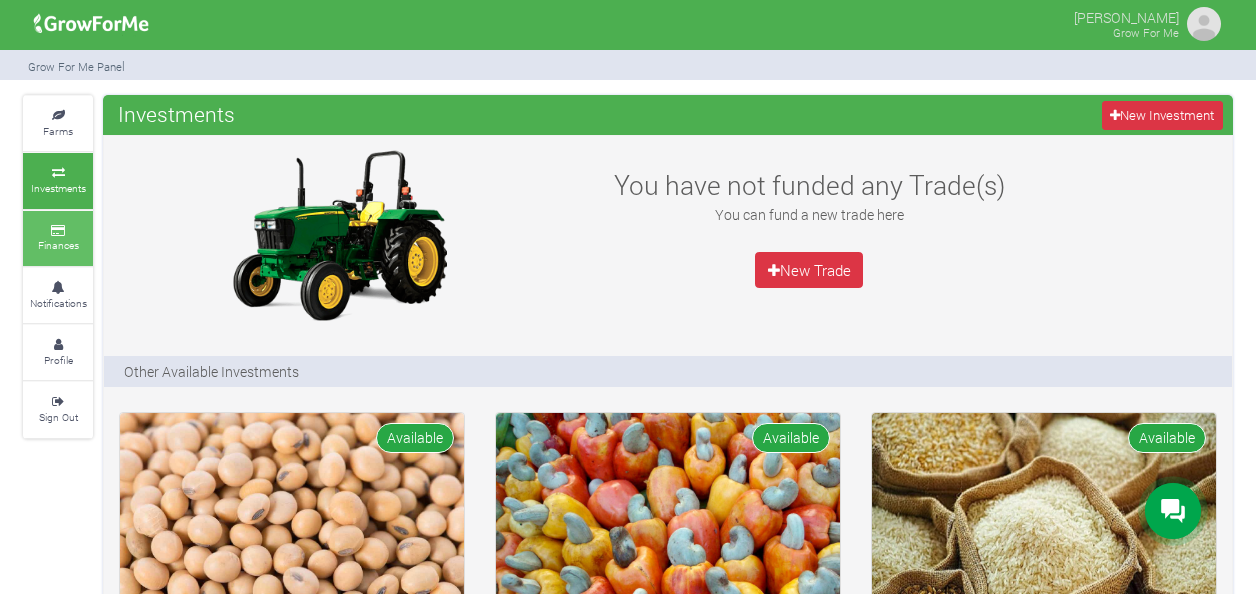 click at bounding box center (58, 231) 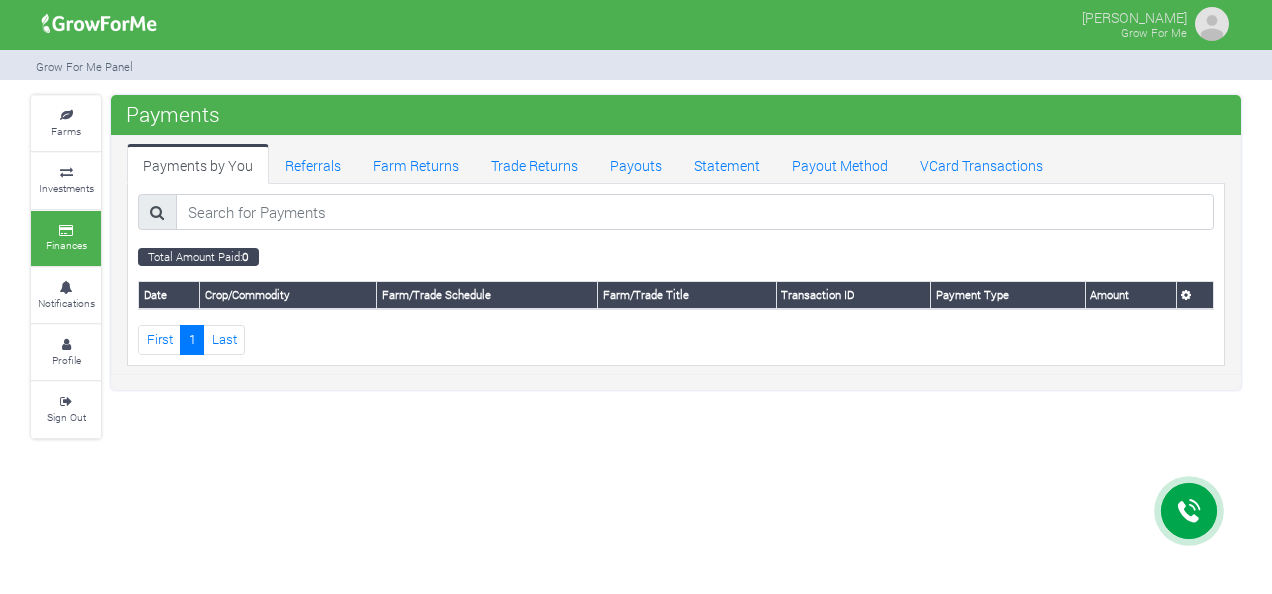 scroll, scrollTop: 0, scrollLeft: 0, axis: both 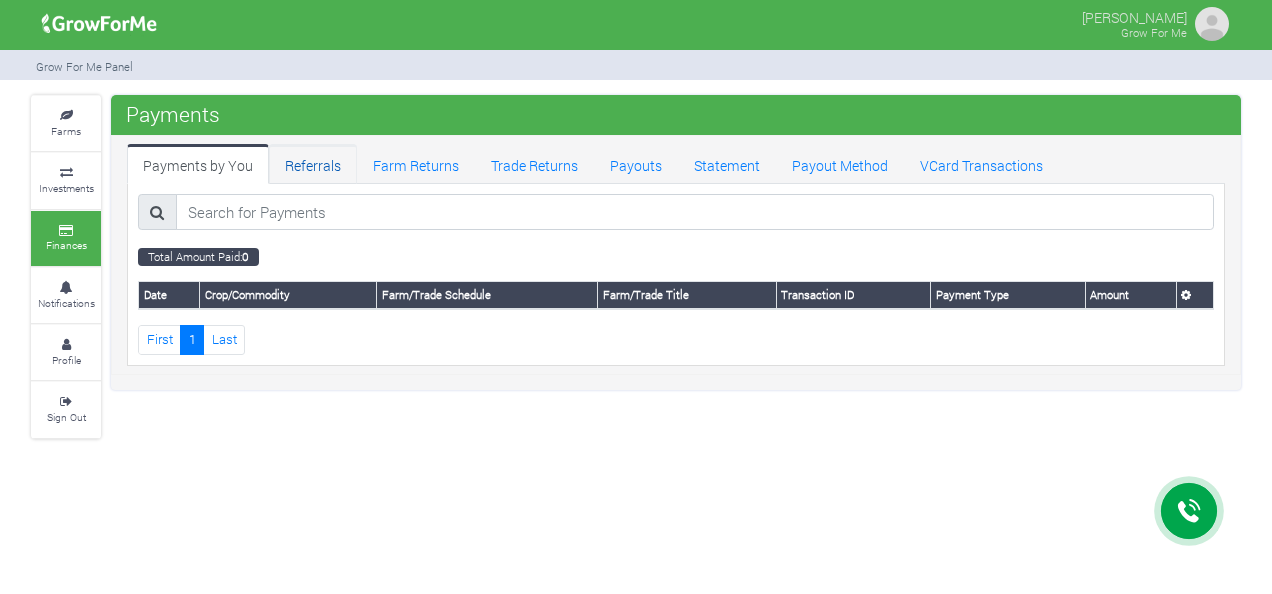 click on "Referrals" at bounding box center (313, 164) 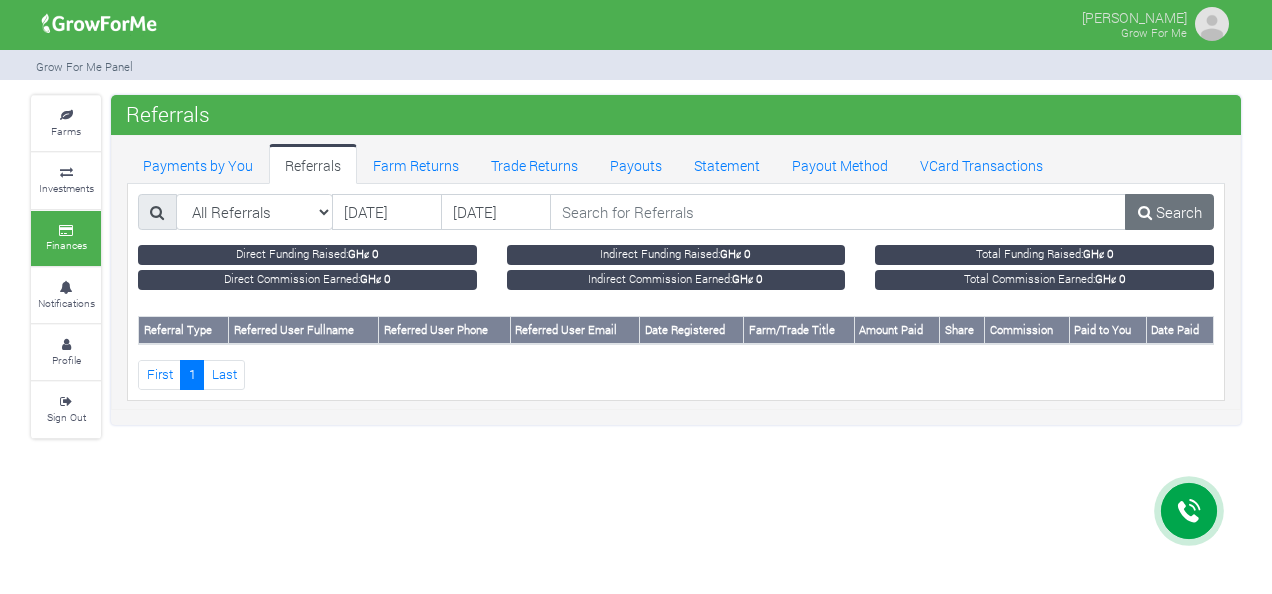 scroll, scrollTop: 0, scrollLeft: 0, axis: both 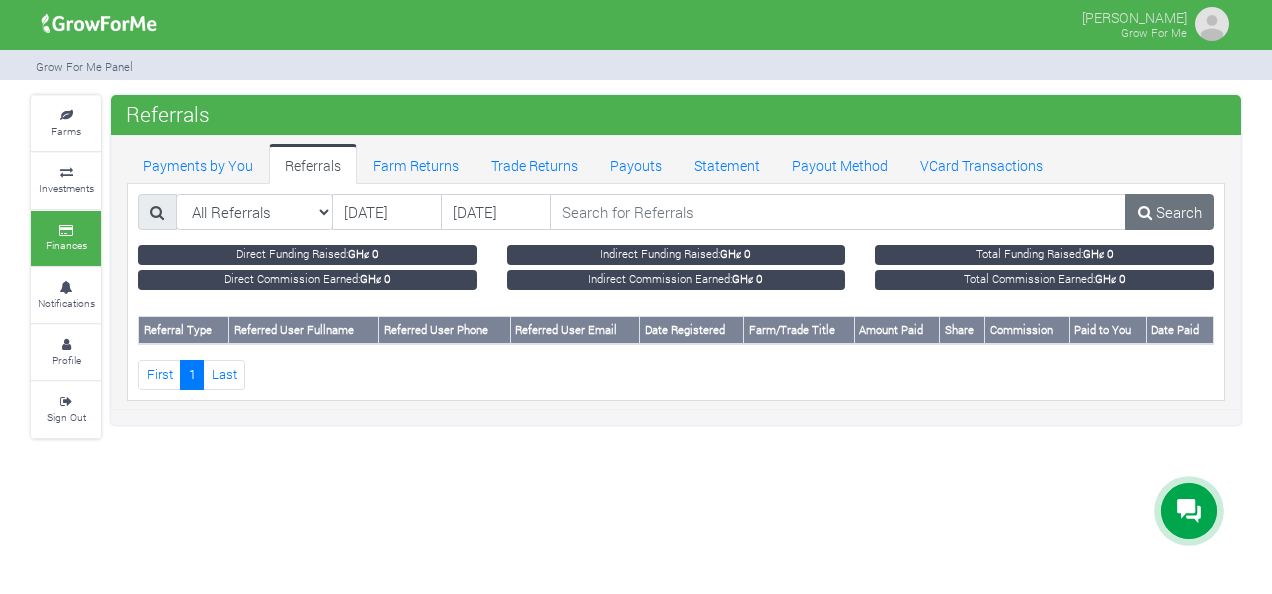 click at bounding box center [1212, 24] 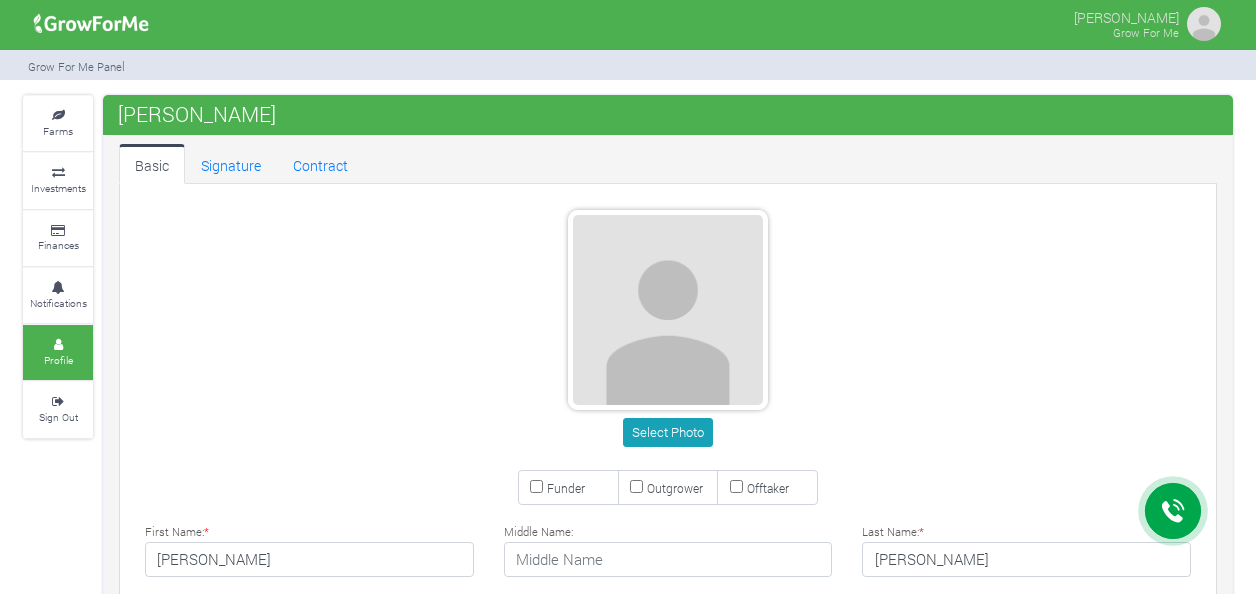 scroll, scrollTop: 0, scrollLeft: 0, axis: both 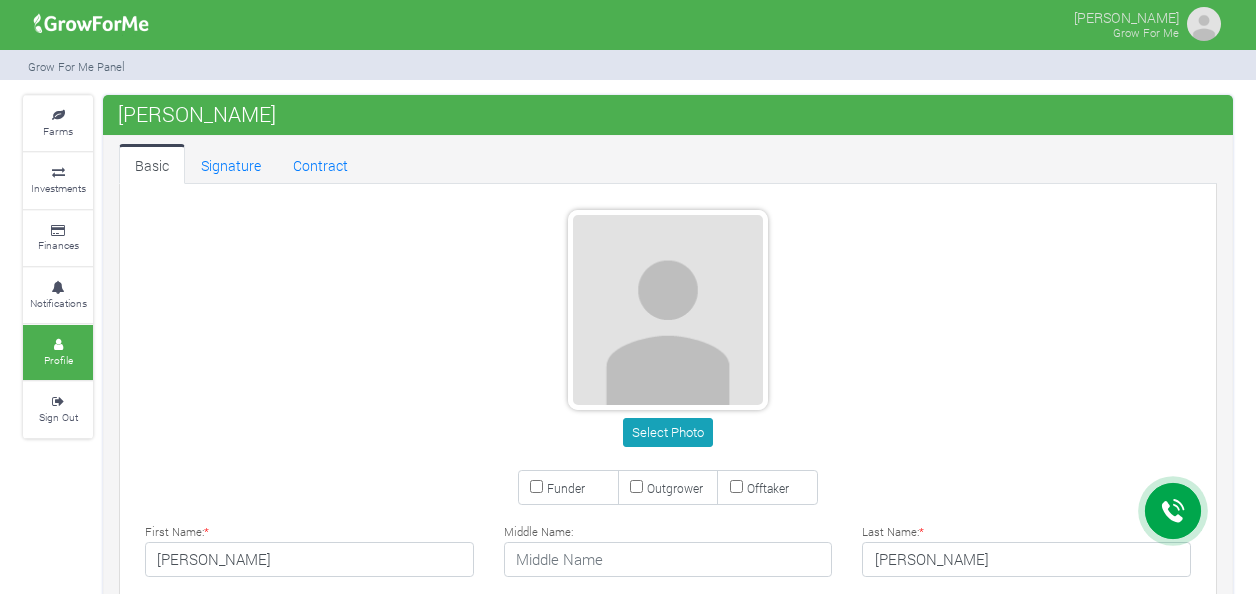 type on "55 102 9385" 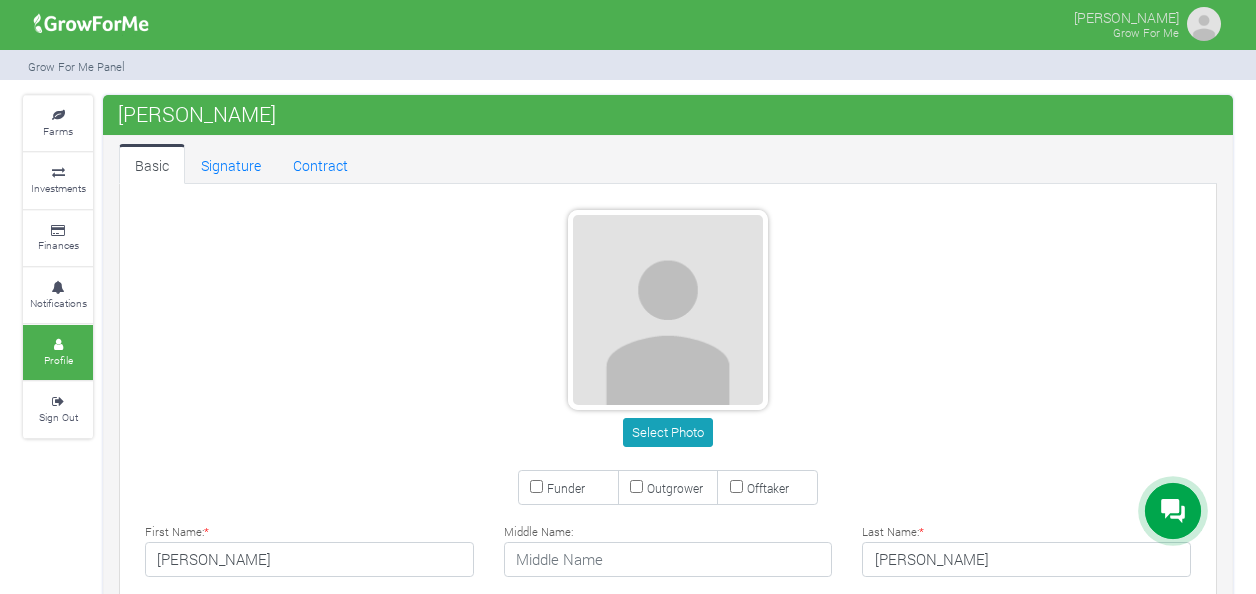 scroll, scrollTop: 0, scrollLeft: 0, axis: both 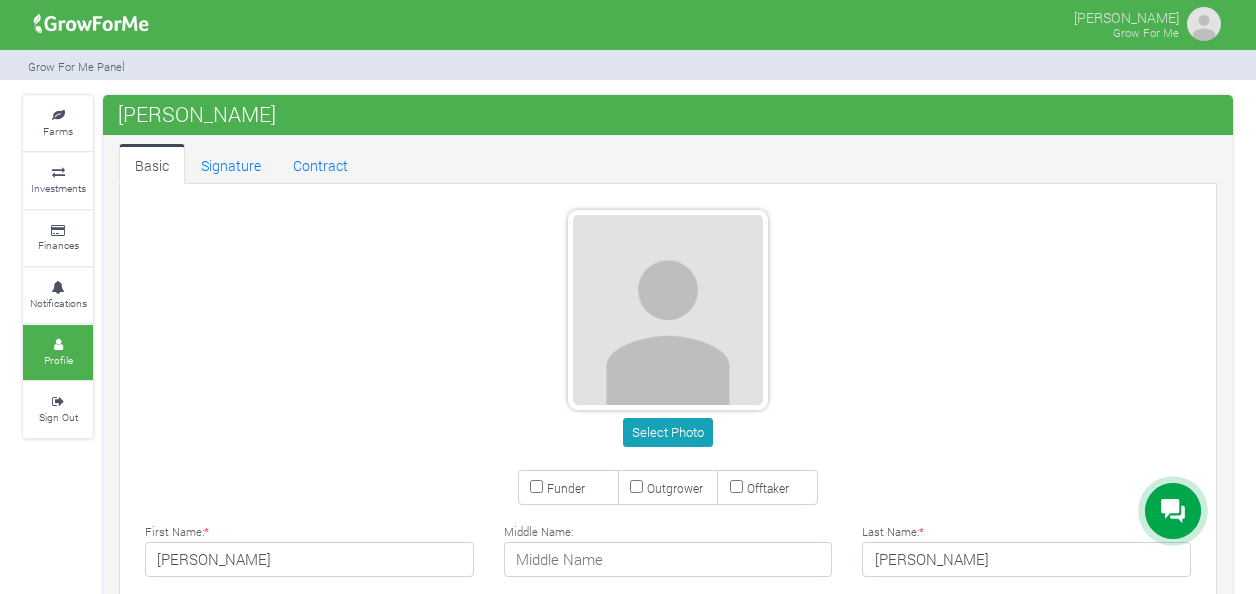 click on "Select Photo" at bounding box center (668, 332) 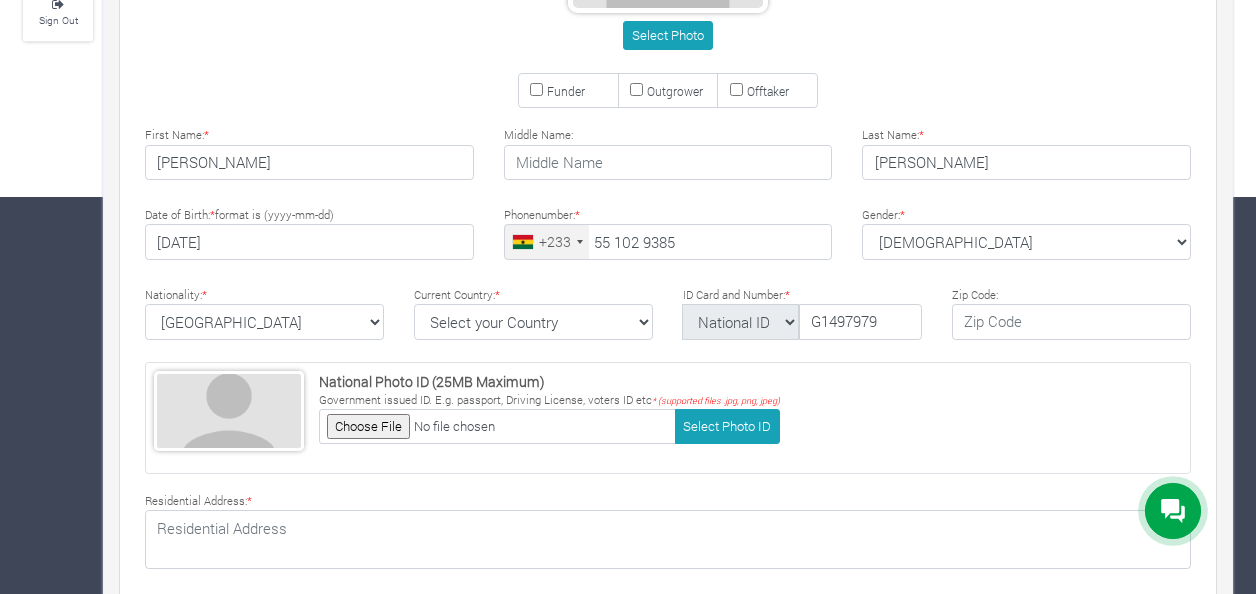 scroll, scrollTop: 400, scrollLeft: 0, axis: vertical 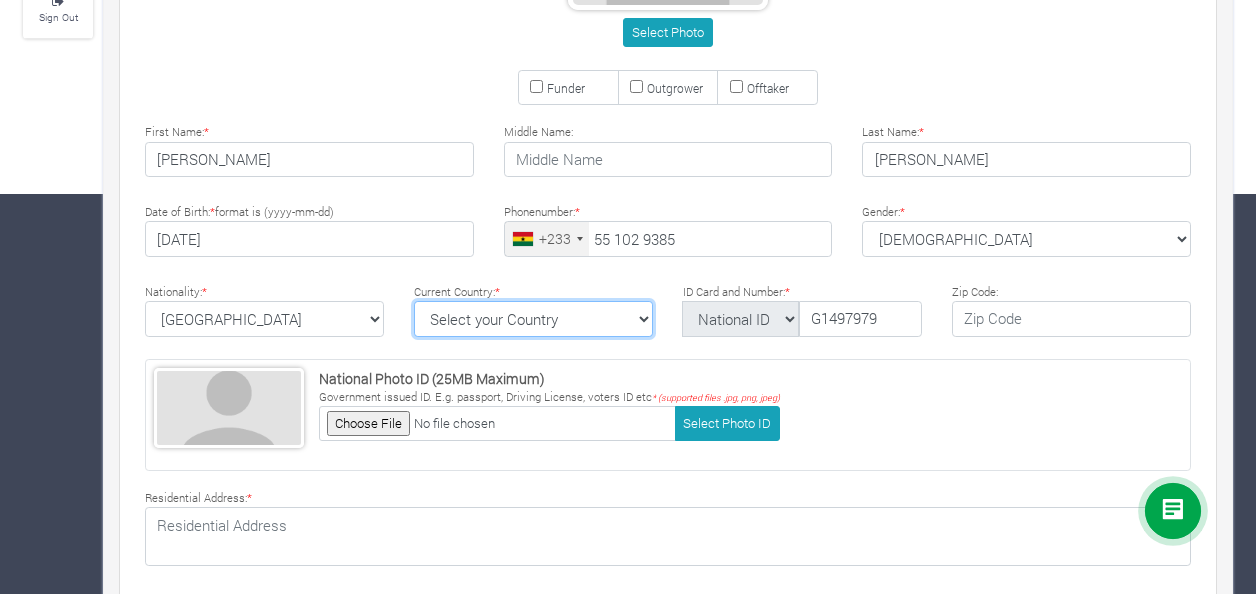 click on "Select your Country
Afghanistan
Albania
Algeria
American Samoa
Andorra
Angola
Anguilla
Antigua & Barbuda
Argentina
Armenia
Aruba
Australia
Austria
Azerbaijan
Bahamas
Bahrain
Barbados" at bounding box center (533, 319) 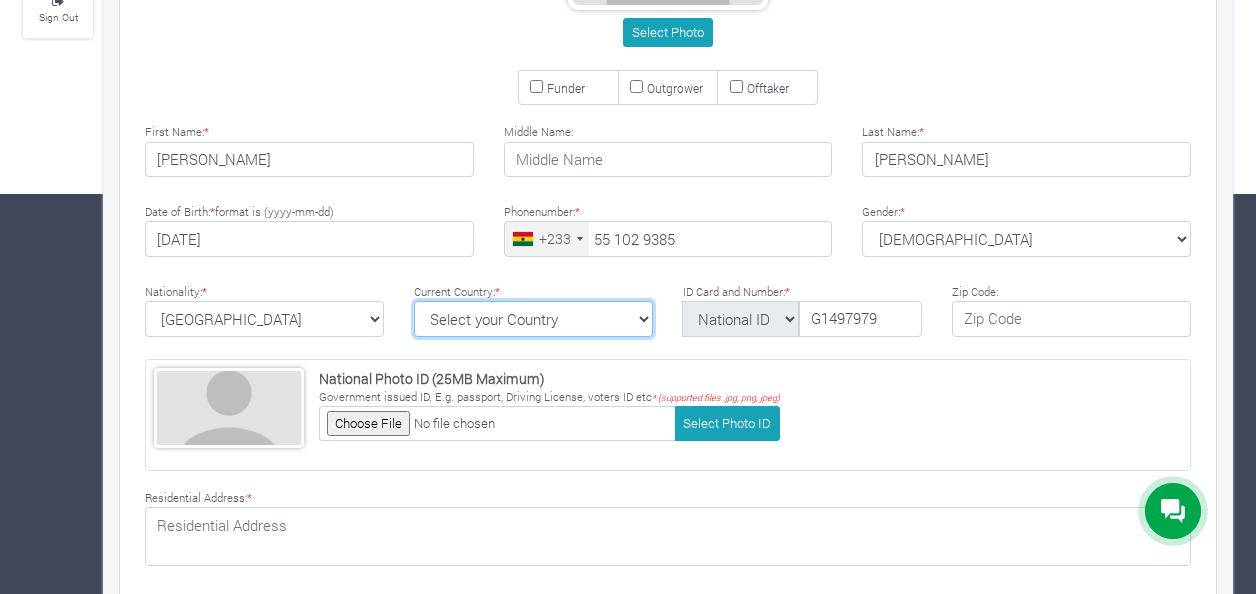 select on "Ghana" 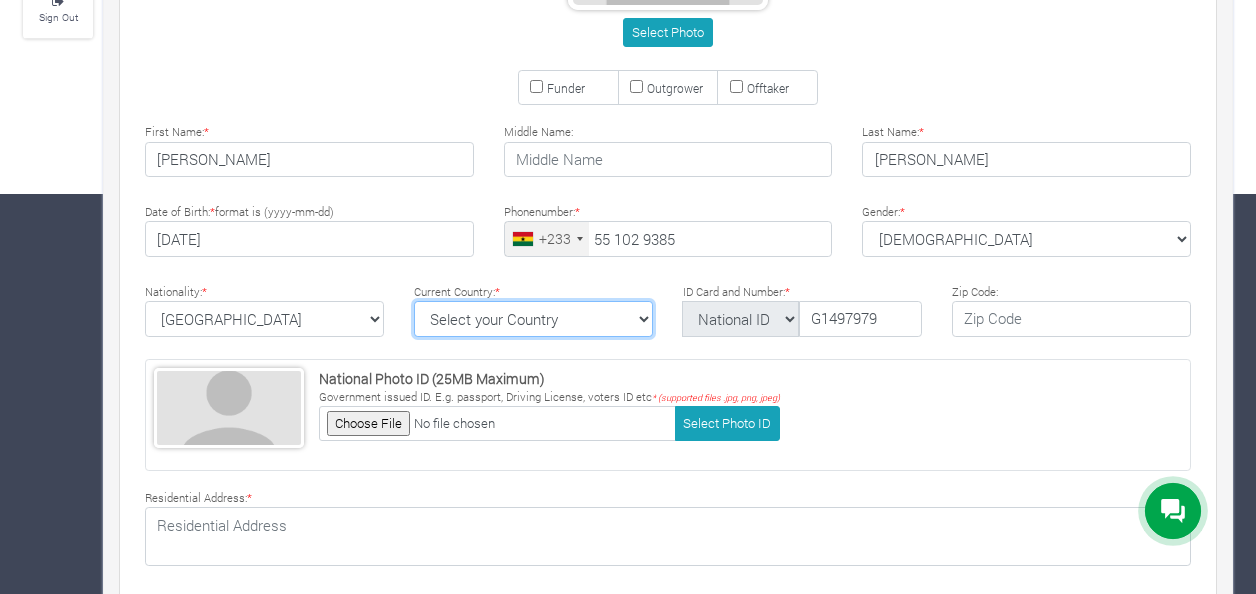 click on "Select your Country
Afghanistan
Albania
Algeria
American Samoa
Andorra
Angola
Anguilla
Antigua & Barbuda
Argentina
Armenia
Aruba
Australia
Austria
Azerbaijan
Bahamas
Bahrain
Barbados" at bounding box center [533, 319] 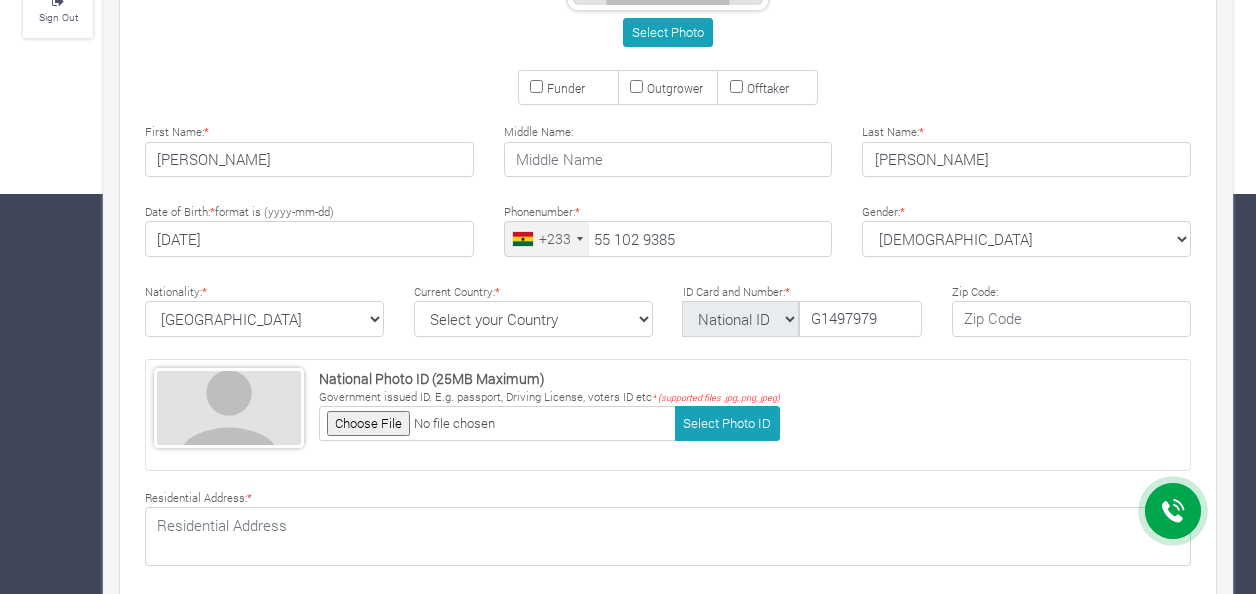 click on "National Photo ID (25MB Maximum)
Government issued ID. E.g. passport, Driving License, voters ID etc  * (supported files .jpg, png, jpeg)
Select Photo ID" at bounding box center [668, 415] 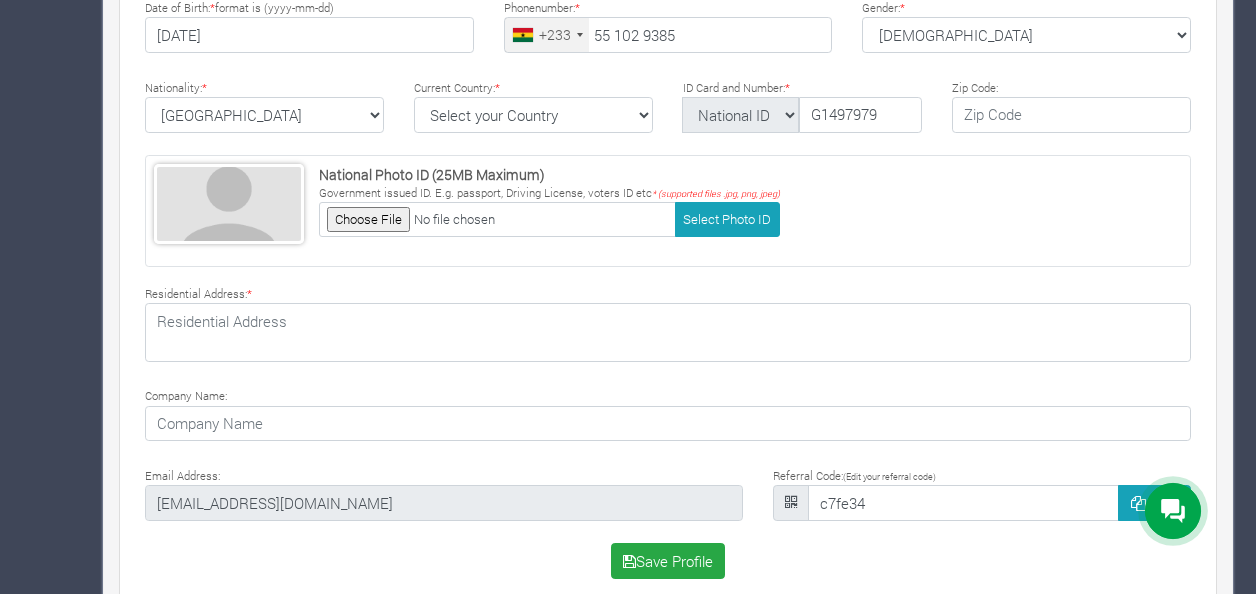 scroll, scrollTop: 624, scrollLeft: 0, axis: vertical 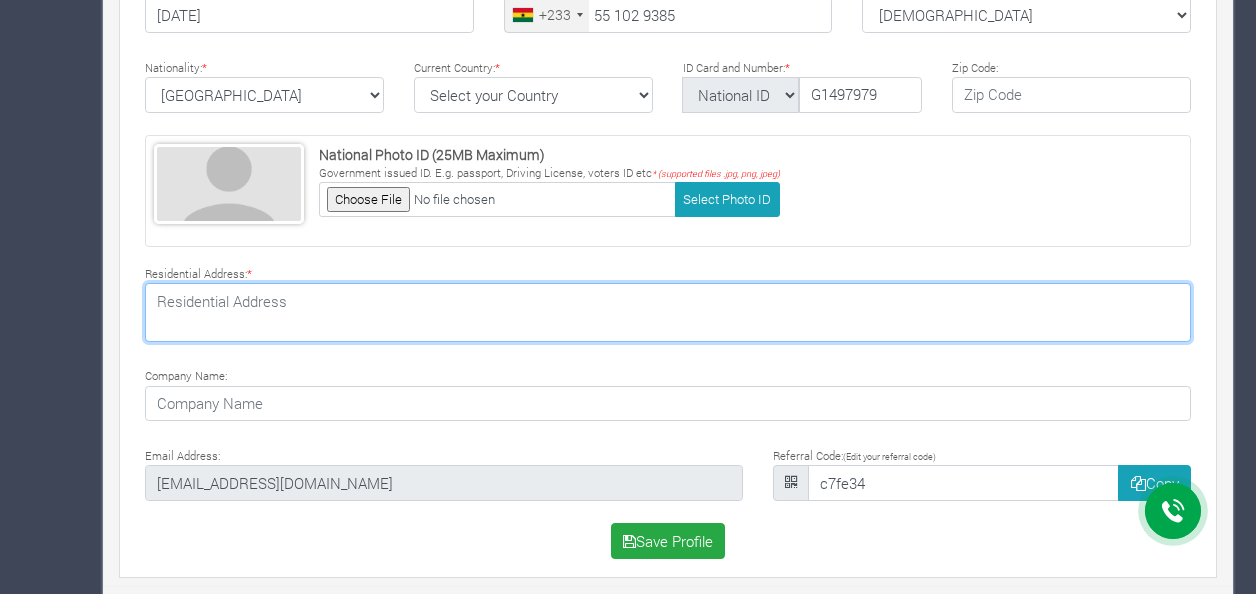click at bounding box center (668, 312) 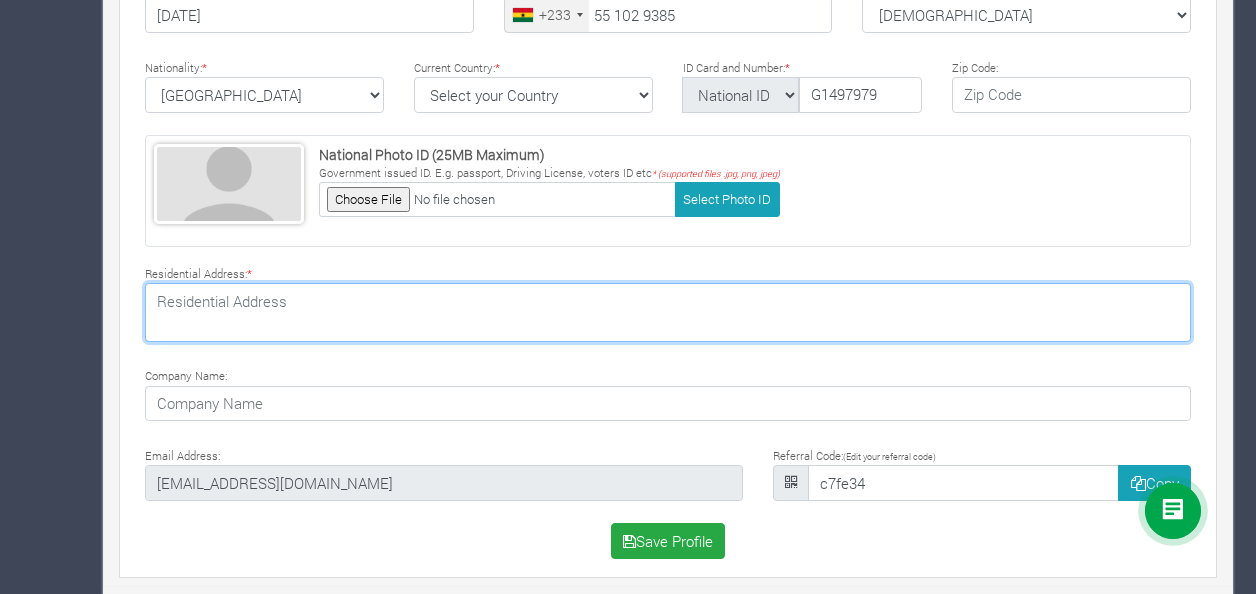 type on "AF-0504-1922" 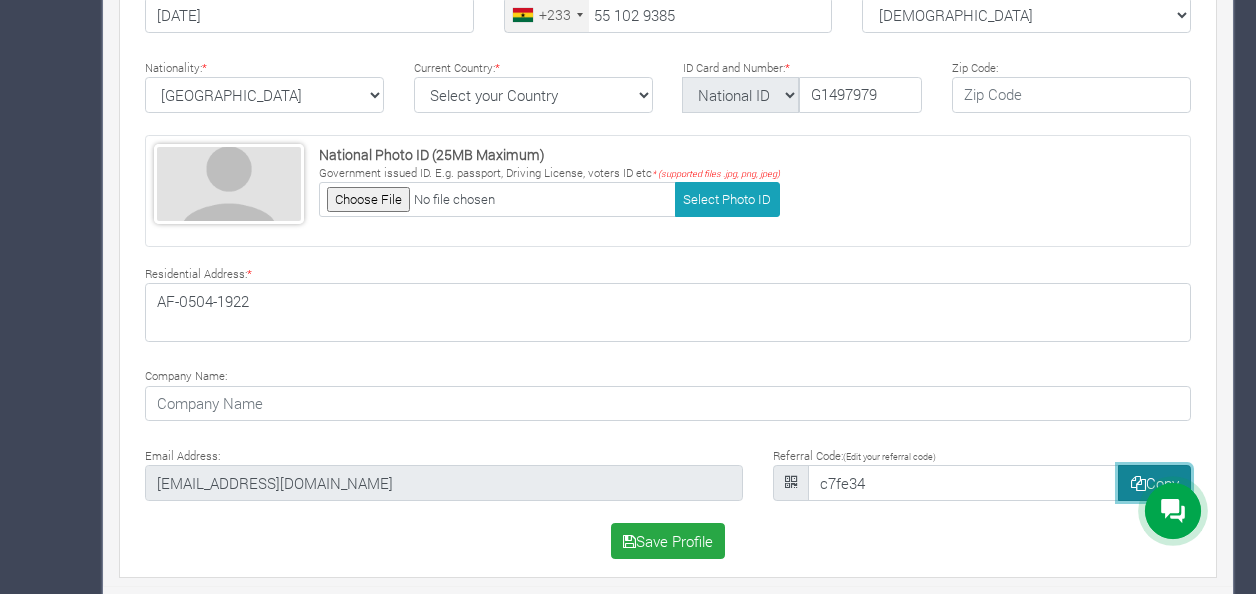 click on "Main Channel
Callback
Feedback Form
+12059526298
Open Channel
Contact us on WhatsApp
Owusu Solomon" at bounding box center [628, -327] 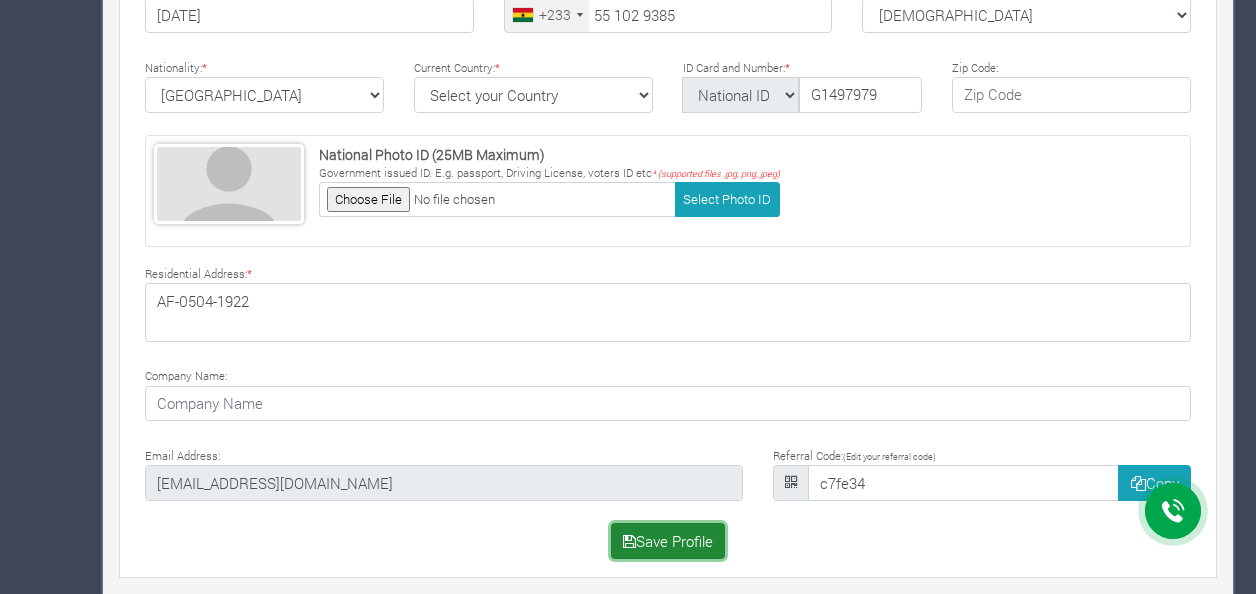 click on "Save Profile" at bounding box center [668, 541] 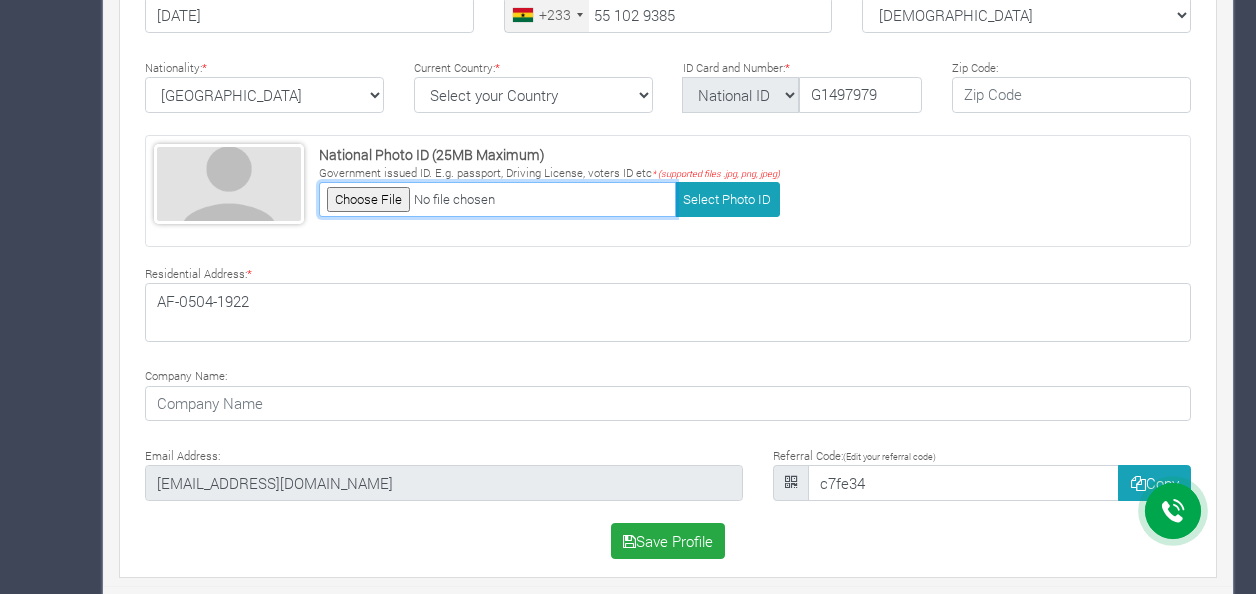 click at bounding box center [497, 199] 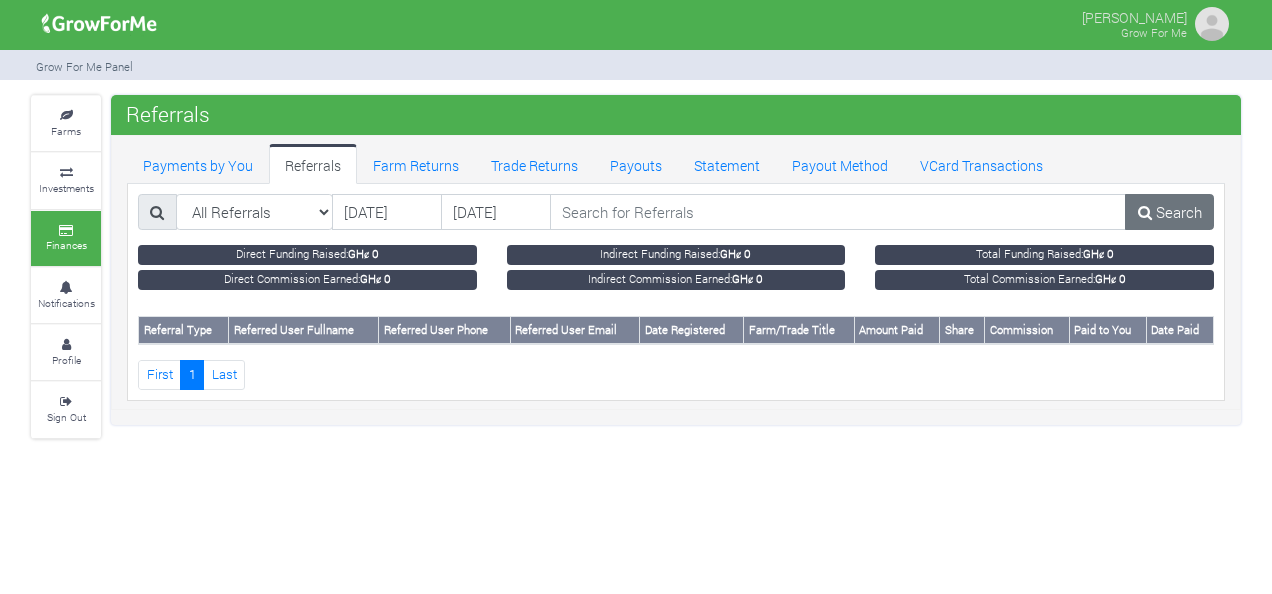 scroll, scrollTop: 0, scrollLeft: 0, axis: both 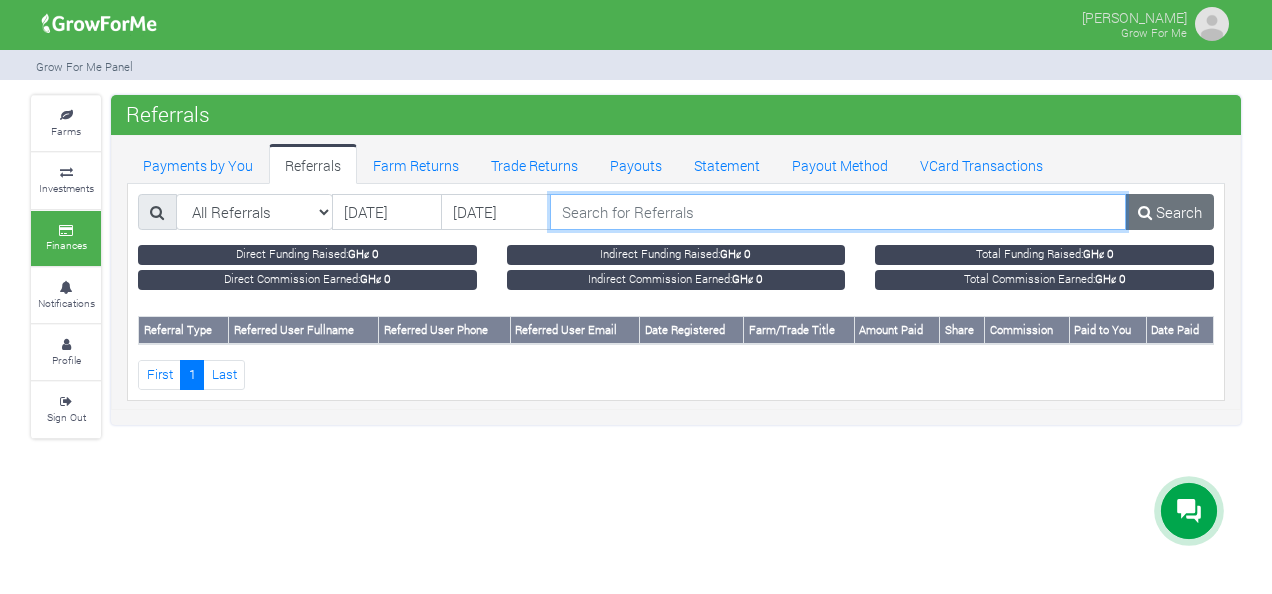 click at bounding box center [838, 212] 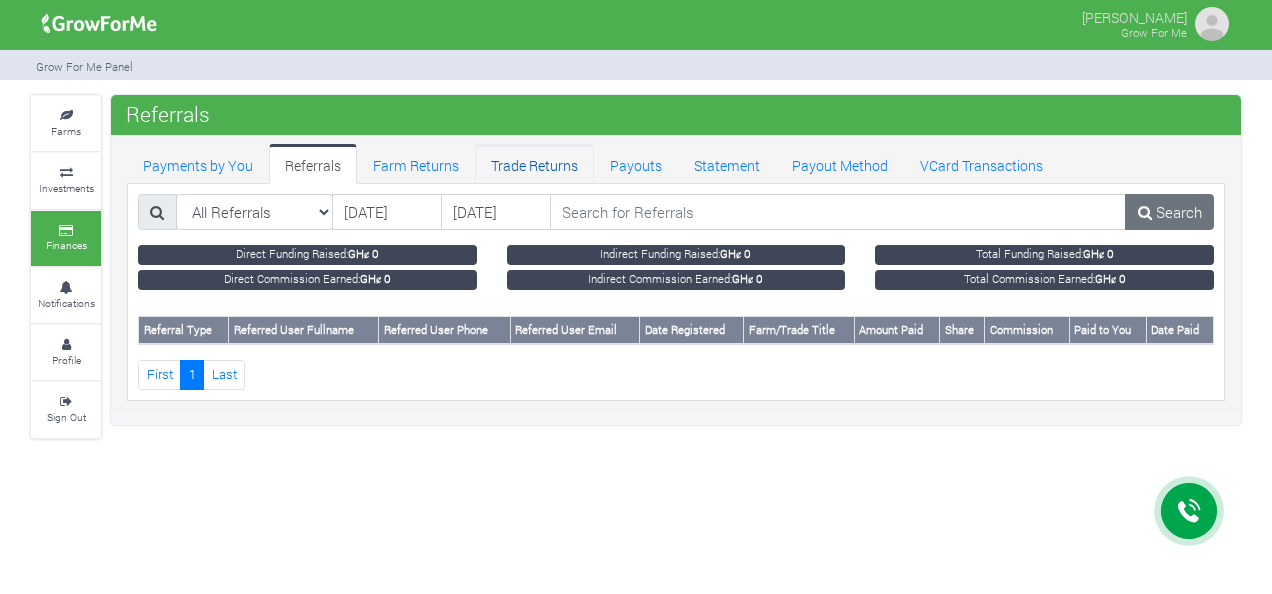 click on "Trade Returns" at bounding box center [534, 164] 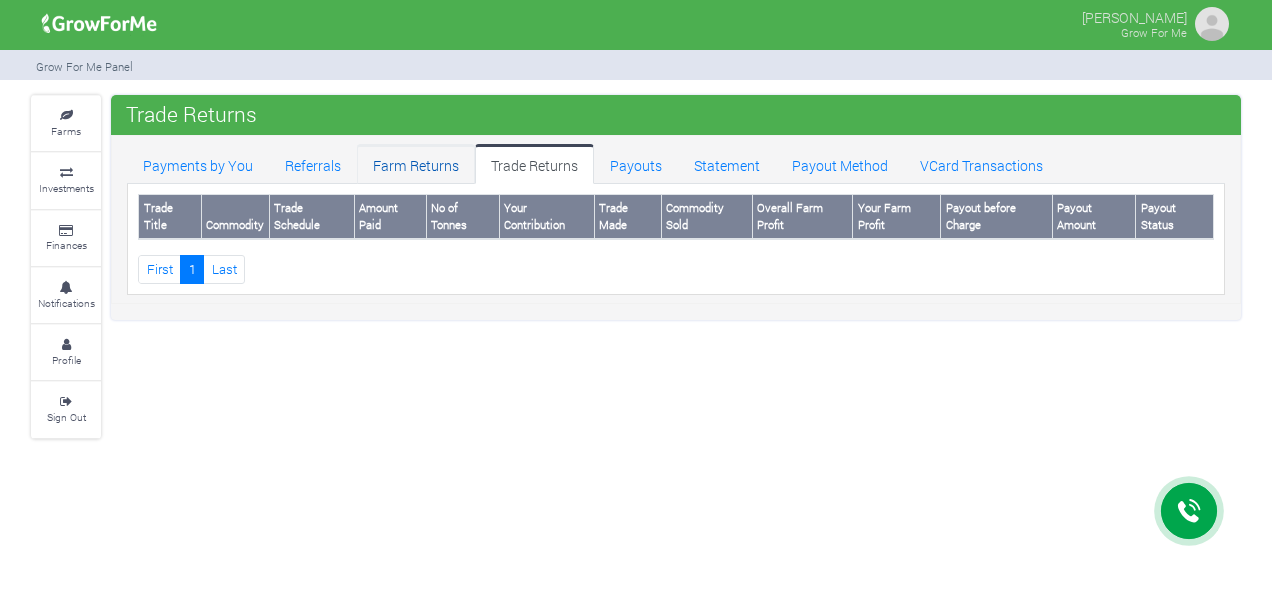 scroll, scrollTop: 0, scrollLeft: 0, axis: both 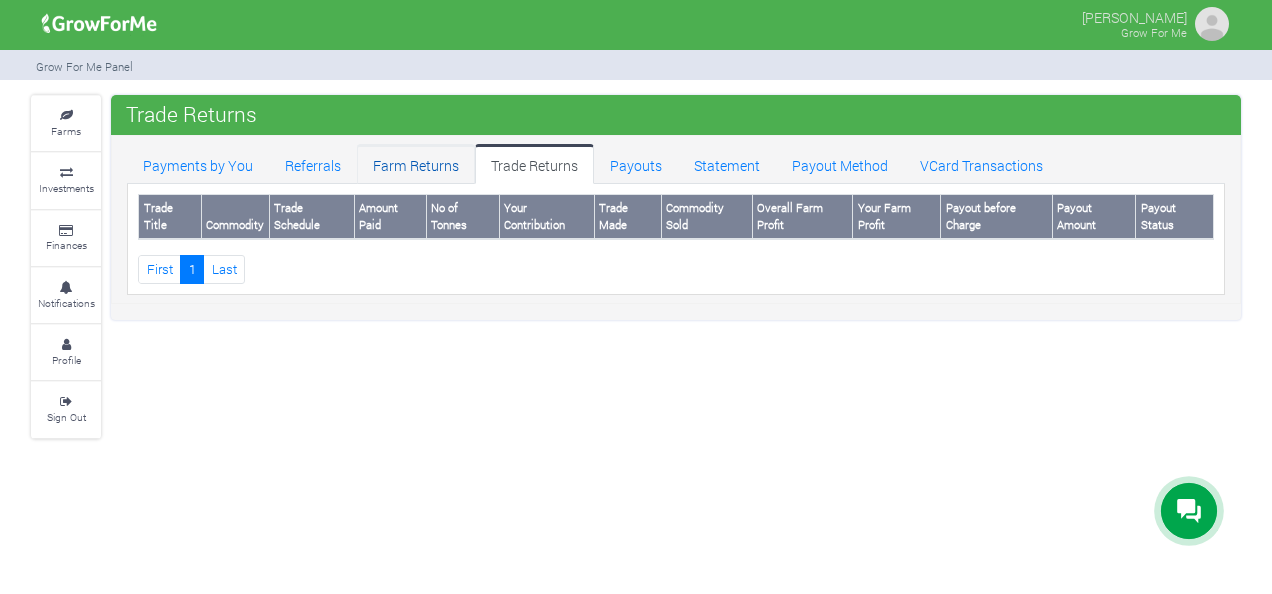 click on "Farm Returns" at bounding box center [416, 164] 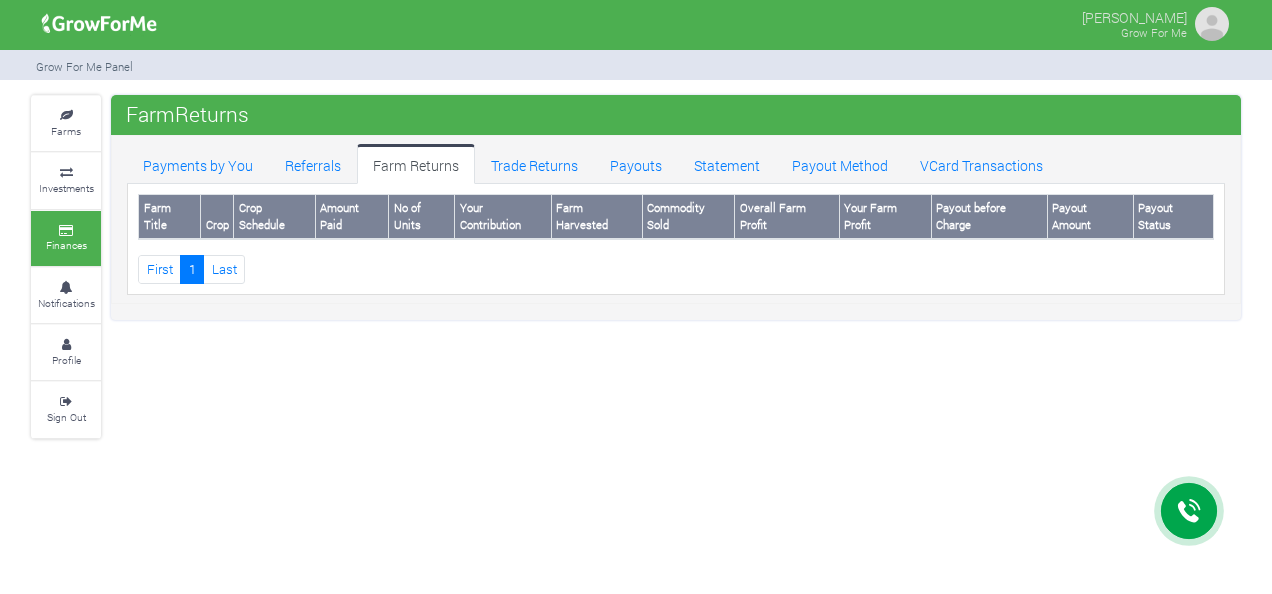 scroll, scrollTop: 0, scrollLeft: 0, axis: both 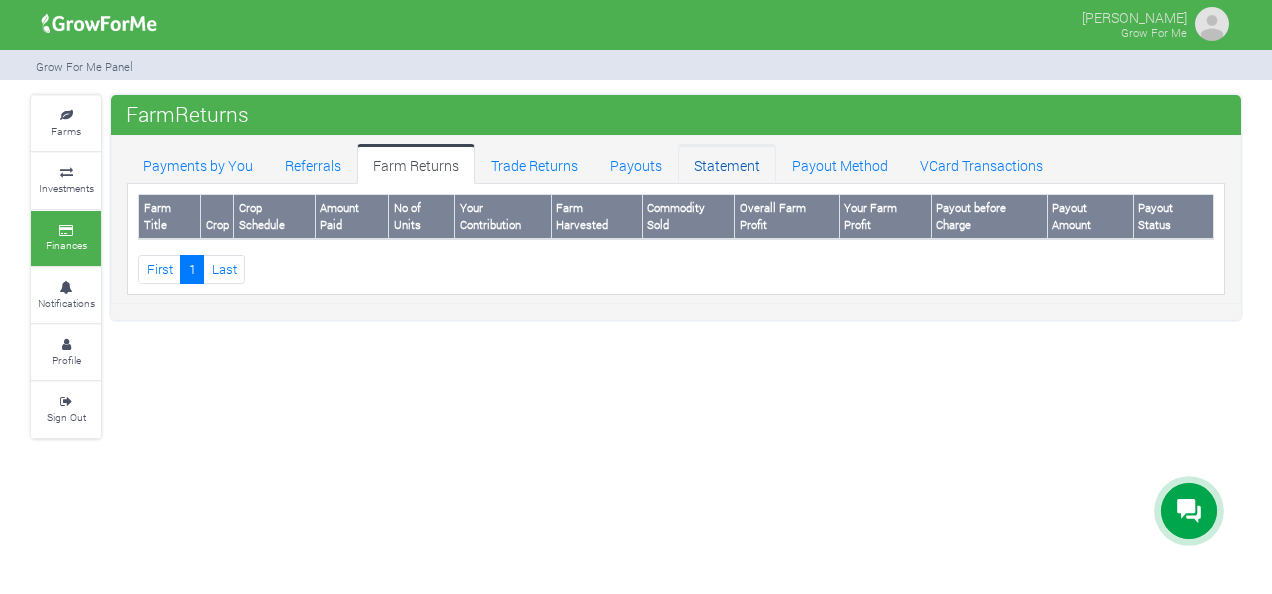 click on "Statement" at bounding box center (727, 164) 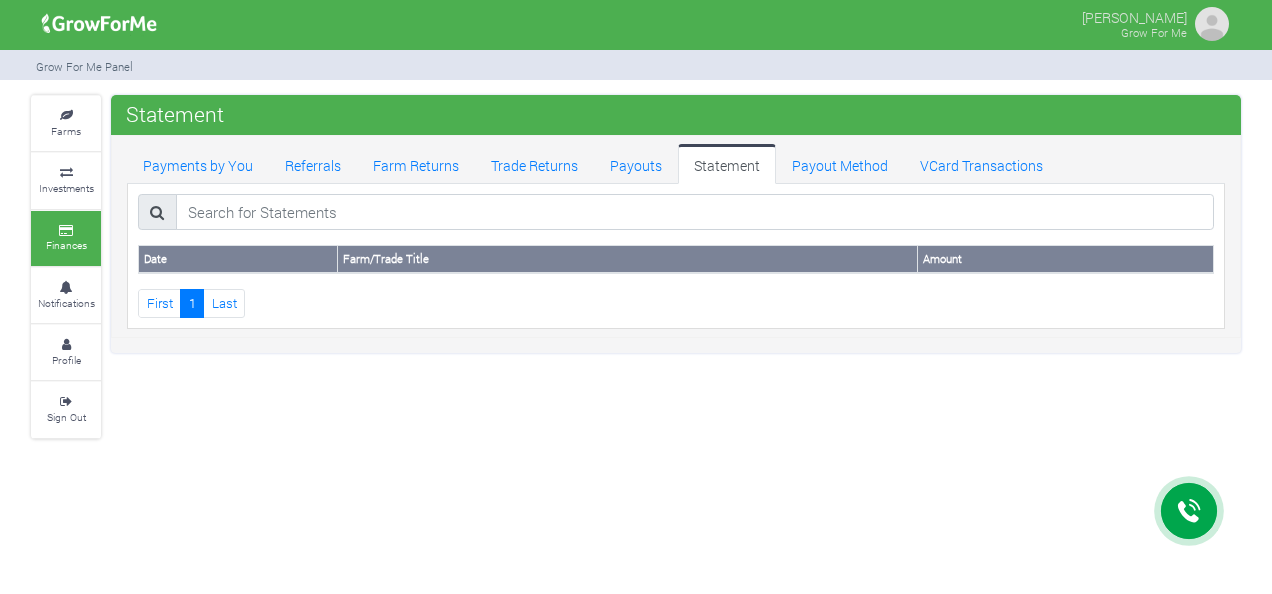 scroll, scrollTop: 0, scrollLeft: 0, axis: both 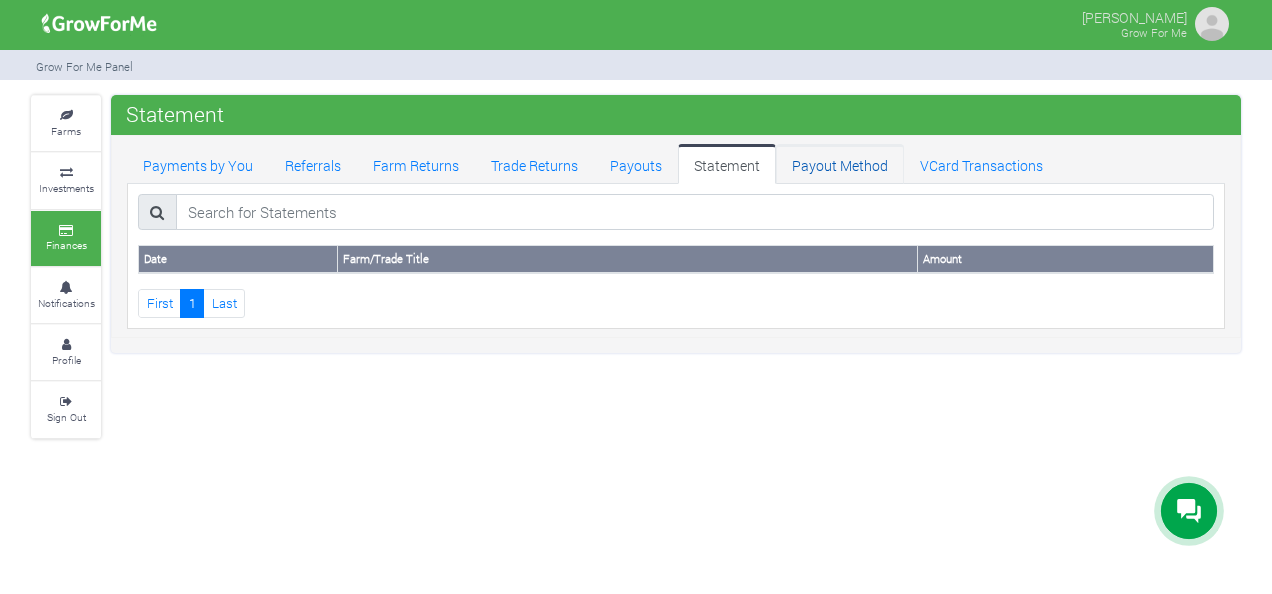 click on "Payout Method" at bounding box center (840, 164) 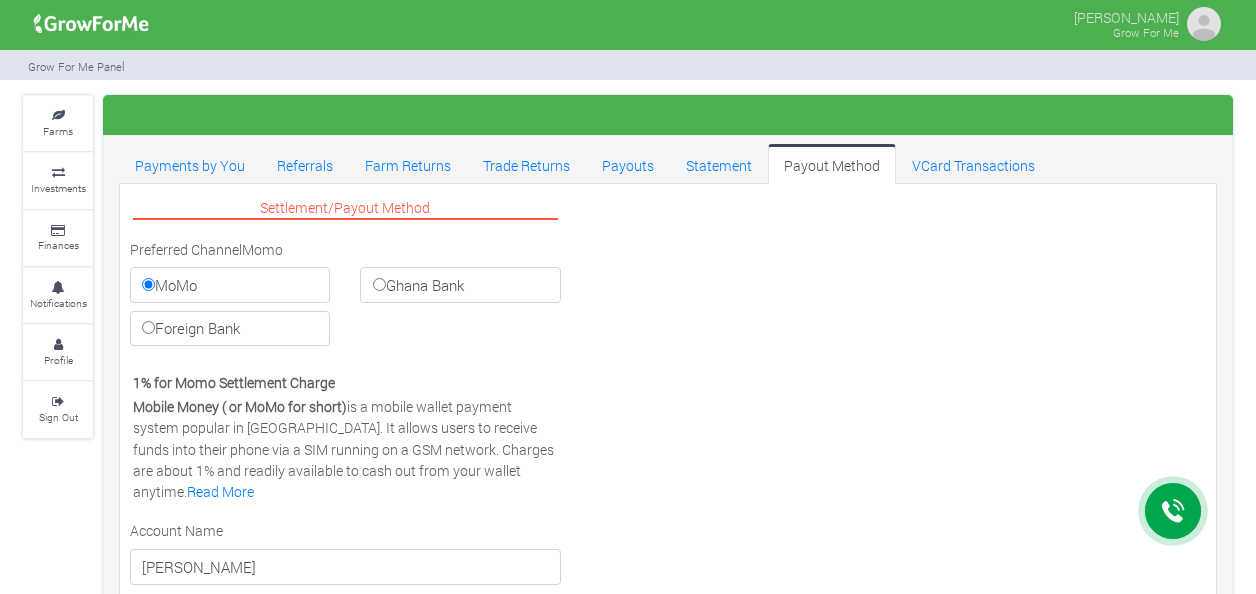 scroll, scrollTop: 0, scrollLeft: 0, axis: both 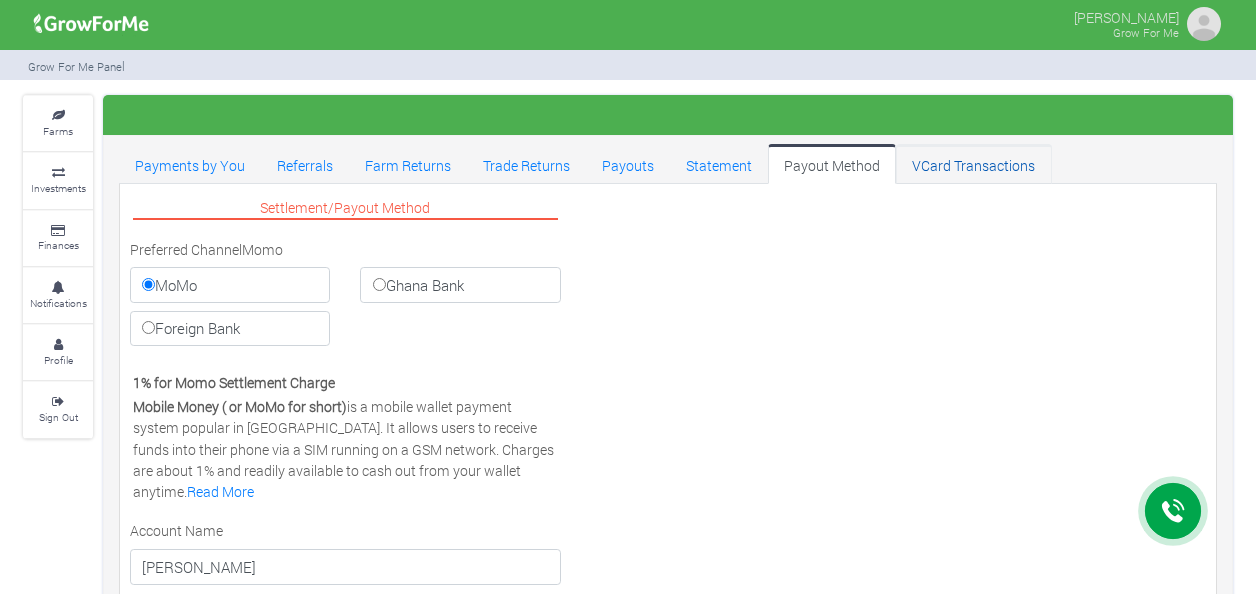 click on "VCard Transactions" at bounding box center [973, 164] 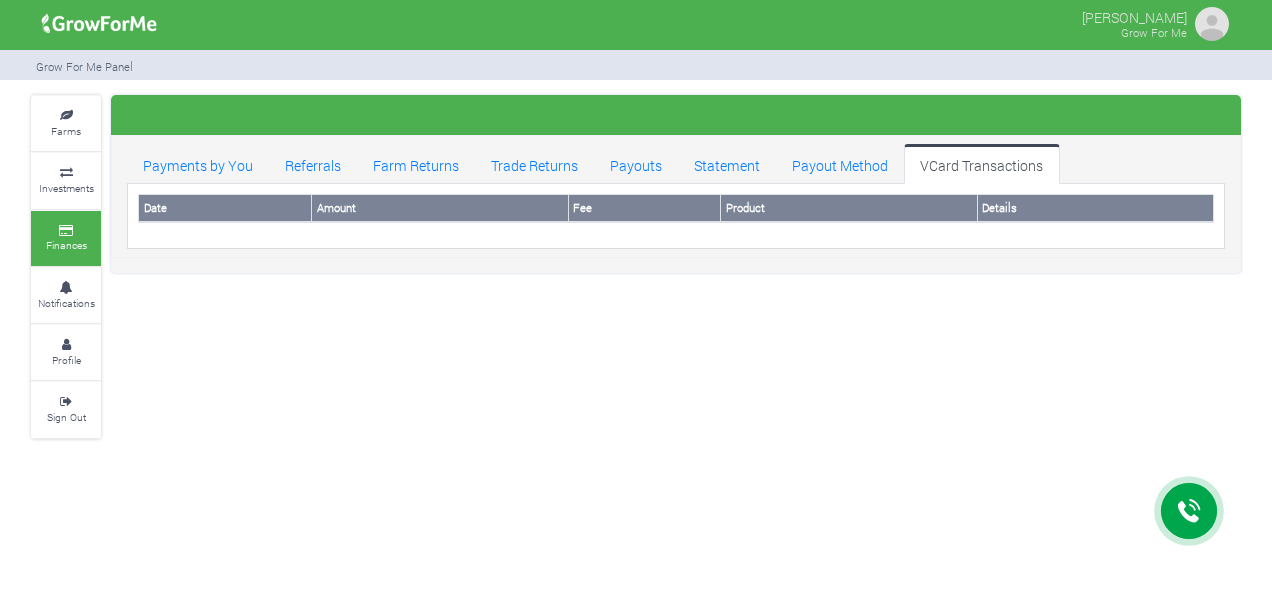 scroll, scrollTop: 0, scrollLeft: 0, axis: both 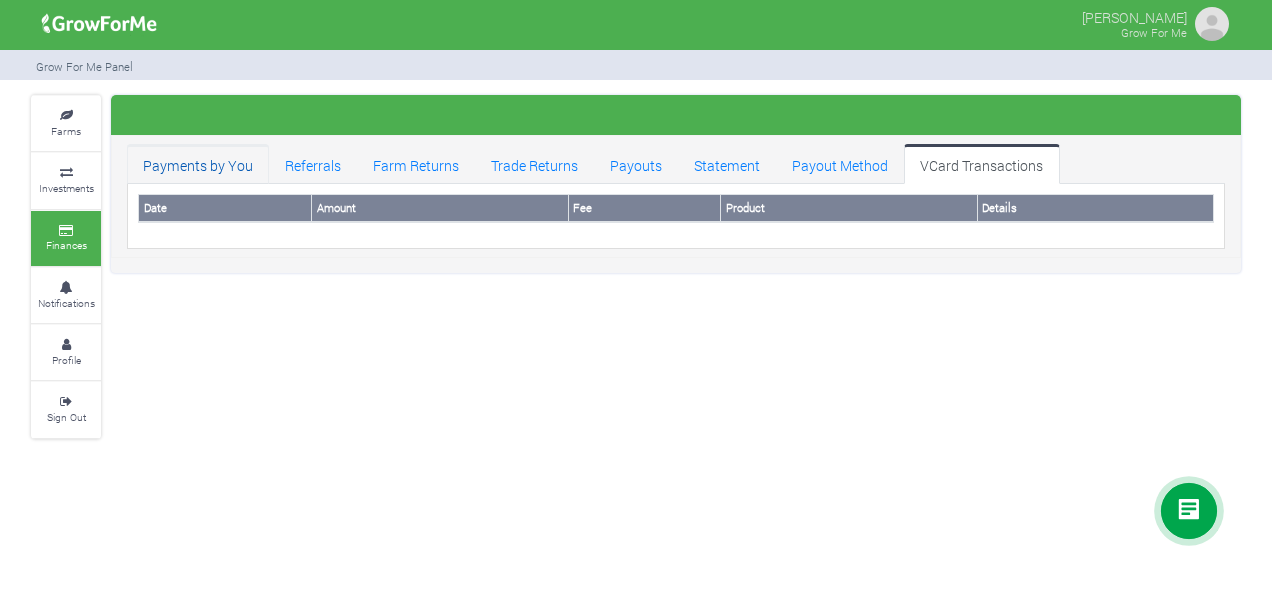 click on "Payments by You" at bounding box center (198, 164) 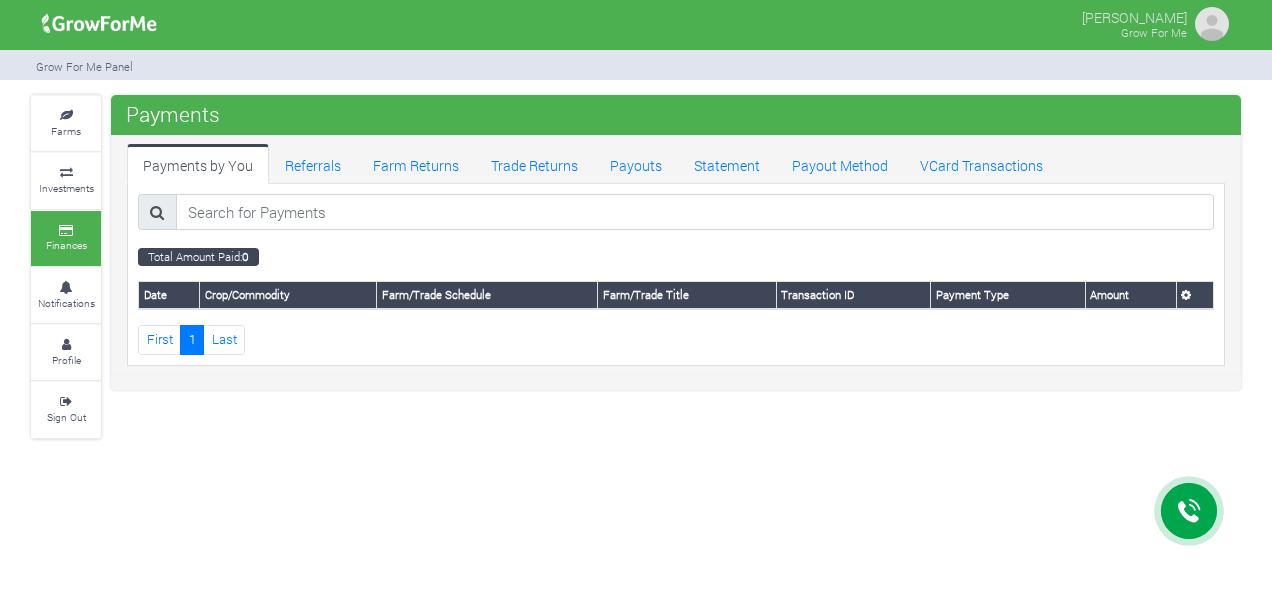 scroll, scrollTop: 0, scrollLeft: 0, axis: both 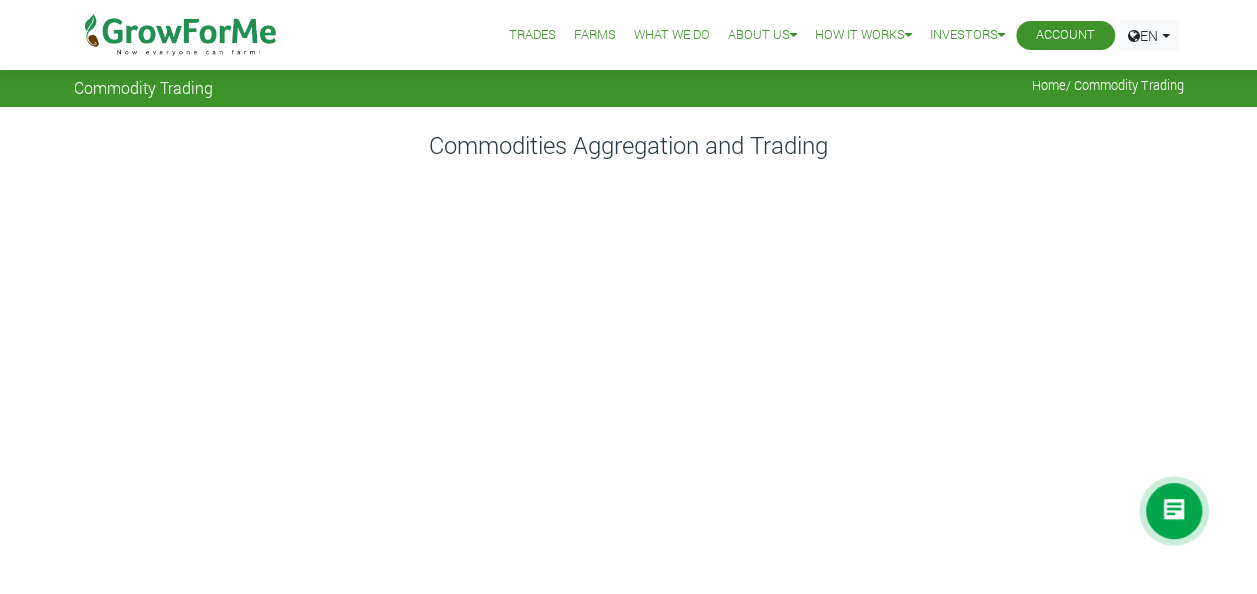 click on "Commodities Aggregation and Trading" at bounding box center [629, 145] 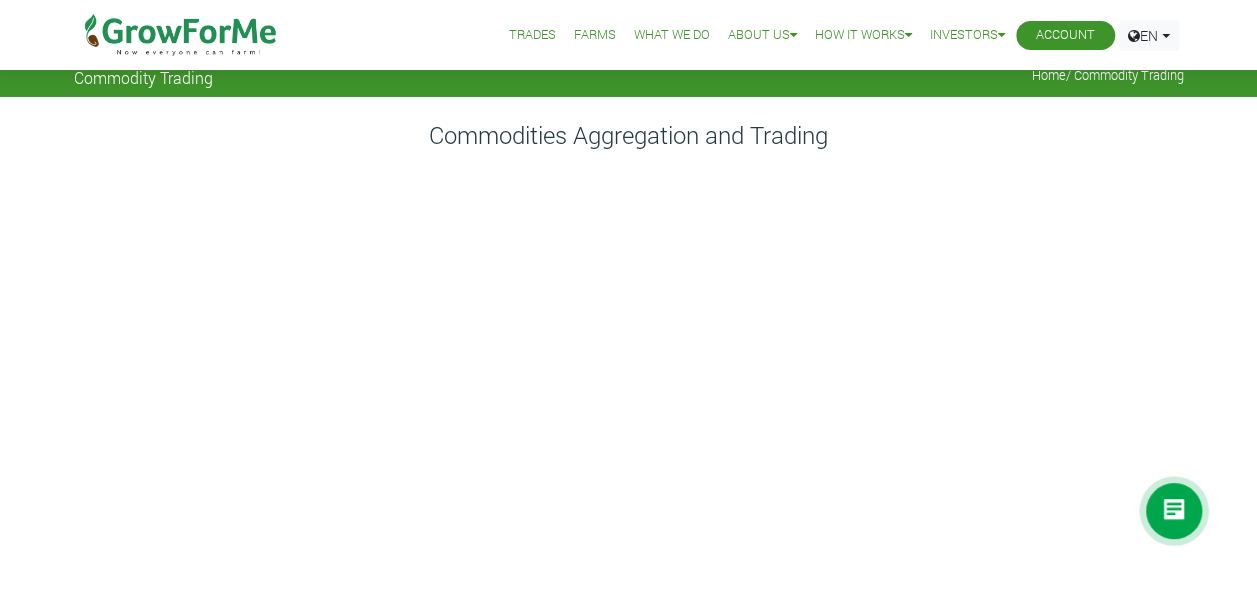 scroll, scrollTop: 0, scrollLeft: 0, axis: both 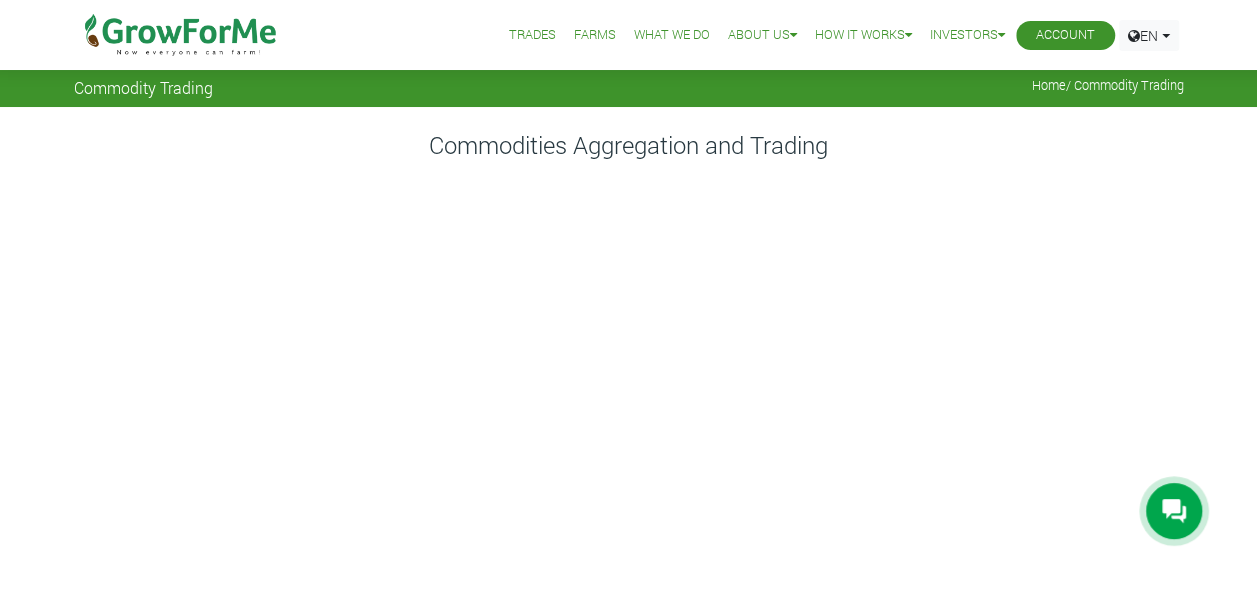 click on "What We Do" at bounding box center (672, 35) 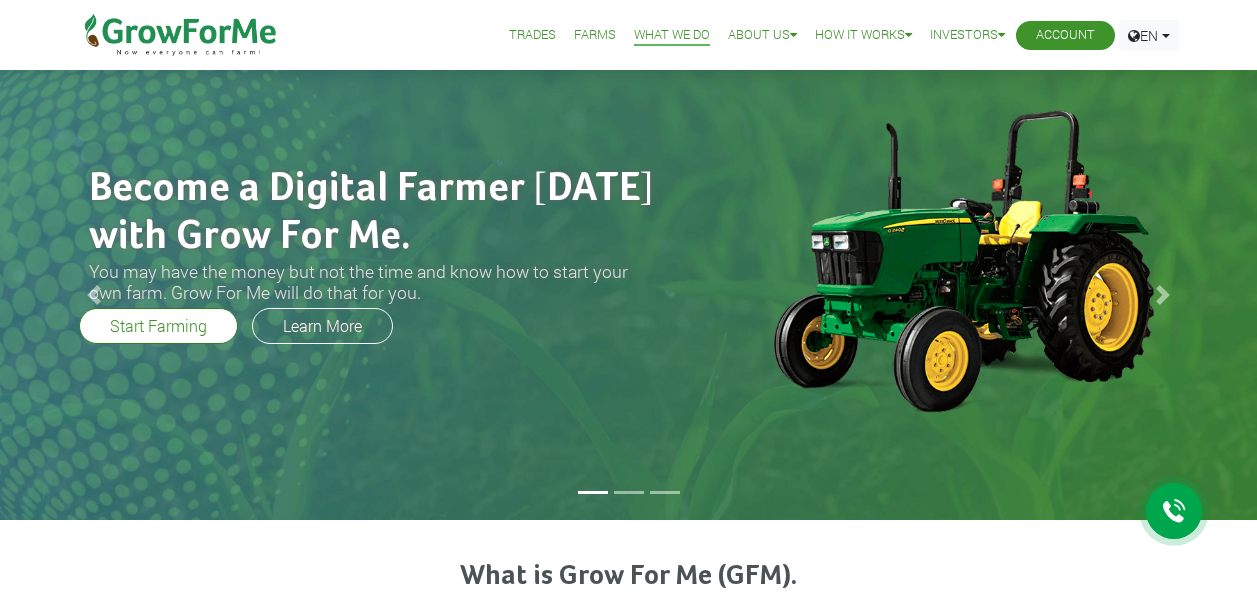 scroll, scrollTop: 0, scrollLeft: 0, axis: both 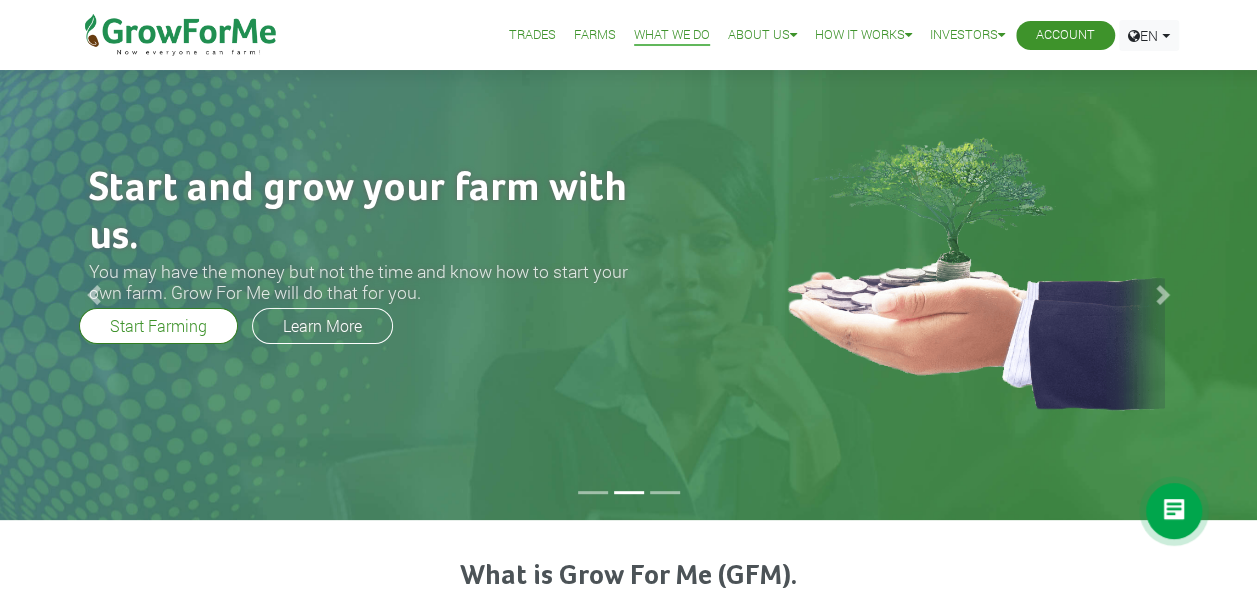 click on "Farms" at bounding box center (595, 35) 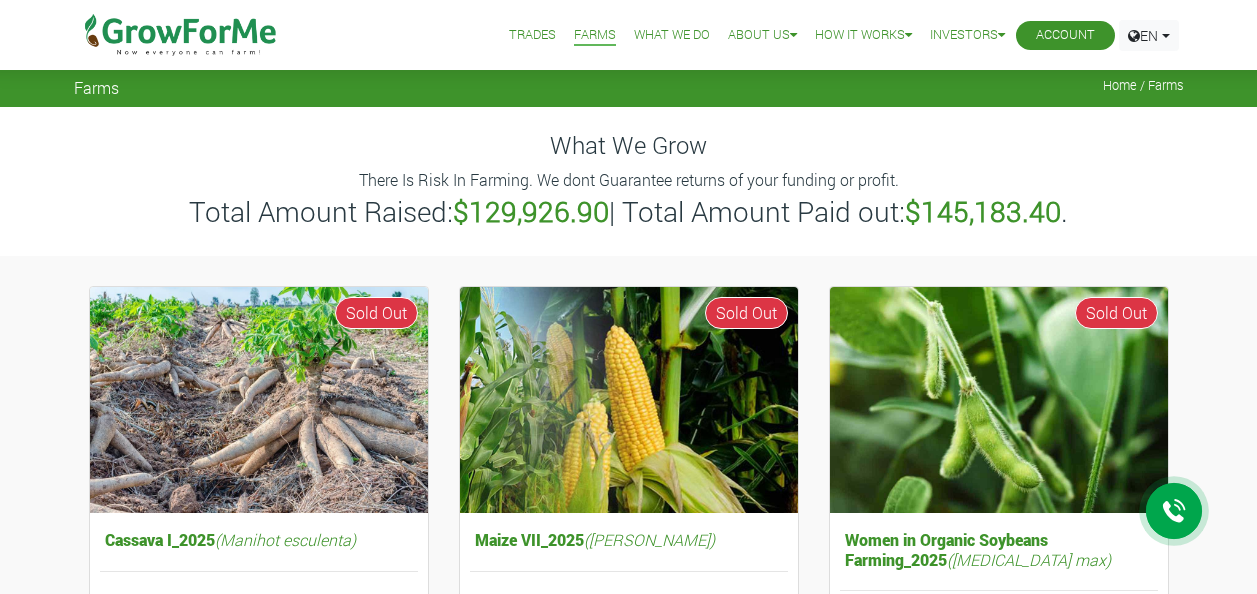 scroll, scrollTop: 0, scrollLeft: 0, axis: both 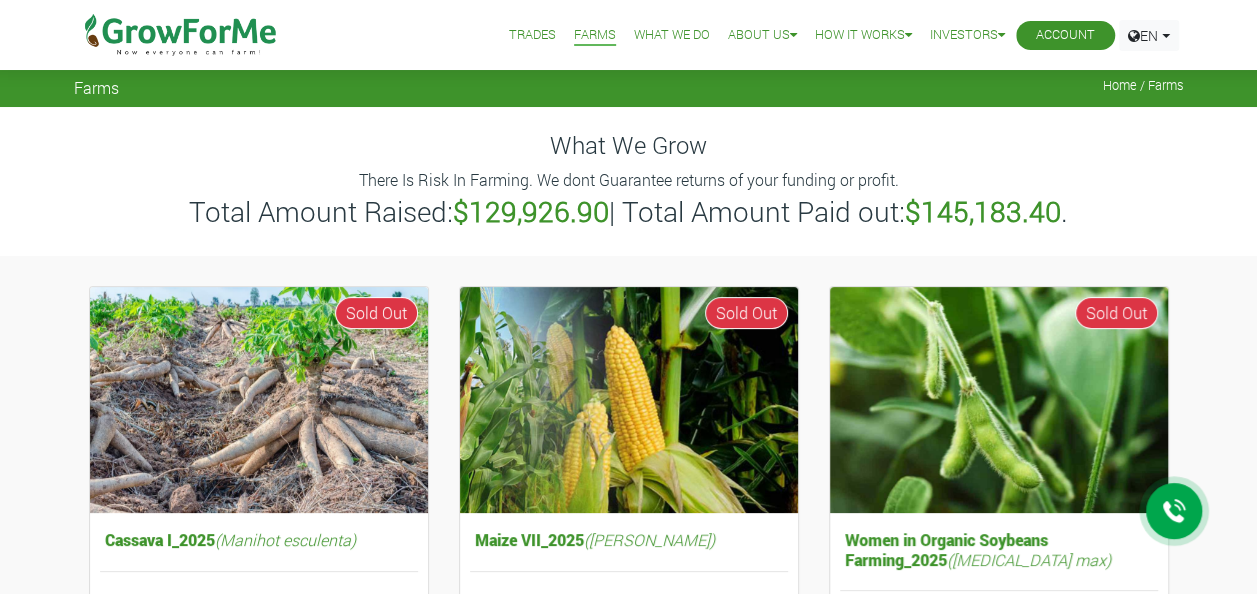 click on "Farms" at bounding box center [595, 35] 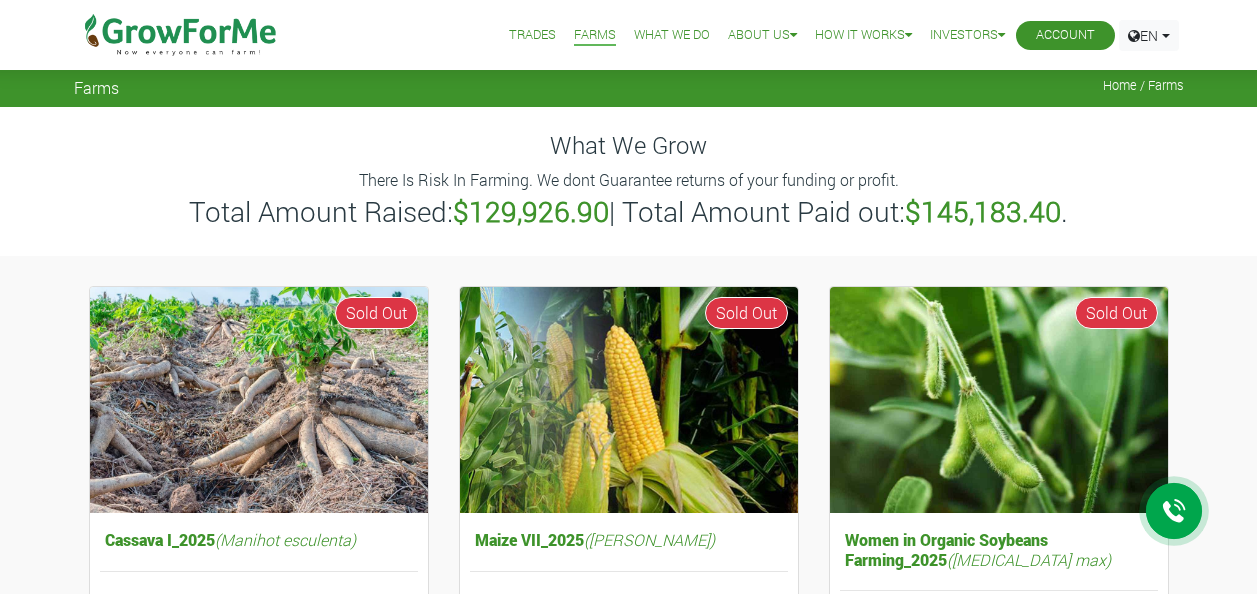 scroll, scrollTop: 0, scrollLeft: 0, axis: both 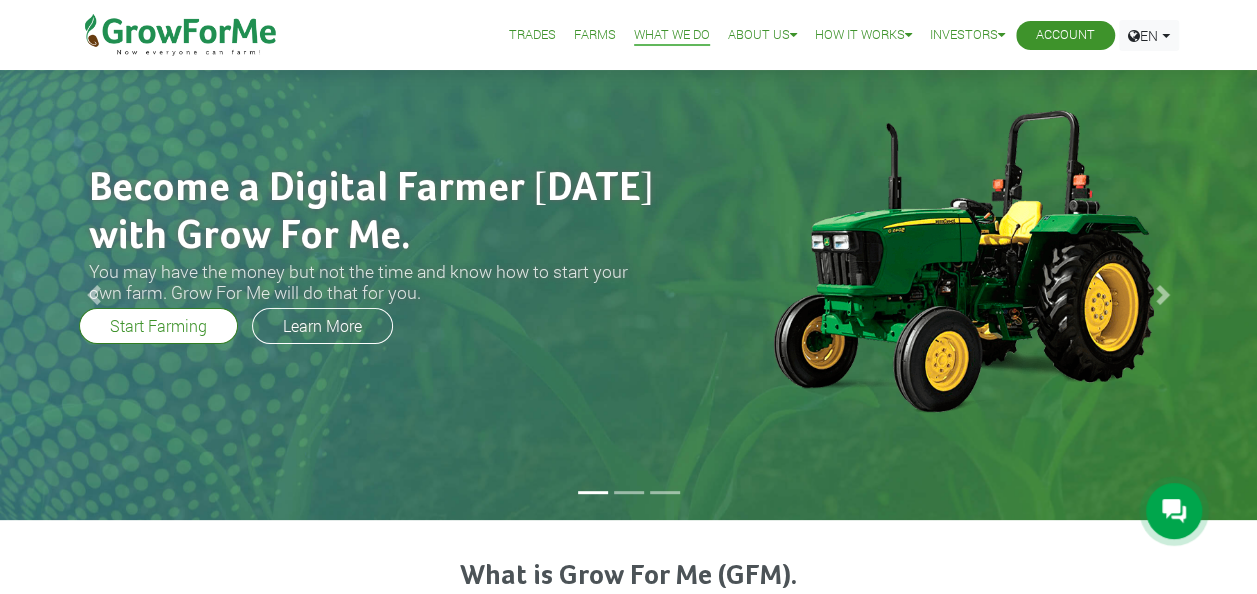 click on "Farms" at bounding box center [595, 35] 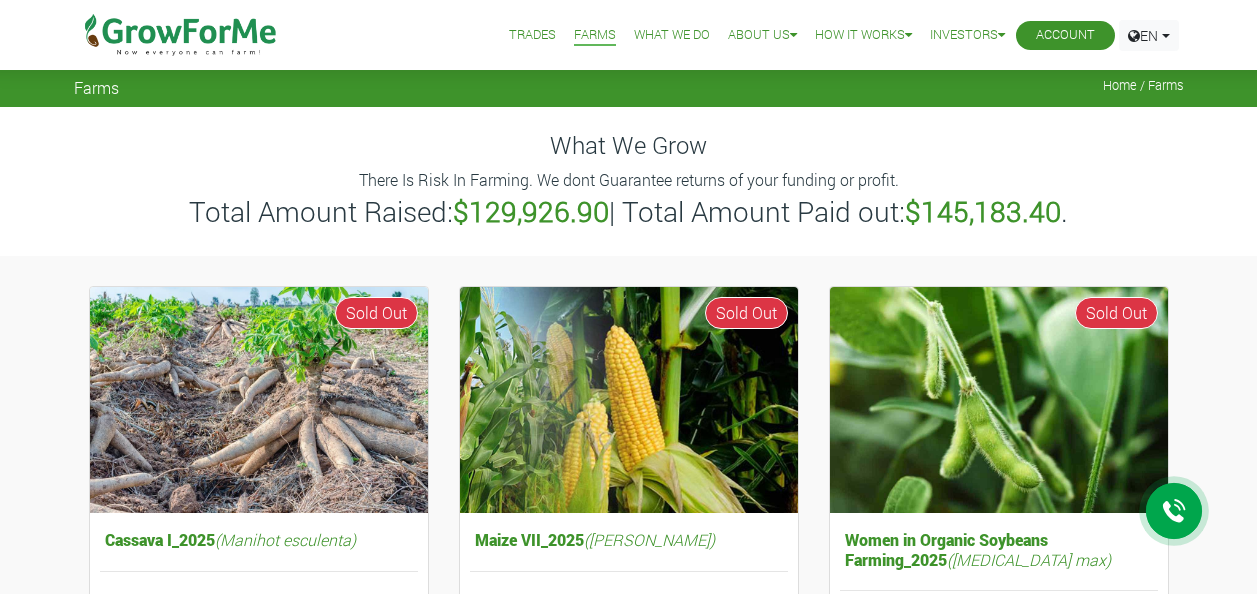 scroll, scrollTop: 0, scrollLeft: 0, axis: both 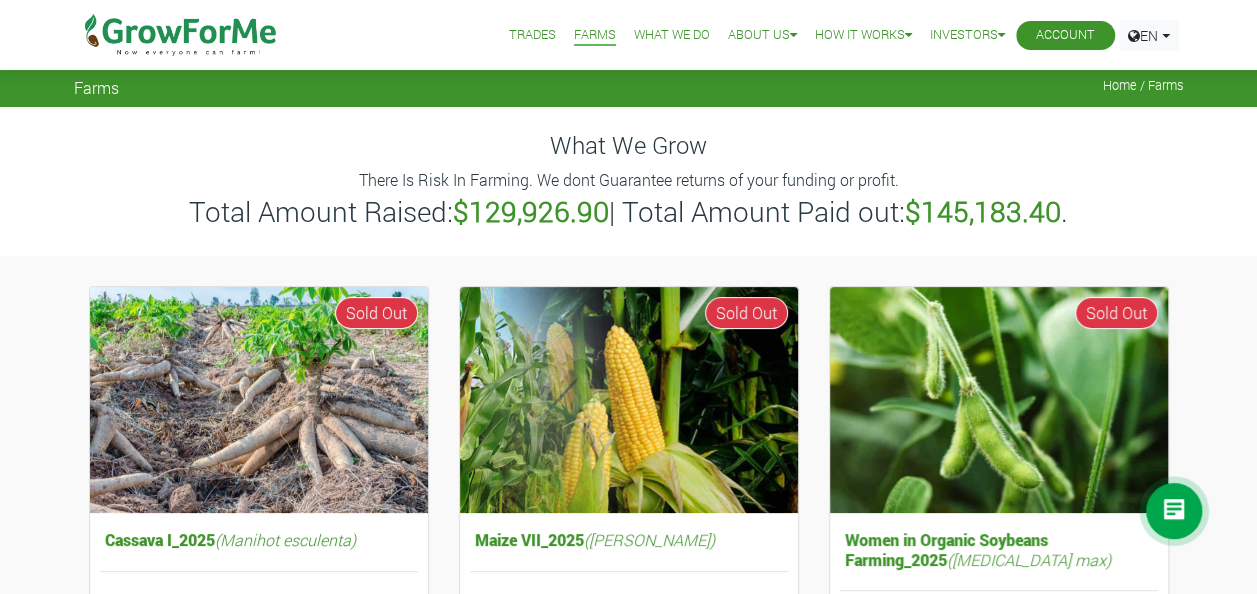 click on "What We Do" at bounding box center (672, 35) 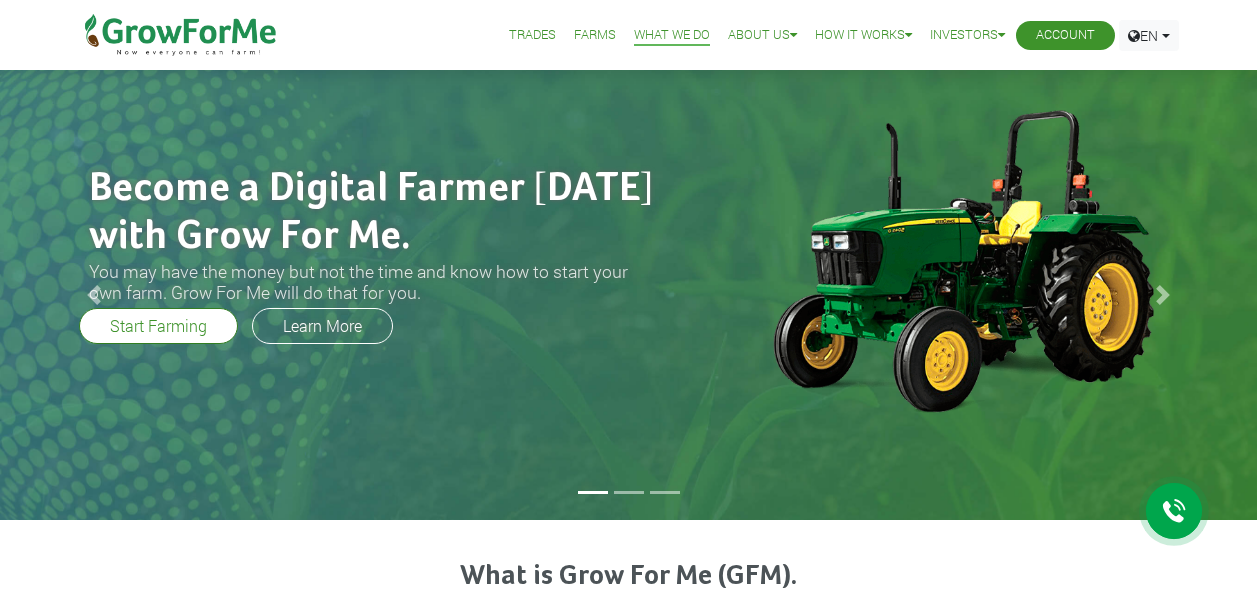 scroll, scrollTop: 0, scrollLeft: 0, axis: both 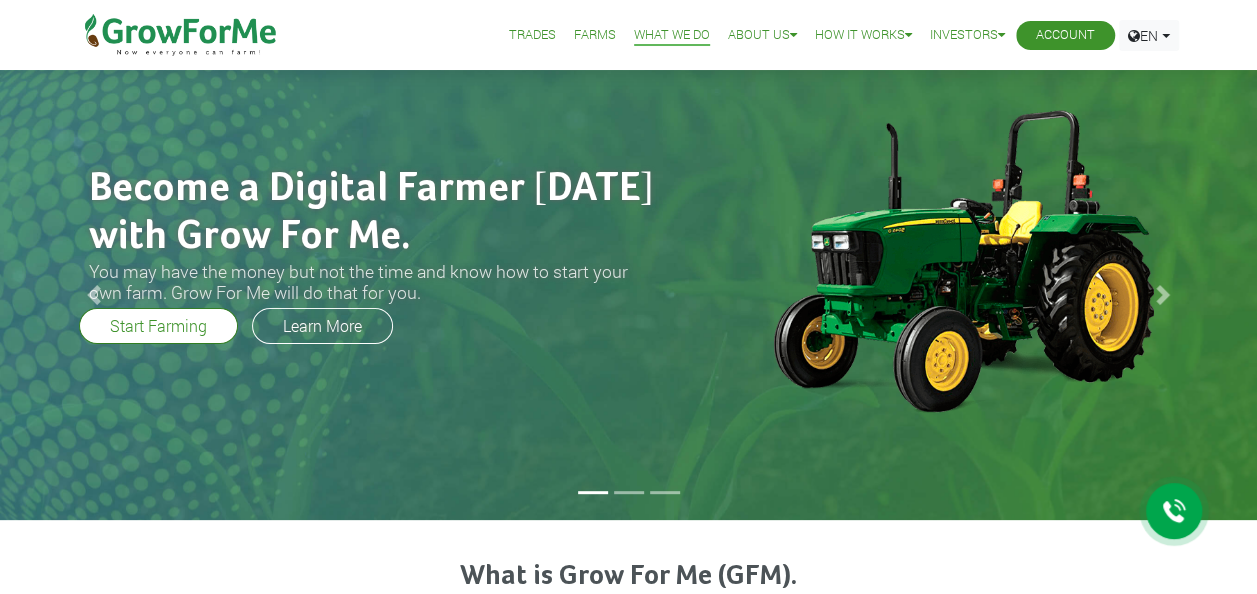 click on "Farms" at bounding box center [595, 35] 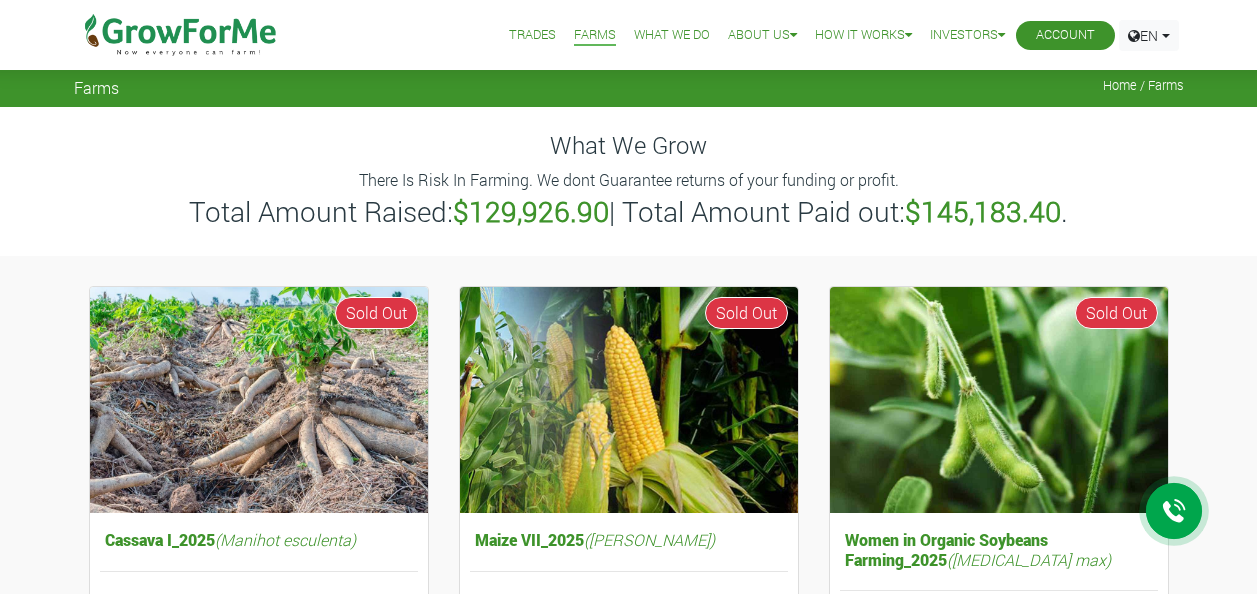 scroll, scrollTop: 0, scrollLeft: 0, axis: both 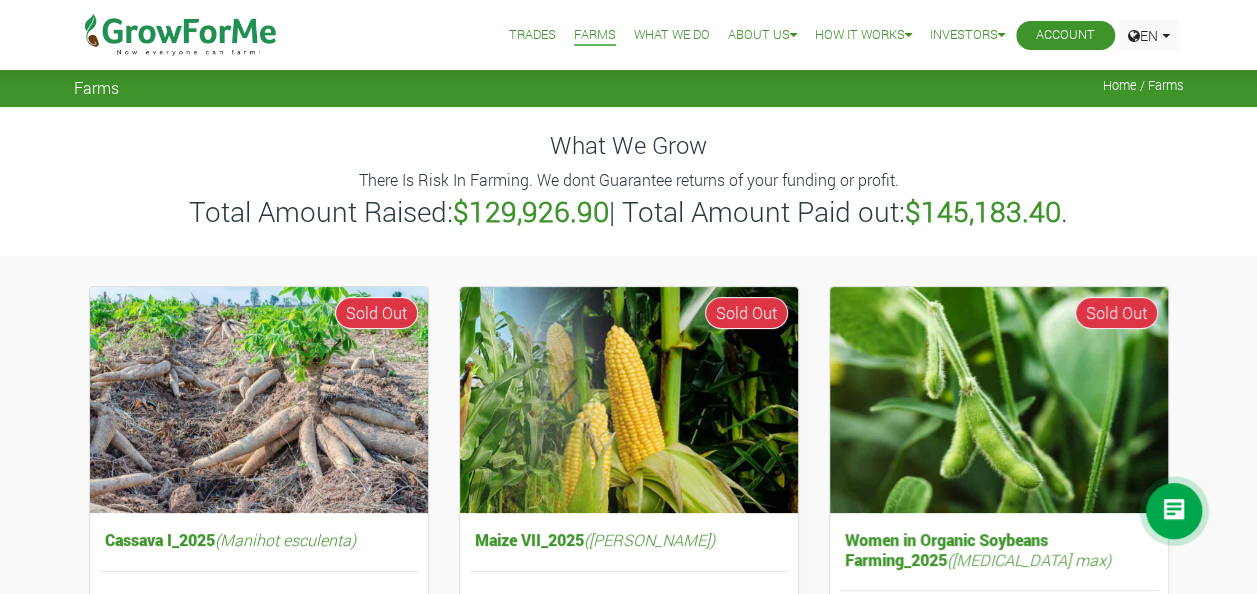 click on "Trades" at bounding box center (532, 35) 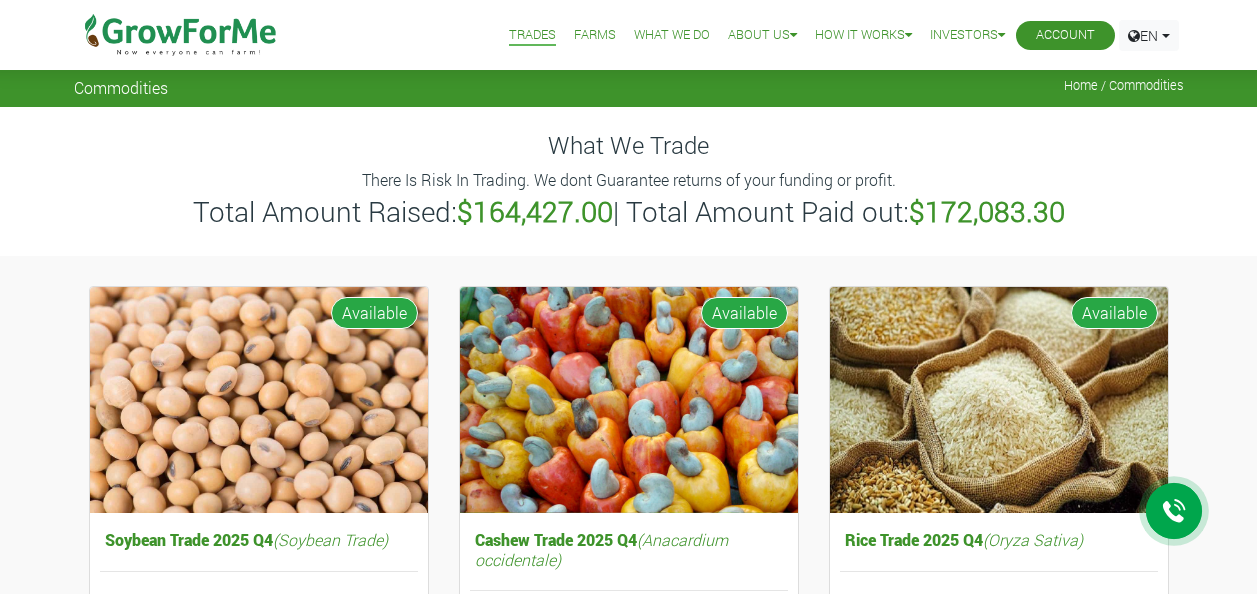 scroll, scrollTop: 0, scrollLeft: 0, axis: both 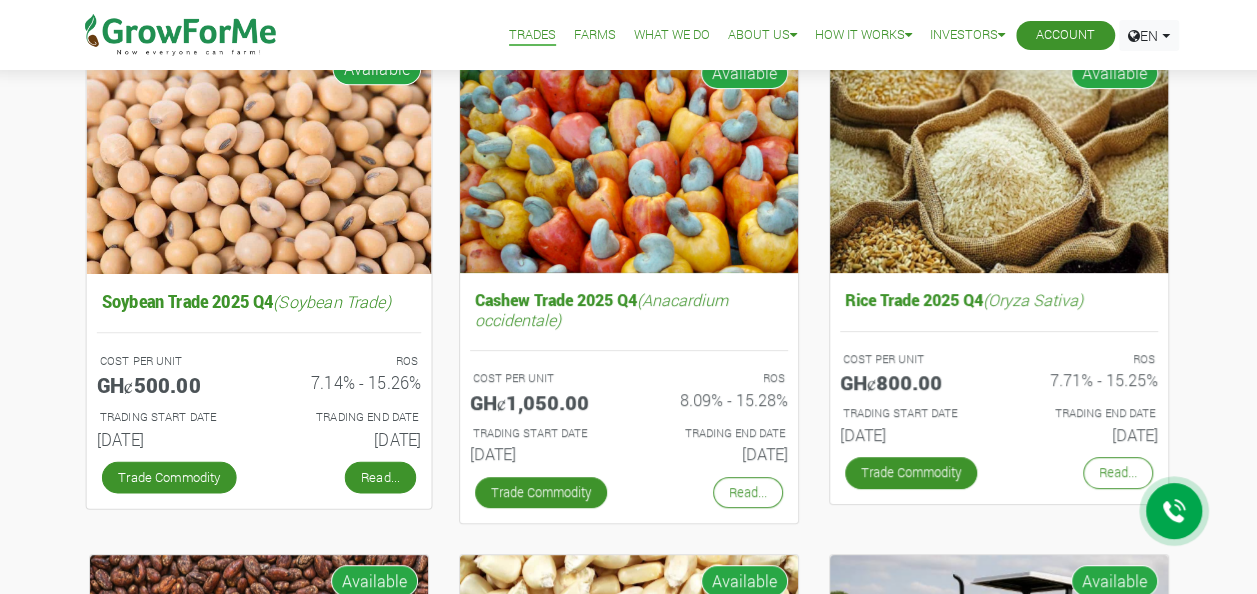 click on "Read..." at bounding box center (379, 477) 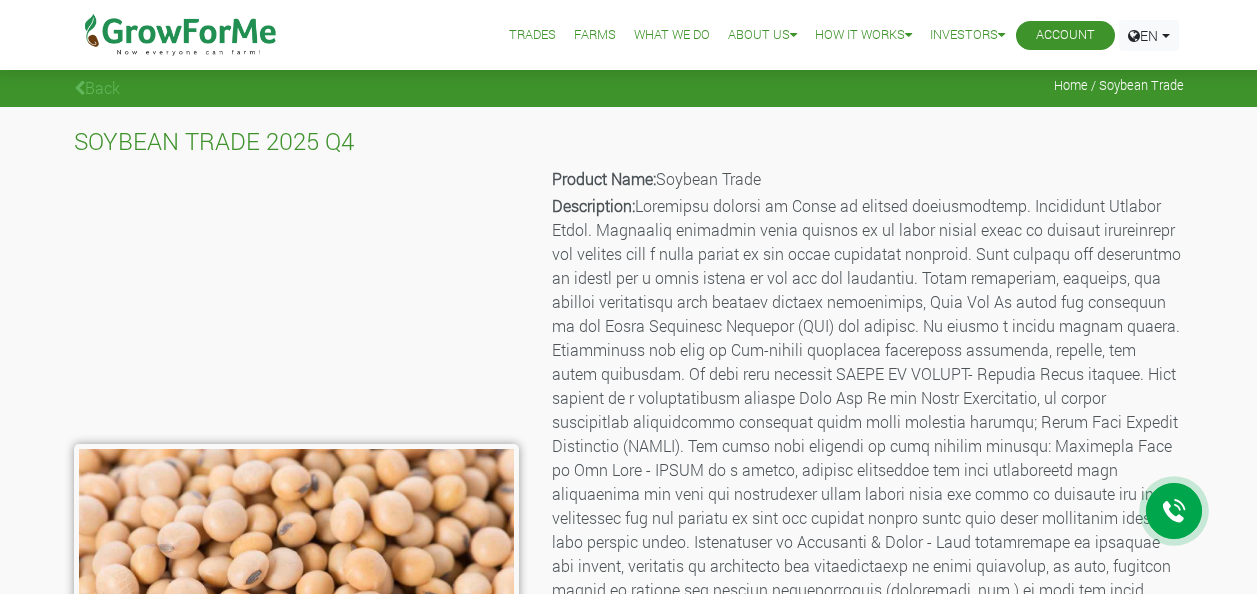 scroll, scrollTop: 0, scrollLeft: 0, axis: both 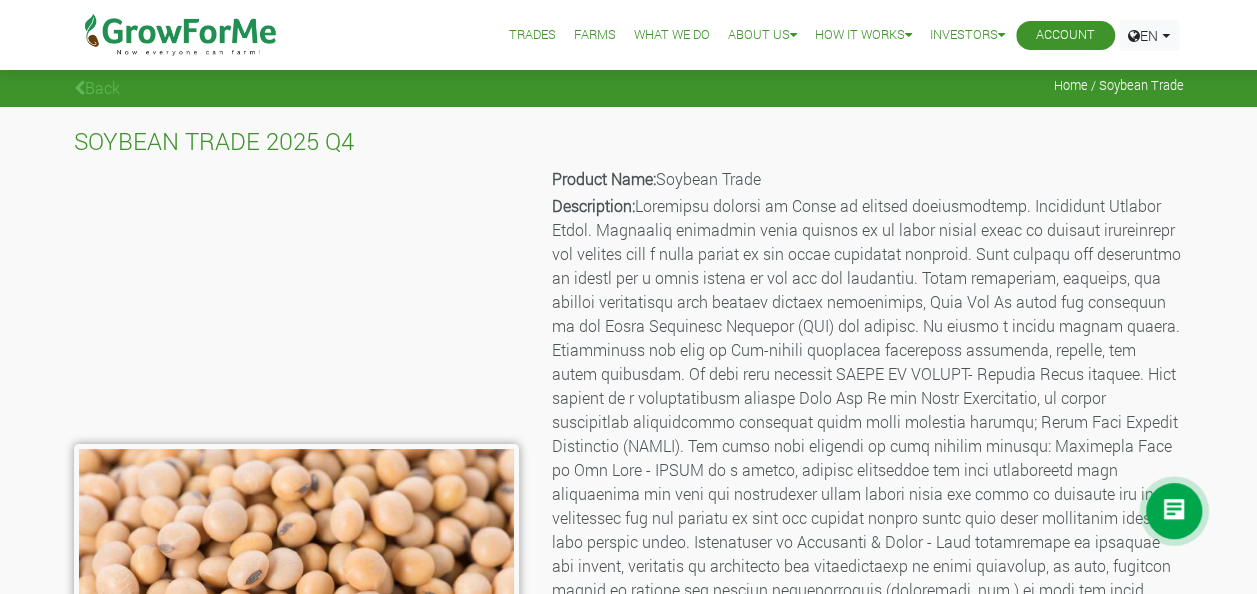 click on "What We Do" 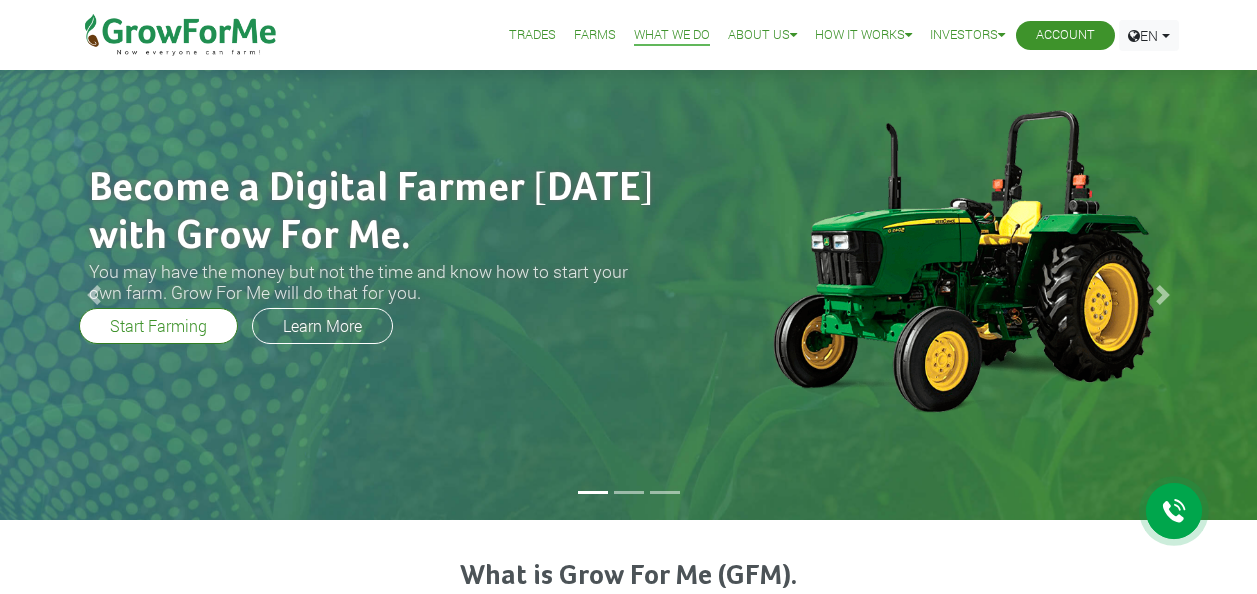scroll, scrollTop: 0, scrollLeft: 0, axis: both 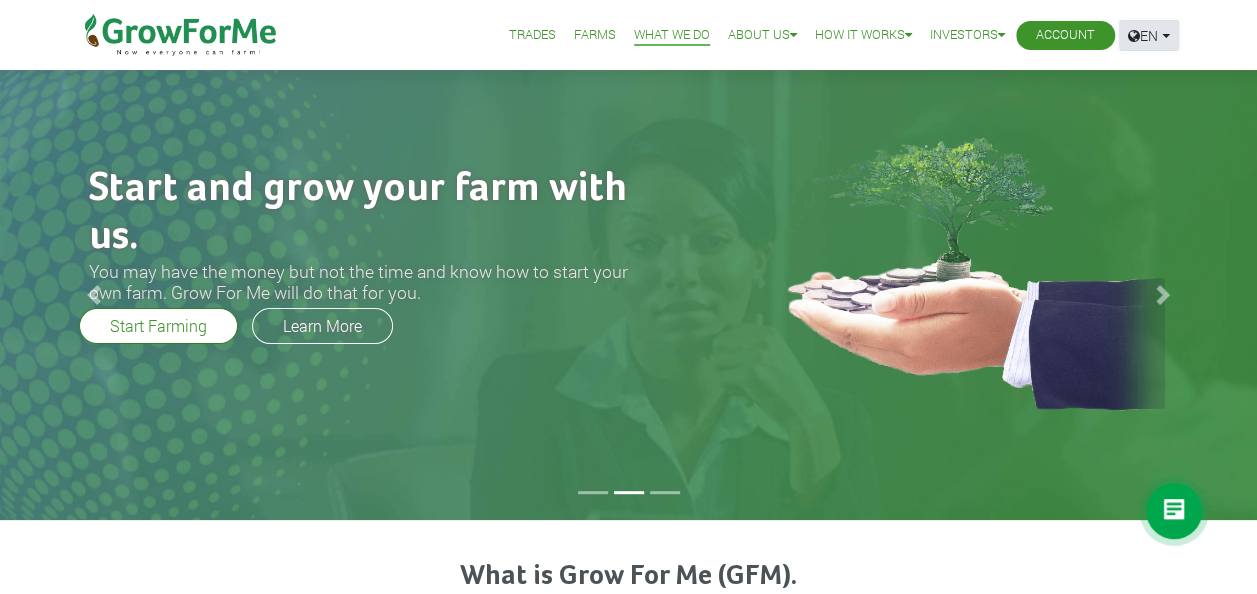 click on "EN" at bounding box center [1149, 35] 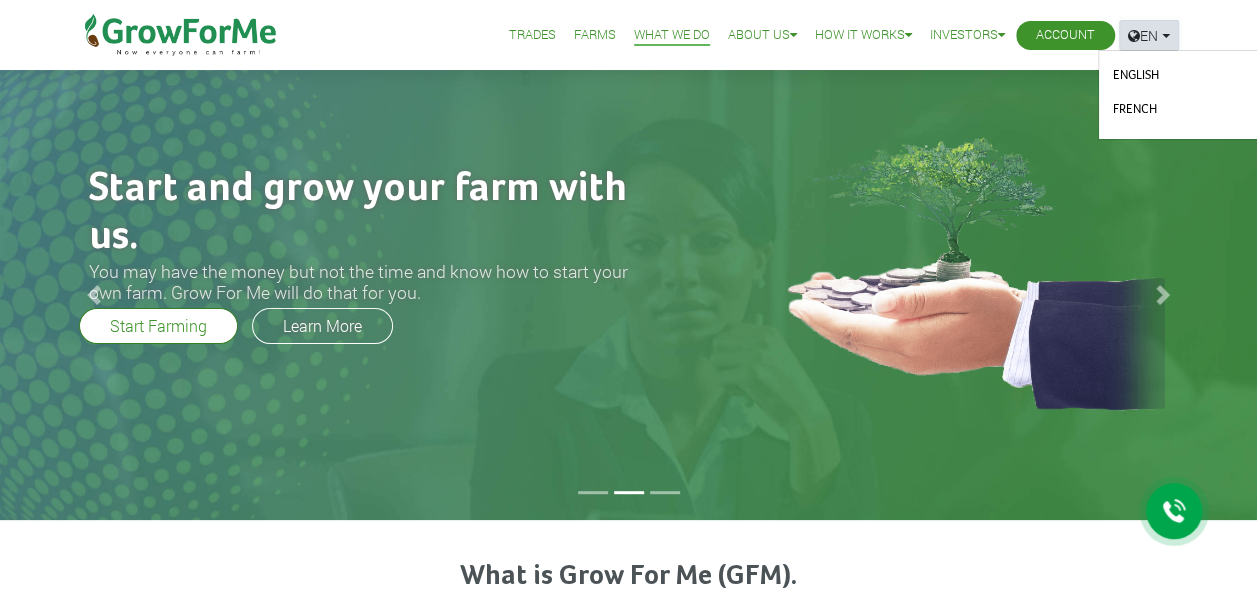 click on "EN" at bounding box center [1149, 35] 